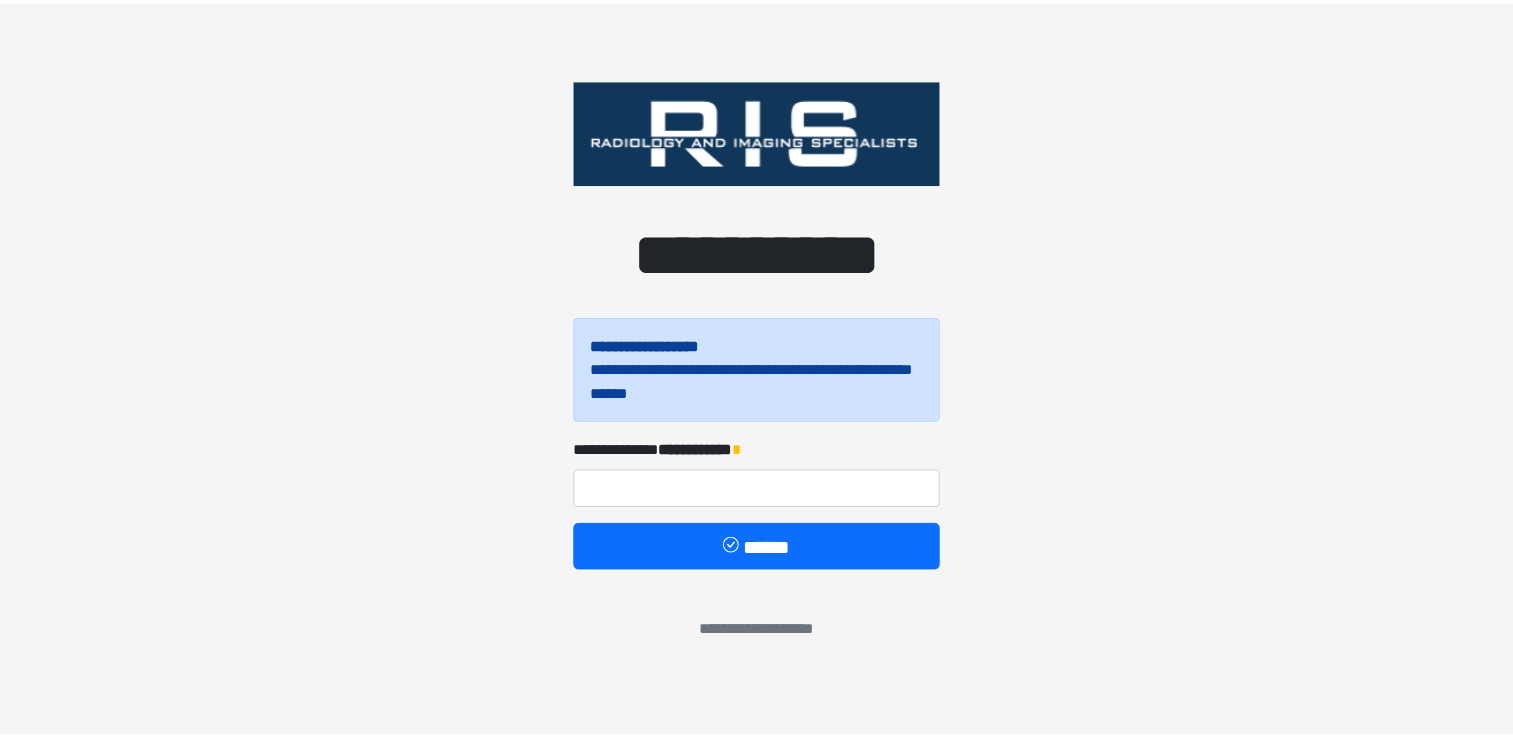 scroll, scrollTop: 0, scrollLeft: 0, axis: both 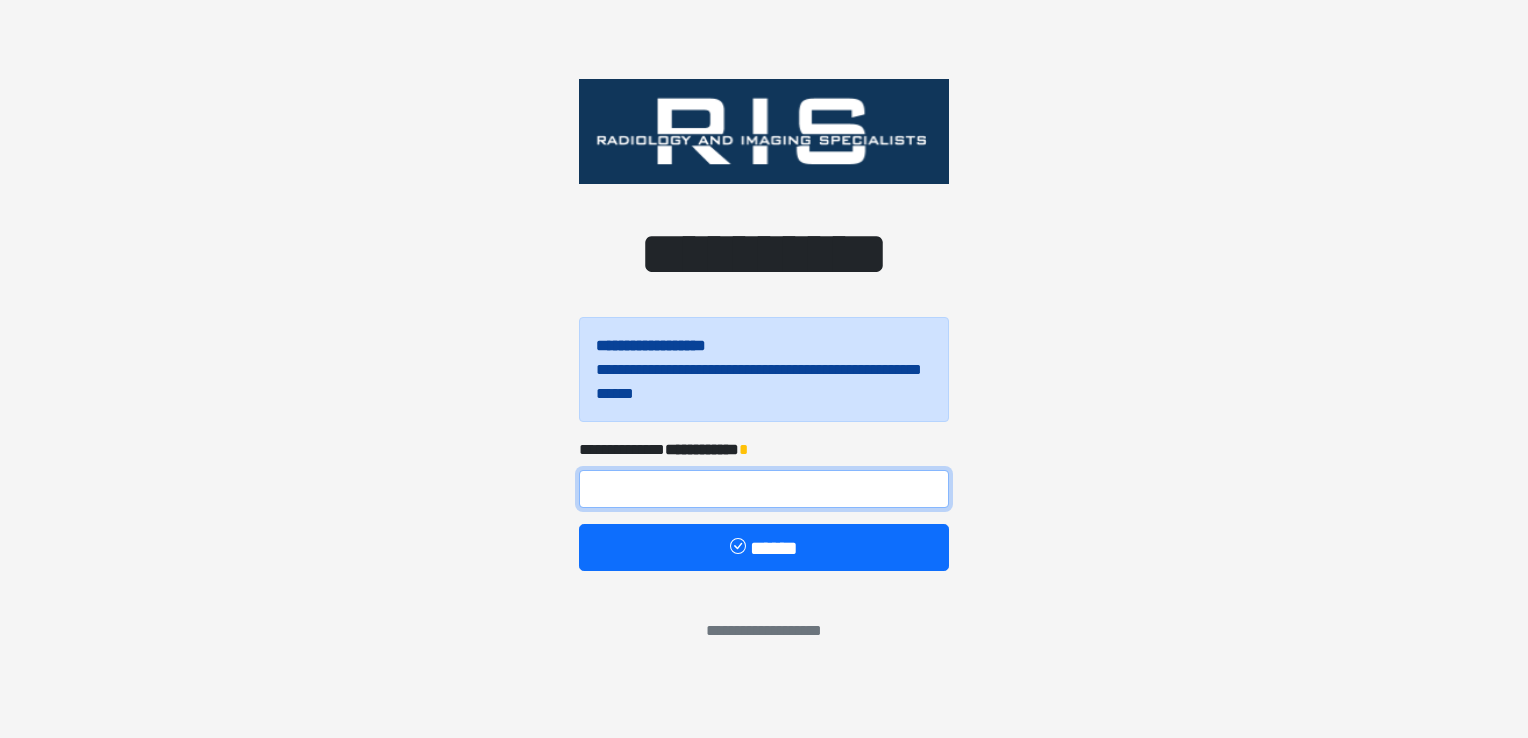 click at bounding box center [764, 489] 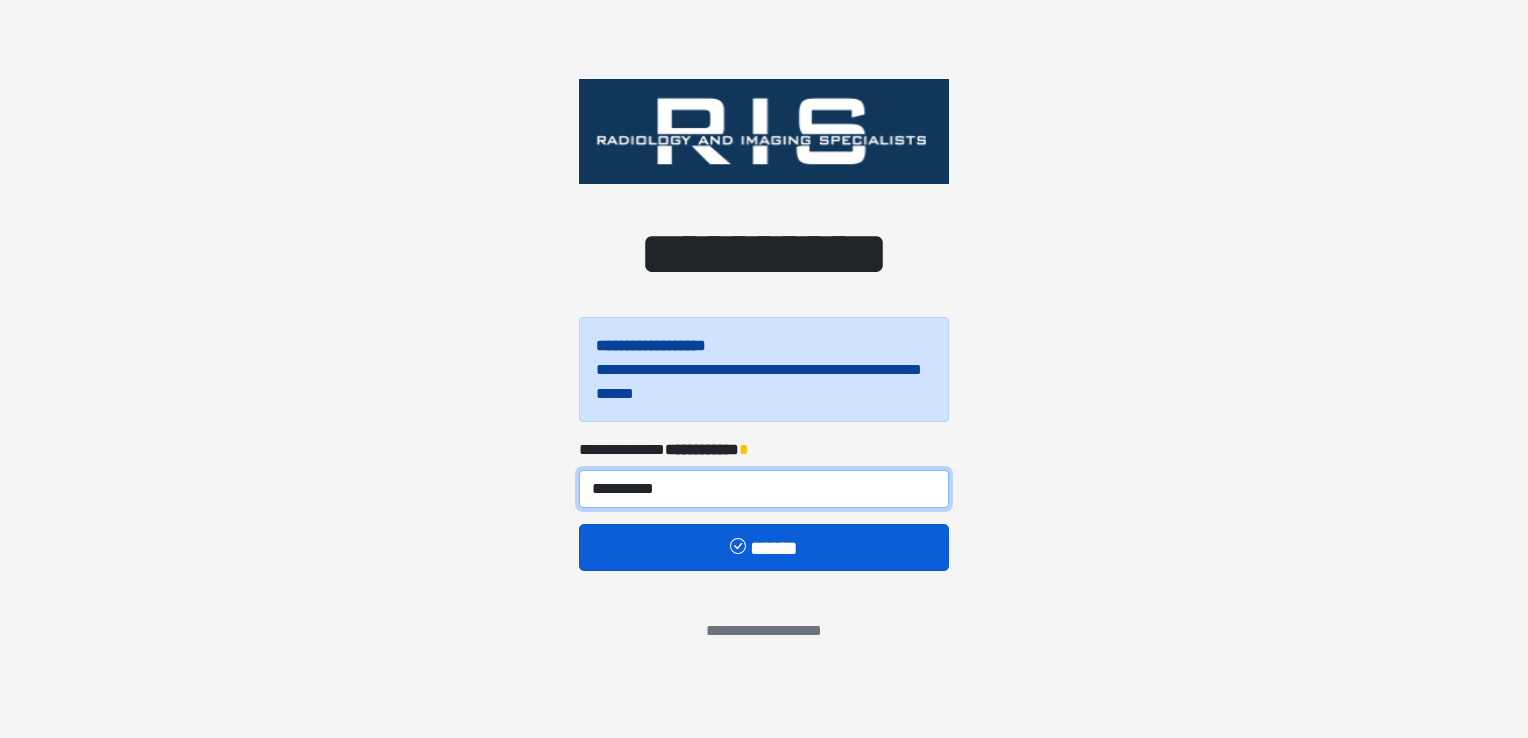 type on "**********" 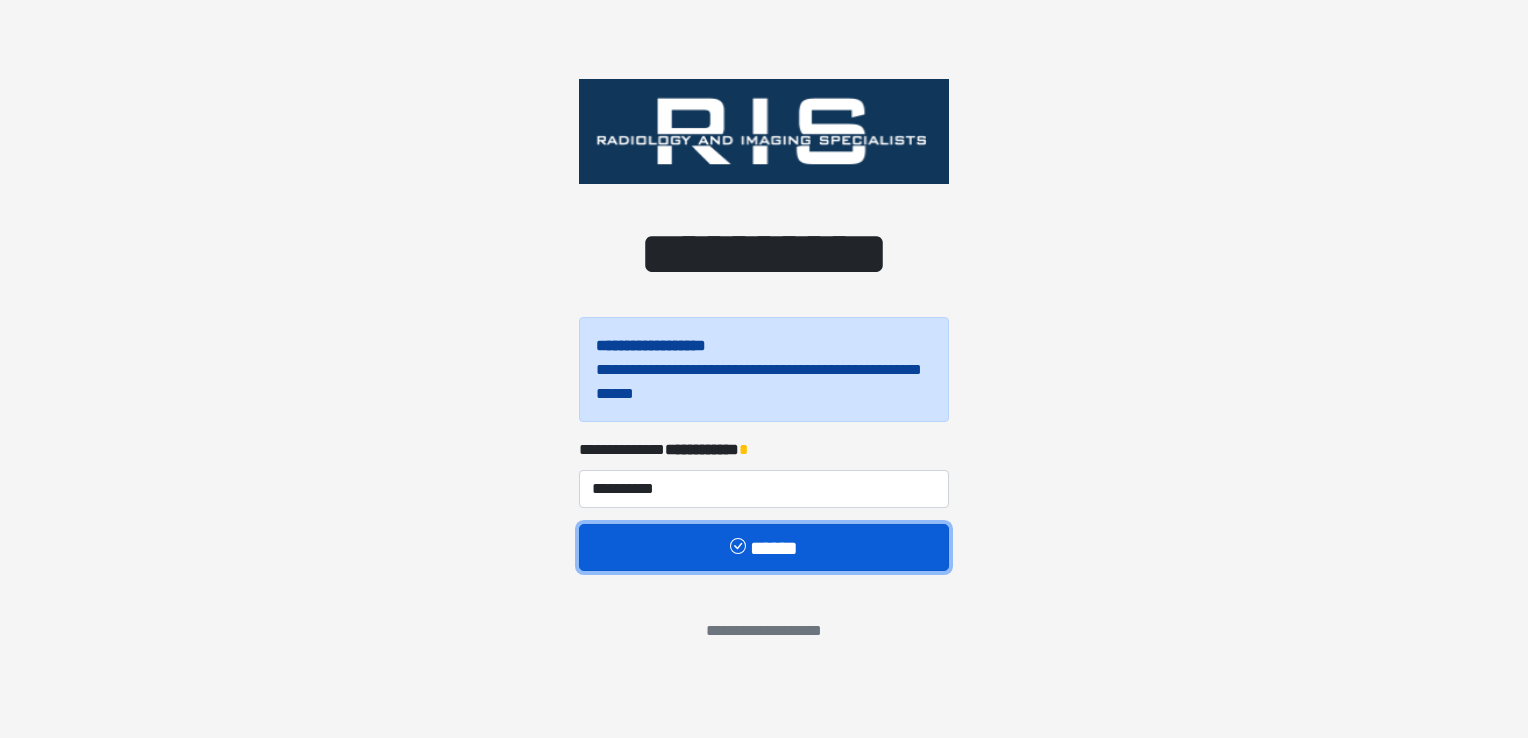 click on "******" at bounding box center [764, 548] 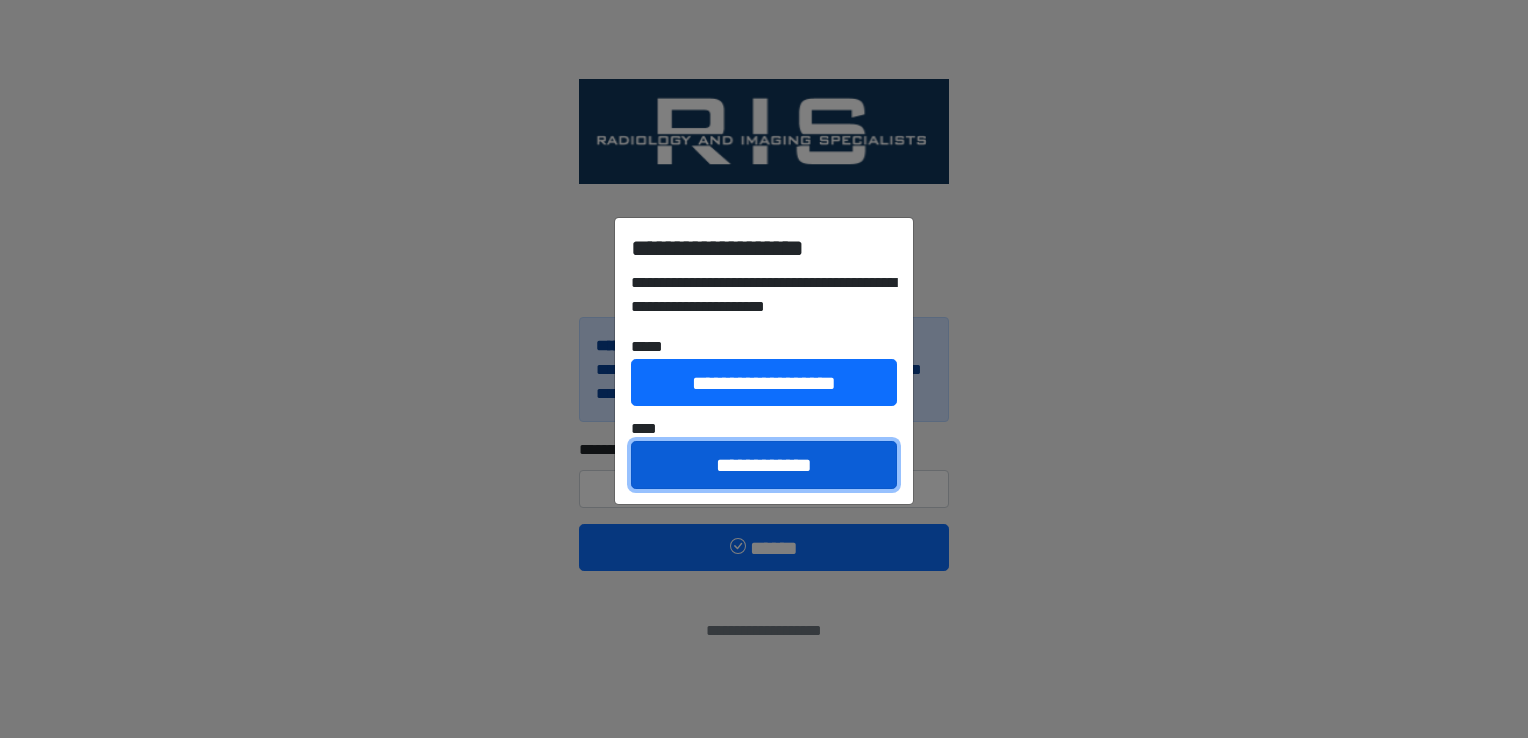 click on "**********" at bounding box center [764, 465] 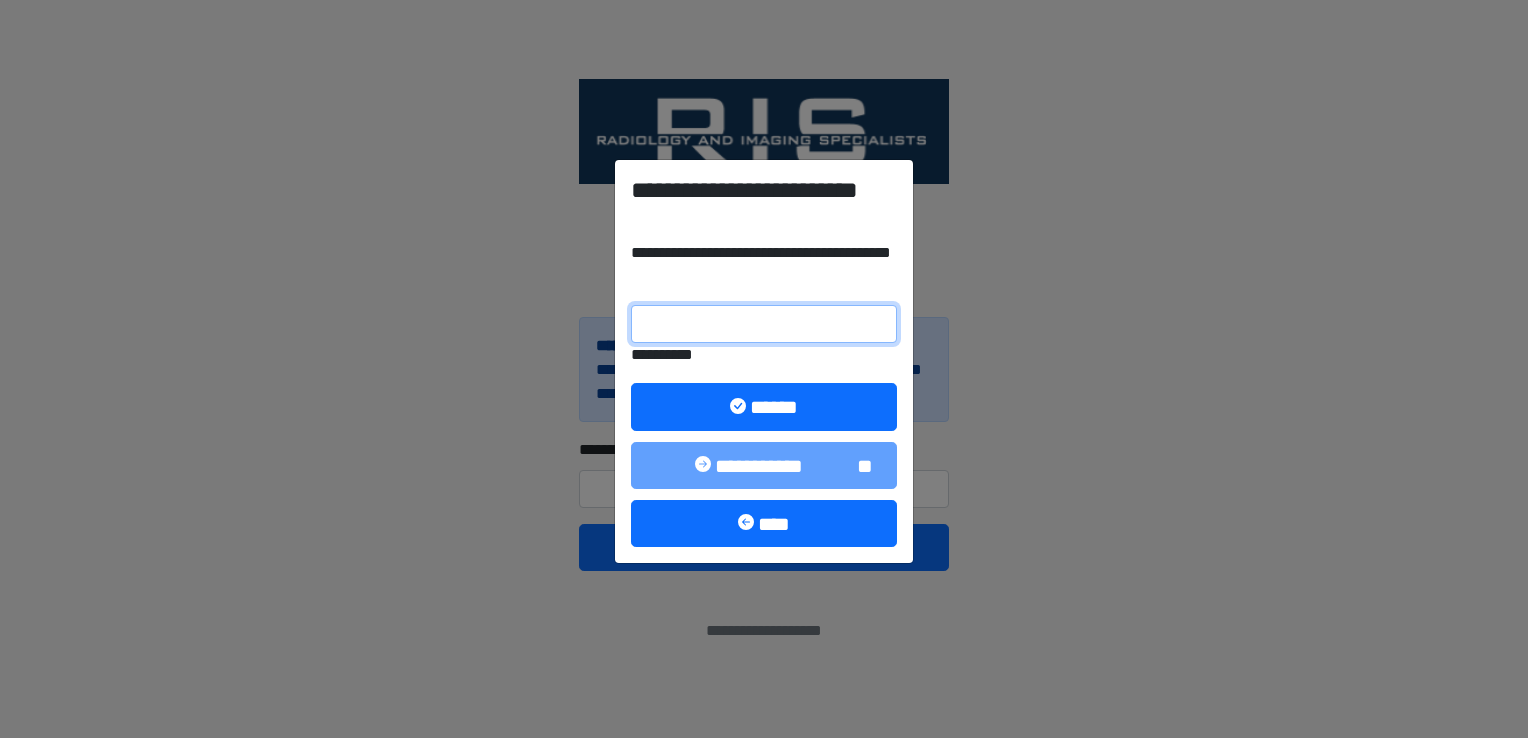 click on "**********" at bounding box center (764, 324) 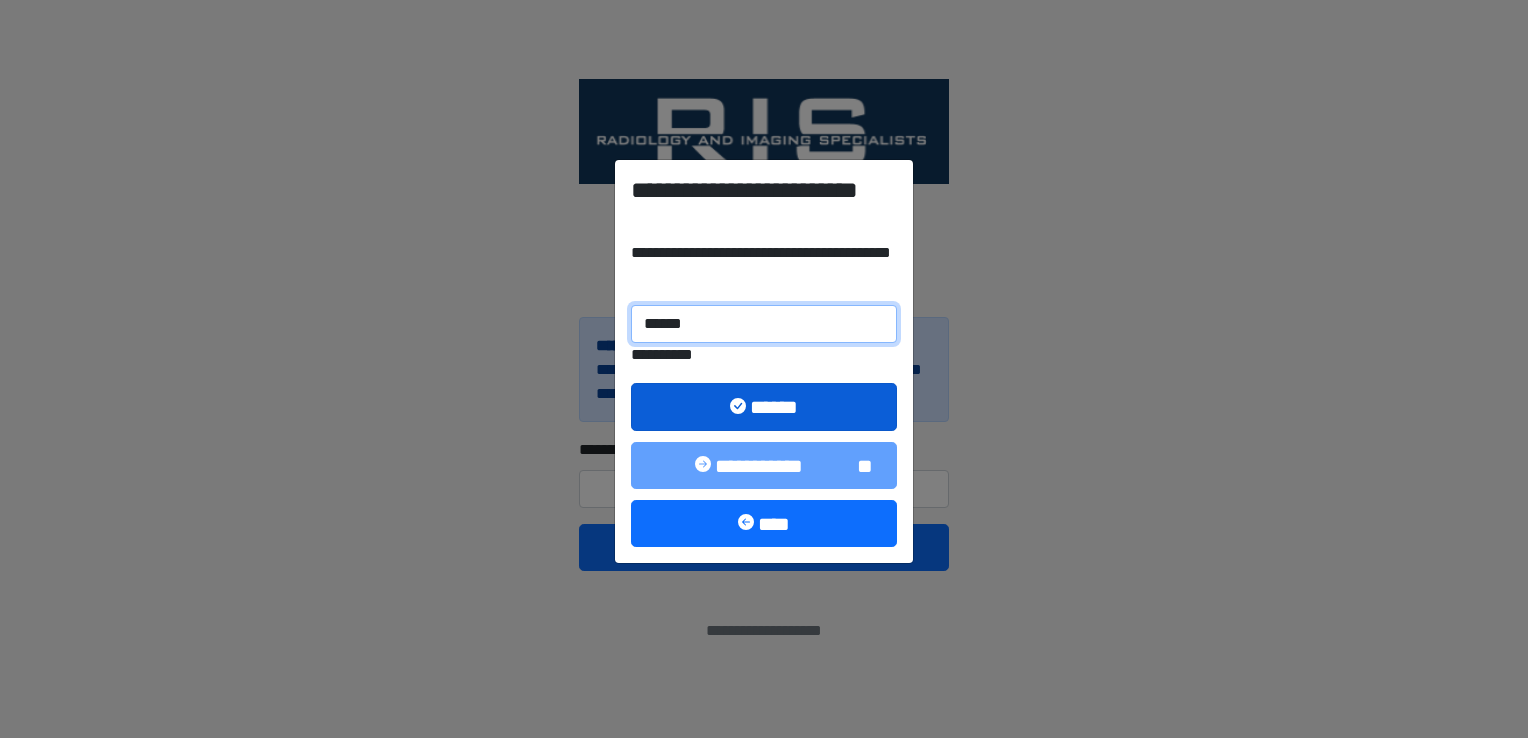 type on "******" 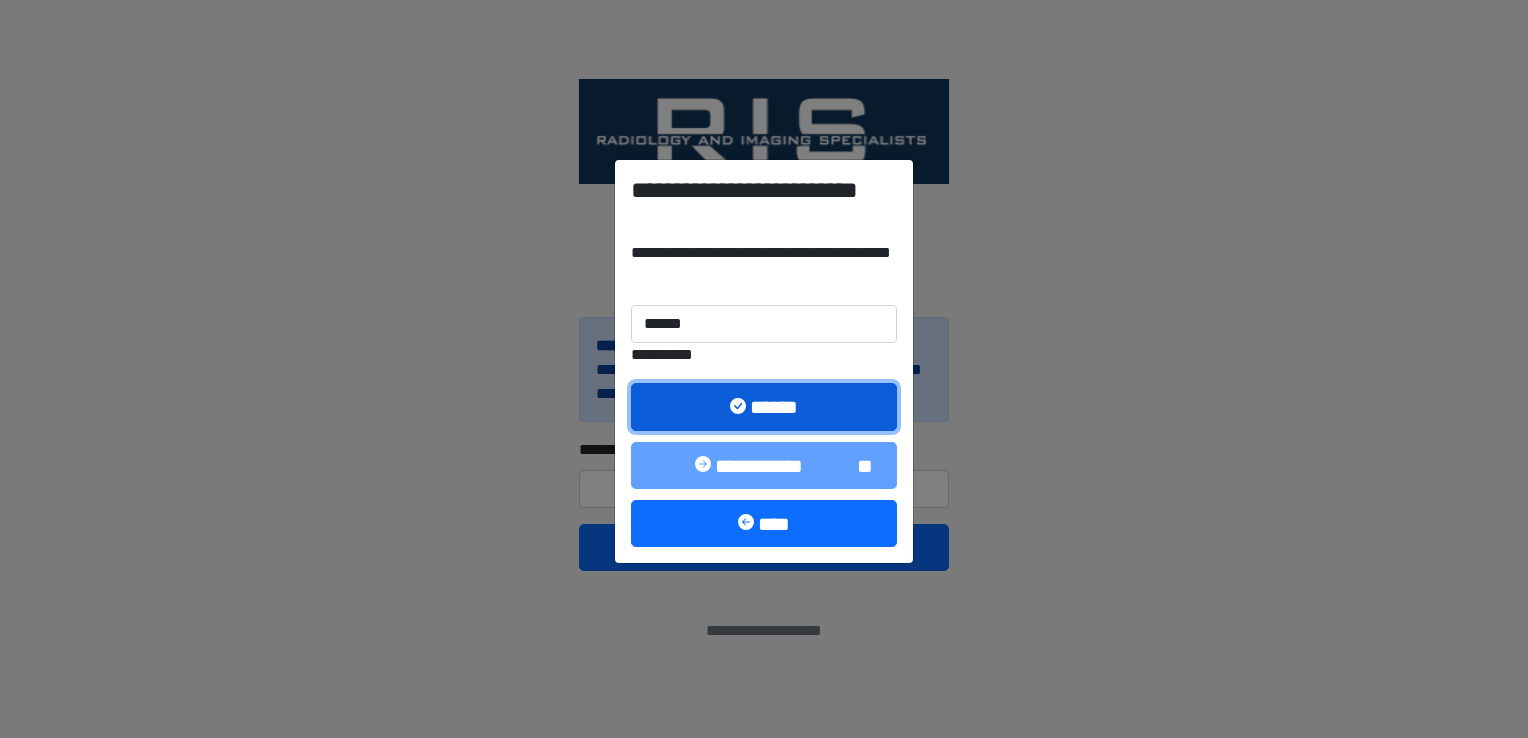 click on "******" at bounding box center (764, 407) 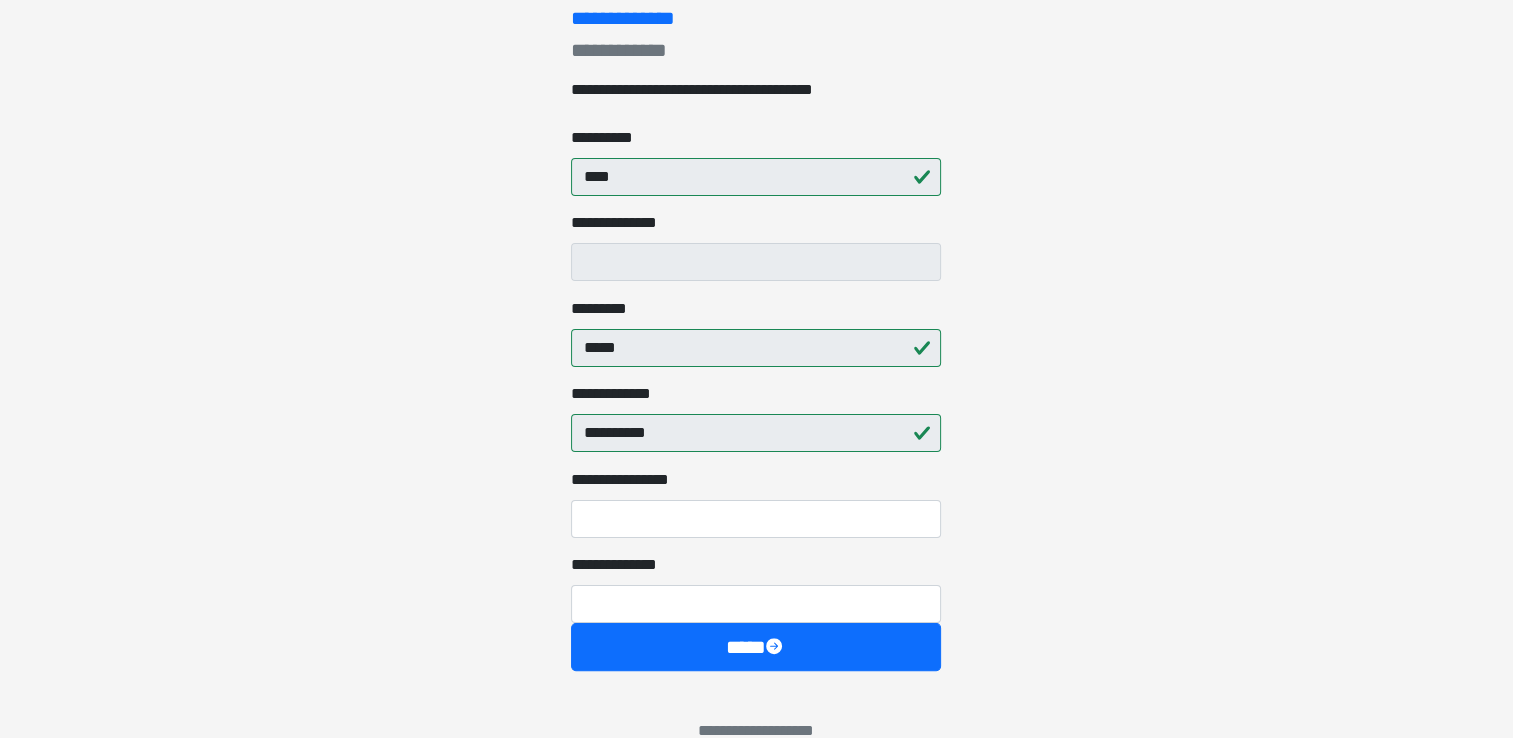 scroll, scrollTop: 320, scrollLeft: 0, axis: vertical 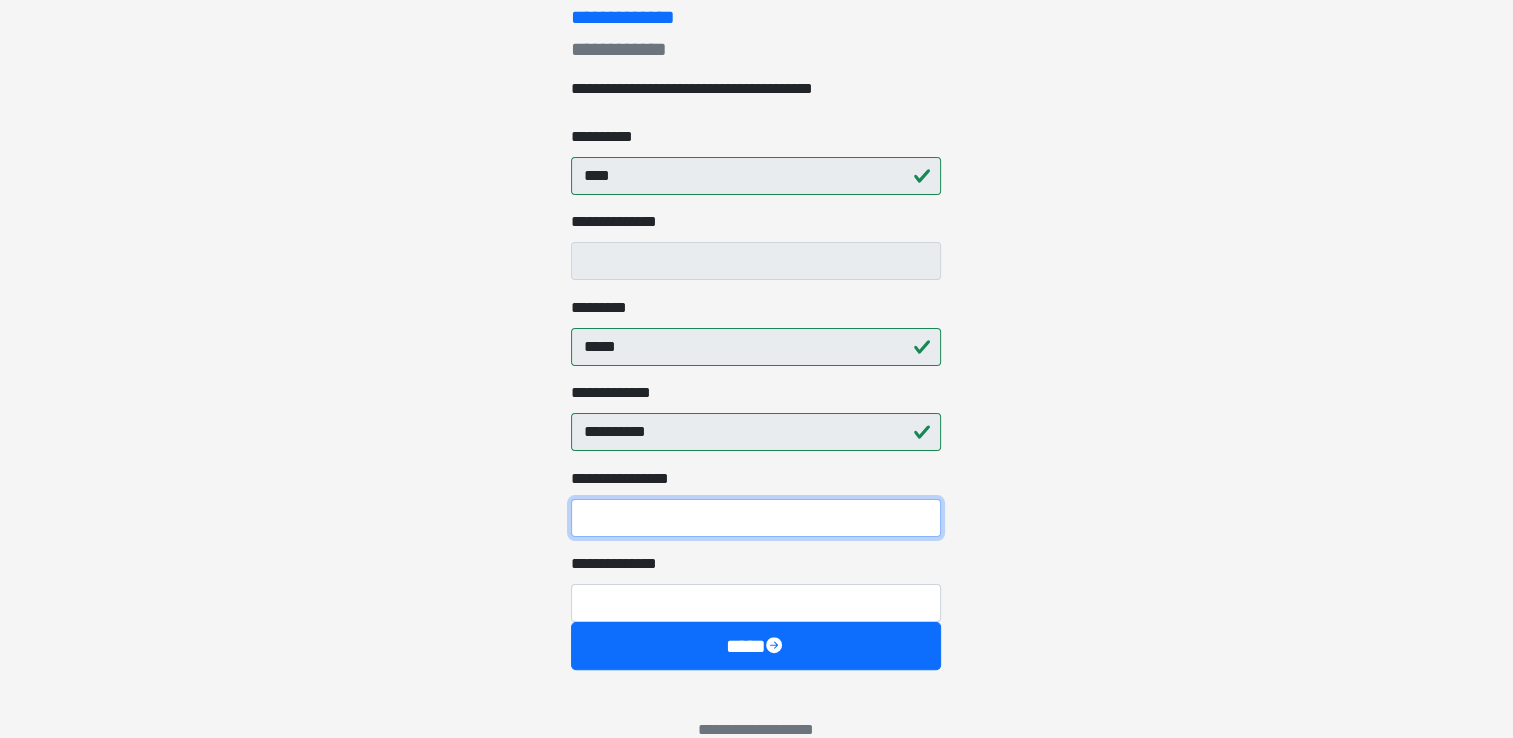 click on "**********" at bounding box center (756, 518) 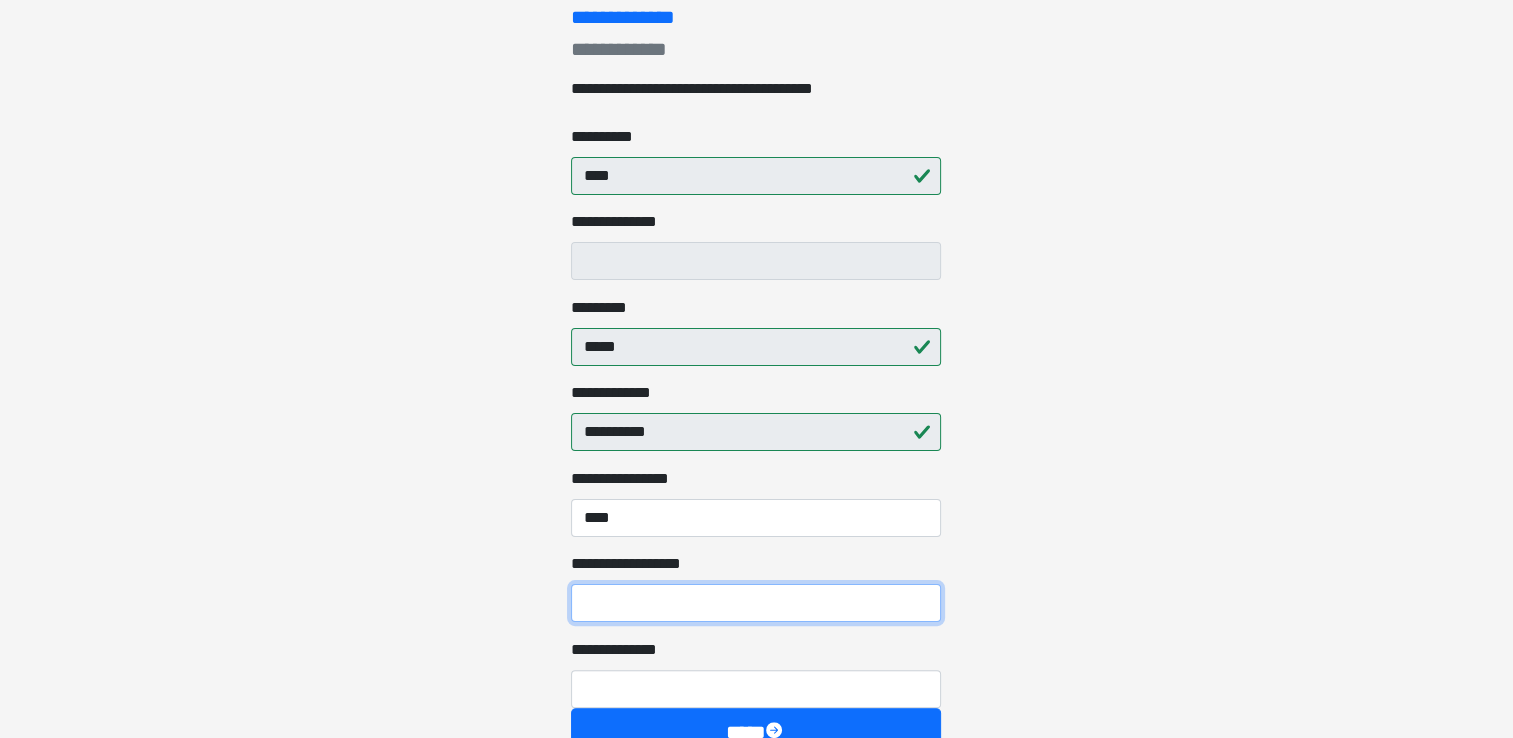click on "**********" at bounding box center [756, 603] 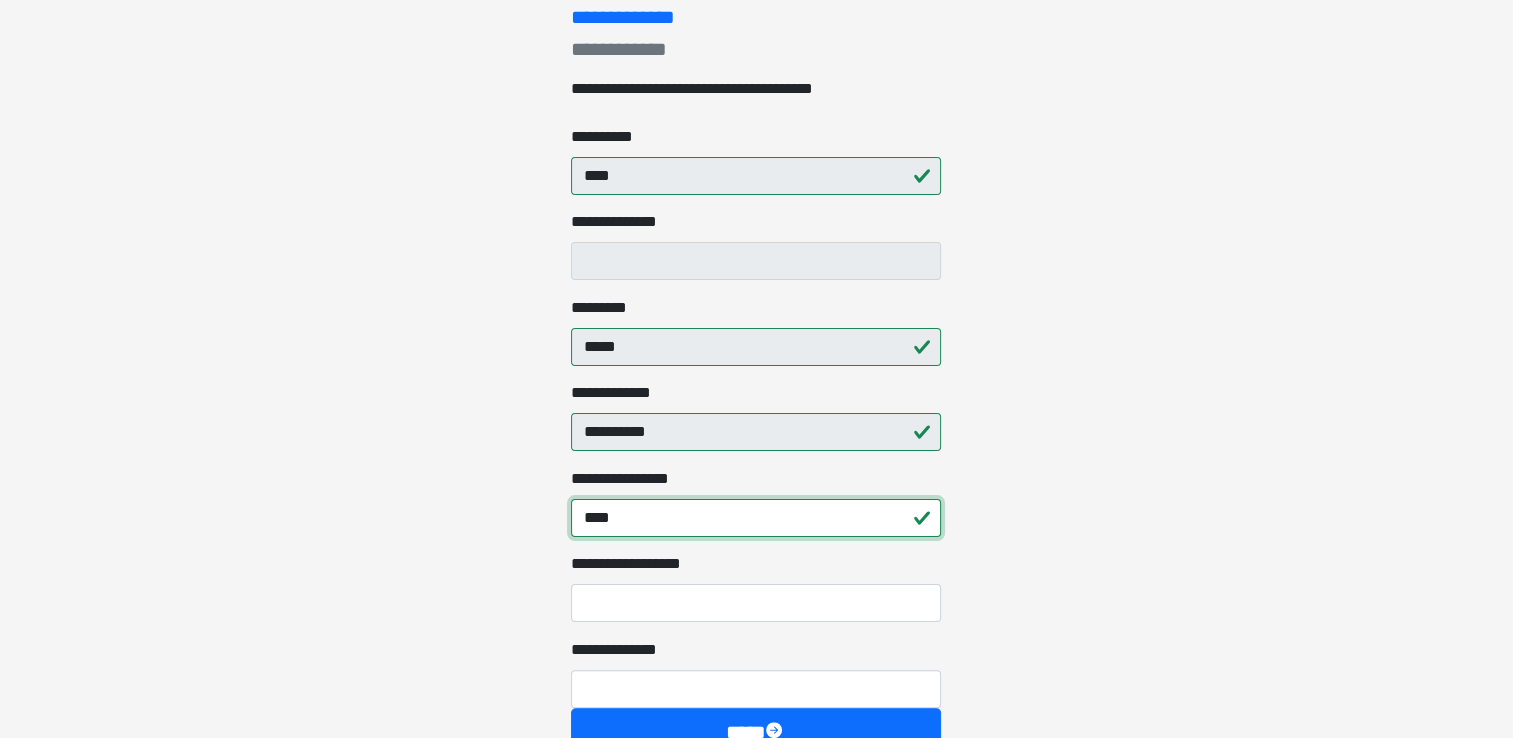 click on "****" at bounding box center [756, 518] 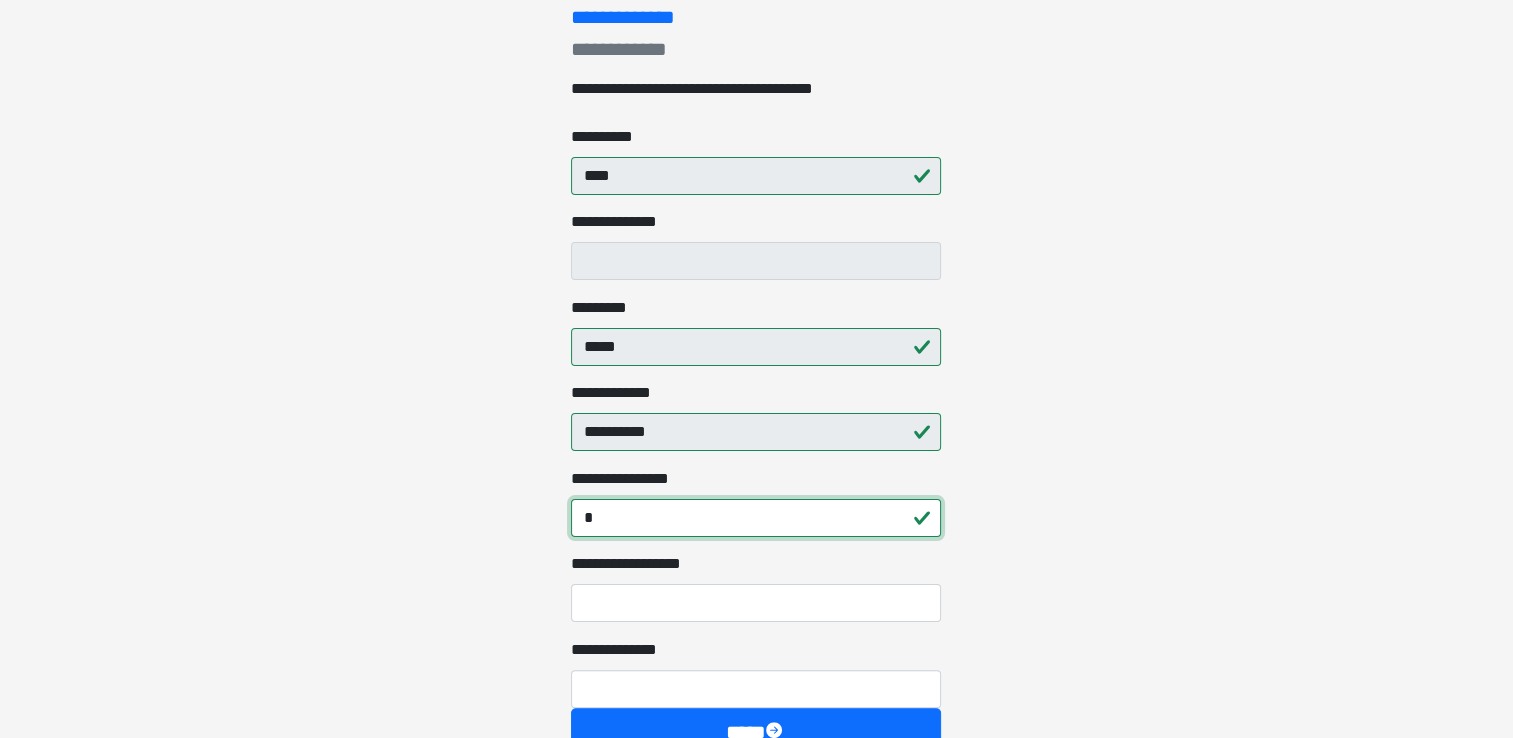 type on "*" 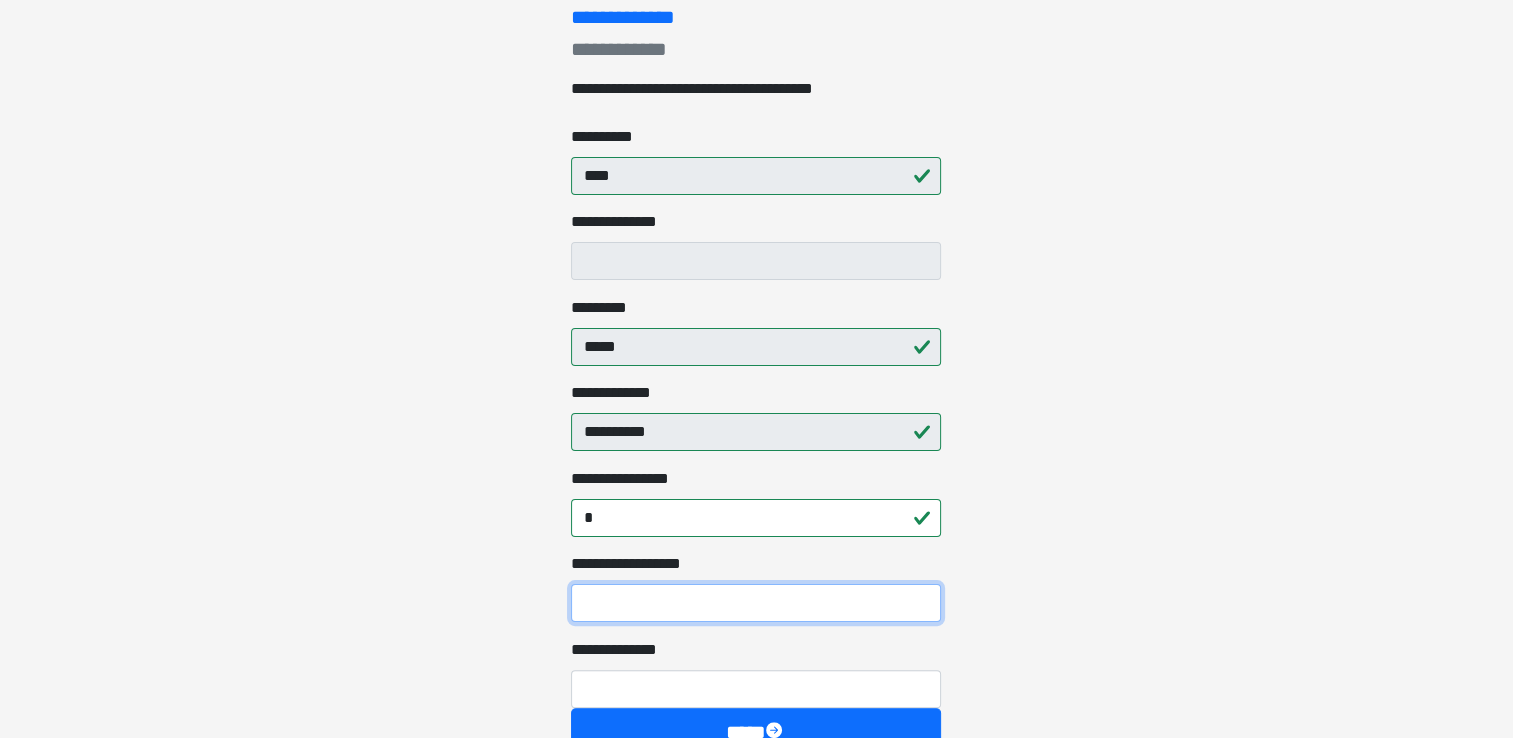 click on "**********" at bounding box center [756, 603] 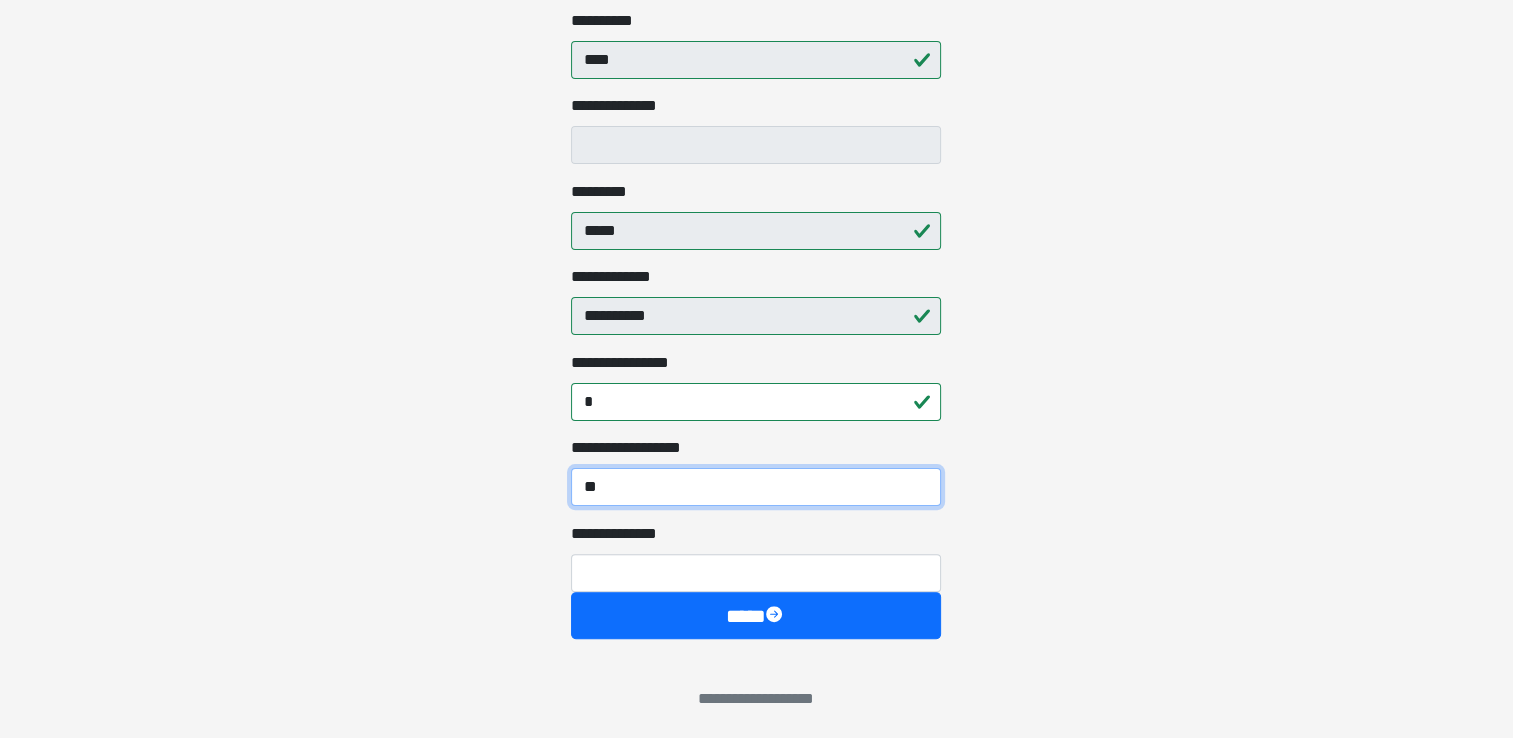 scroll, scrollTop: 456, scrollLeft: 0, axis: vertical 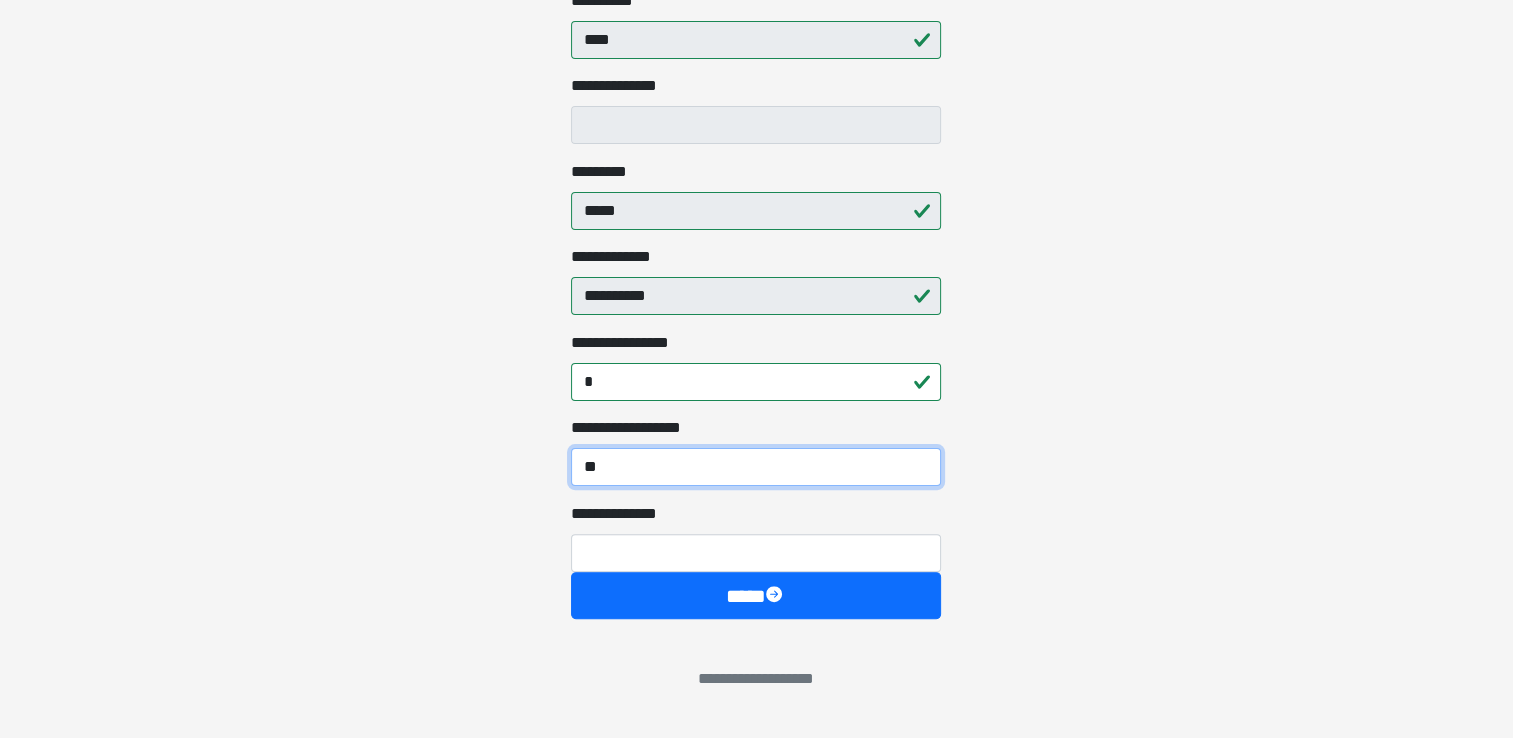 type on "**" 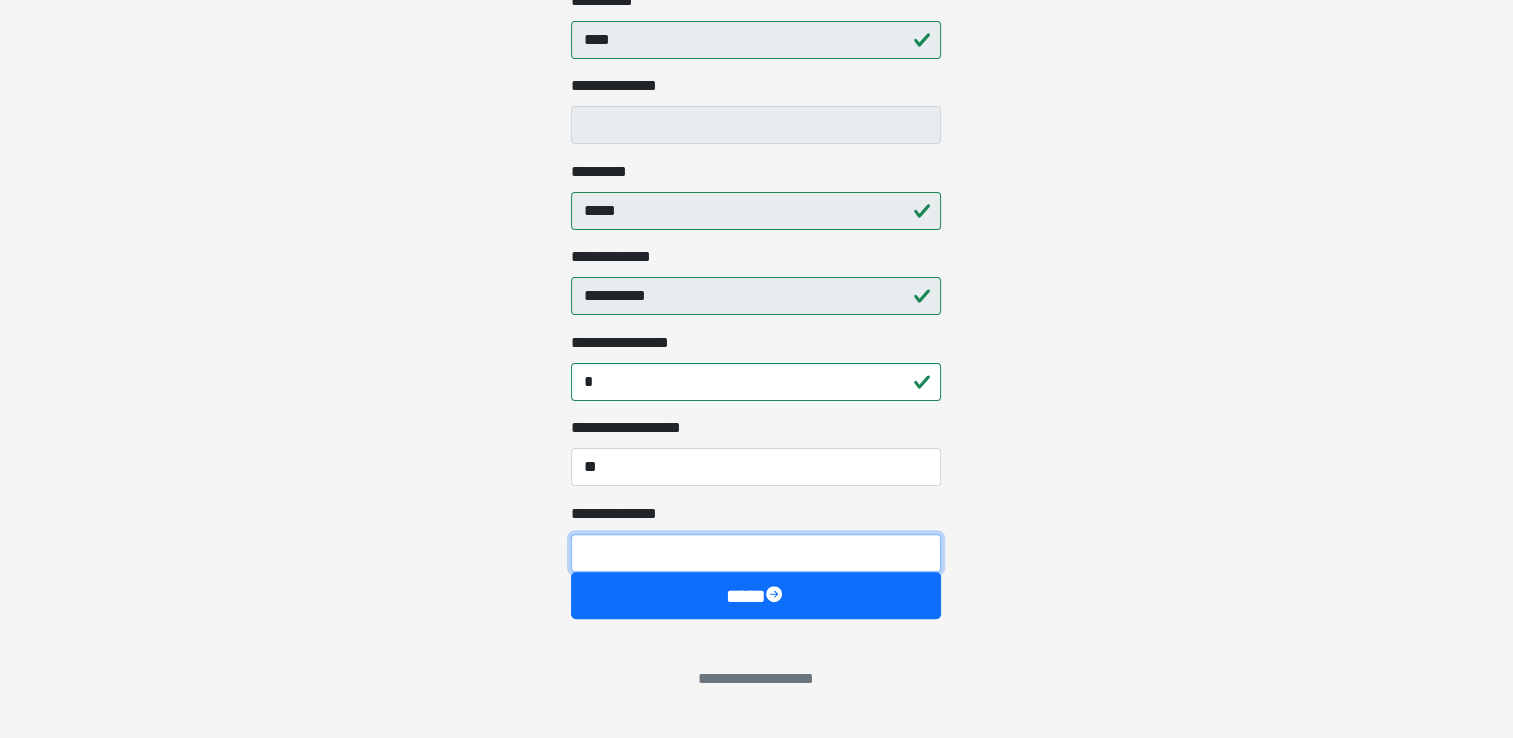 click on "**********" at bounding box center (756, 553) 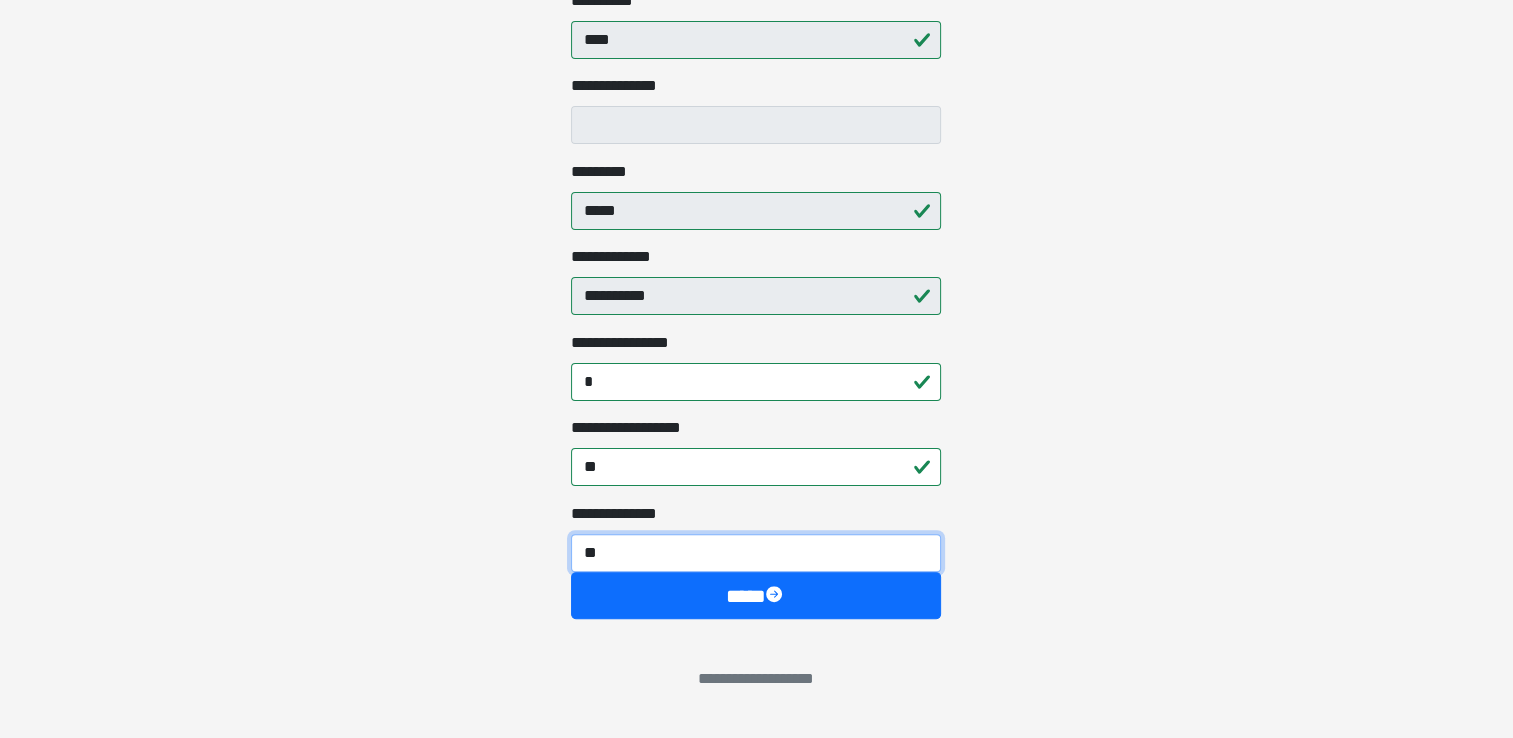 type on "***" 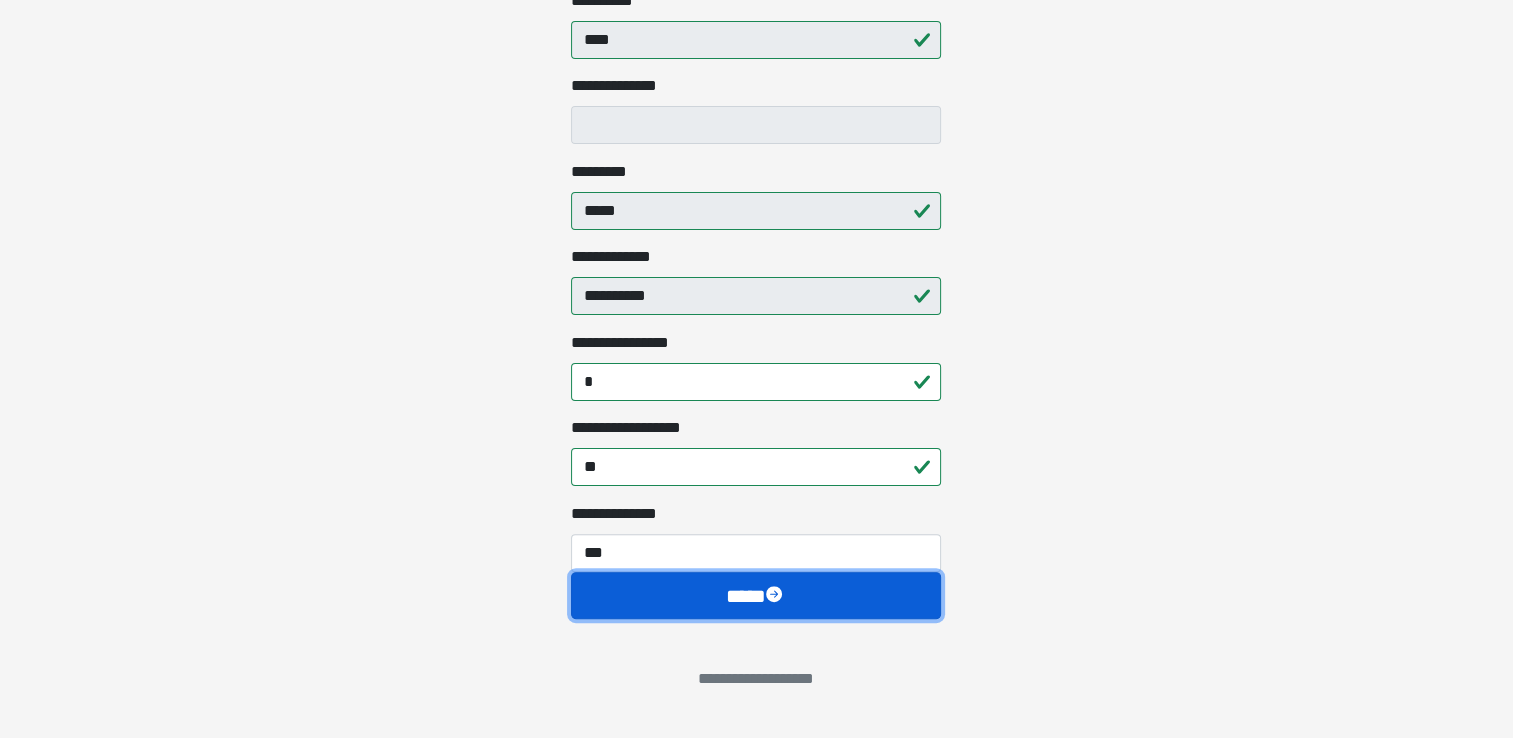 click on "****" at bounding box center [756, 596] 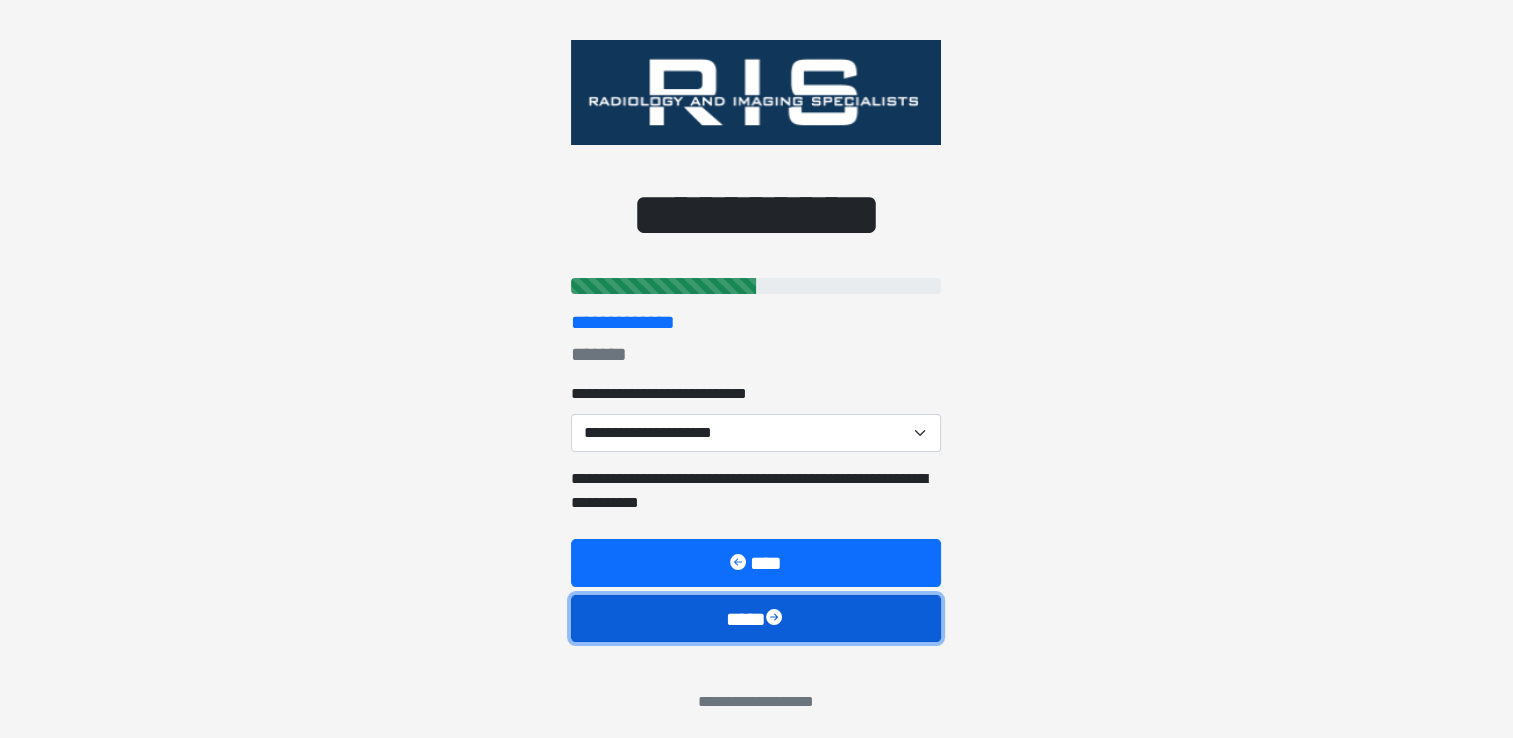 scroll, scrollTop: 0, scrollLeft: 0, axis: both 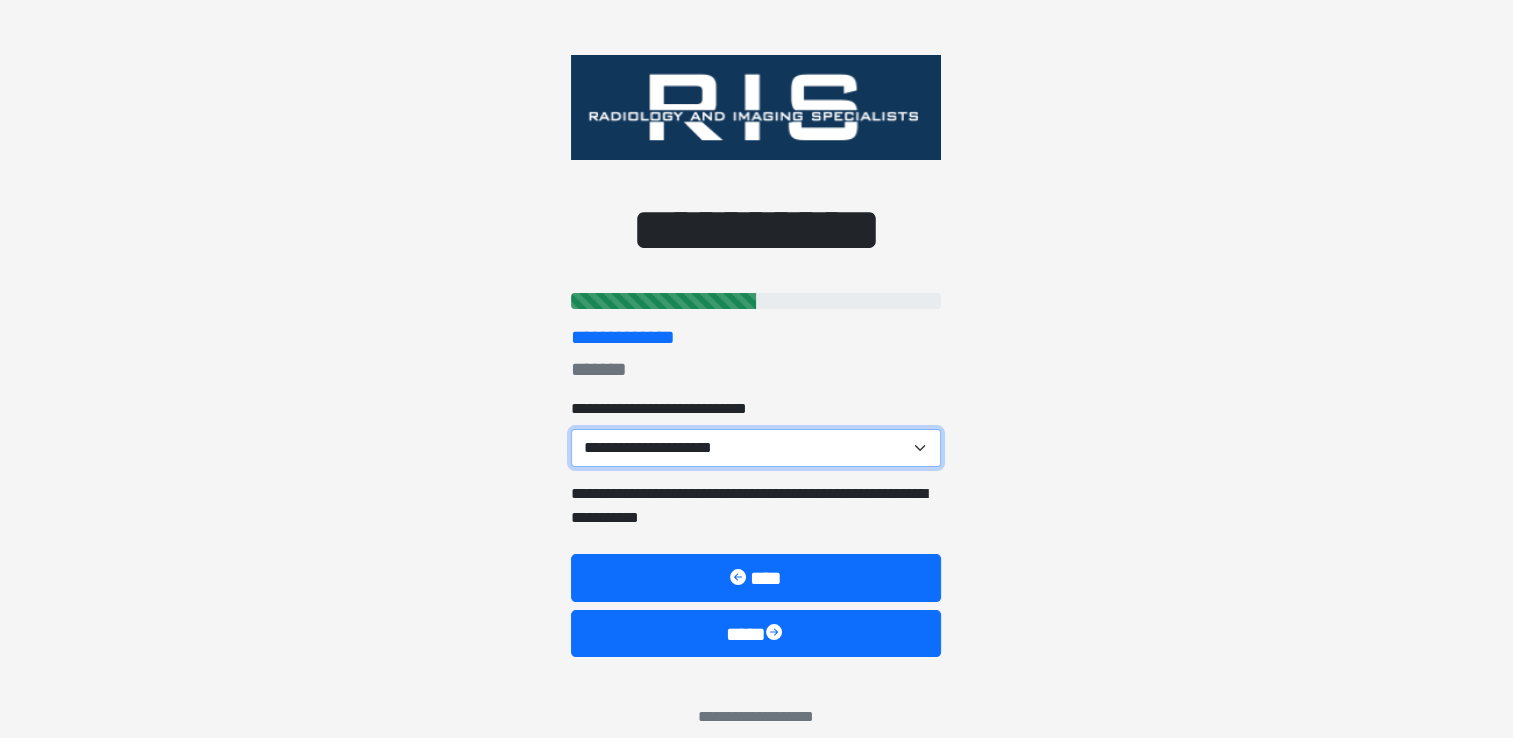 click on "**********" at bounding box center [756, 448] 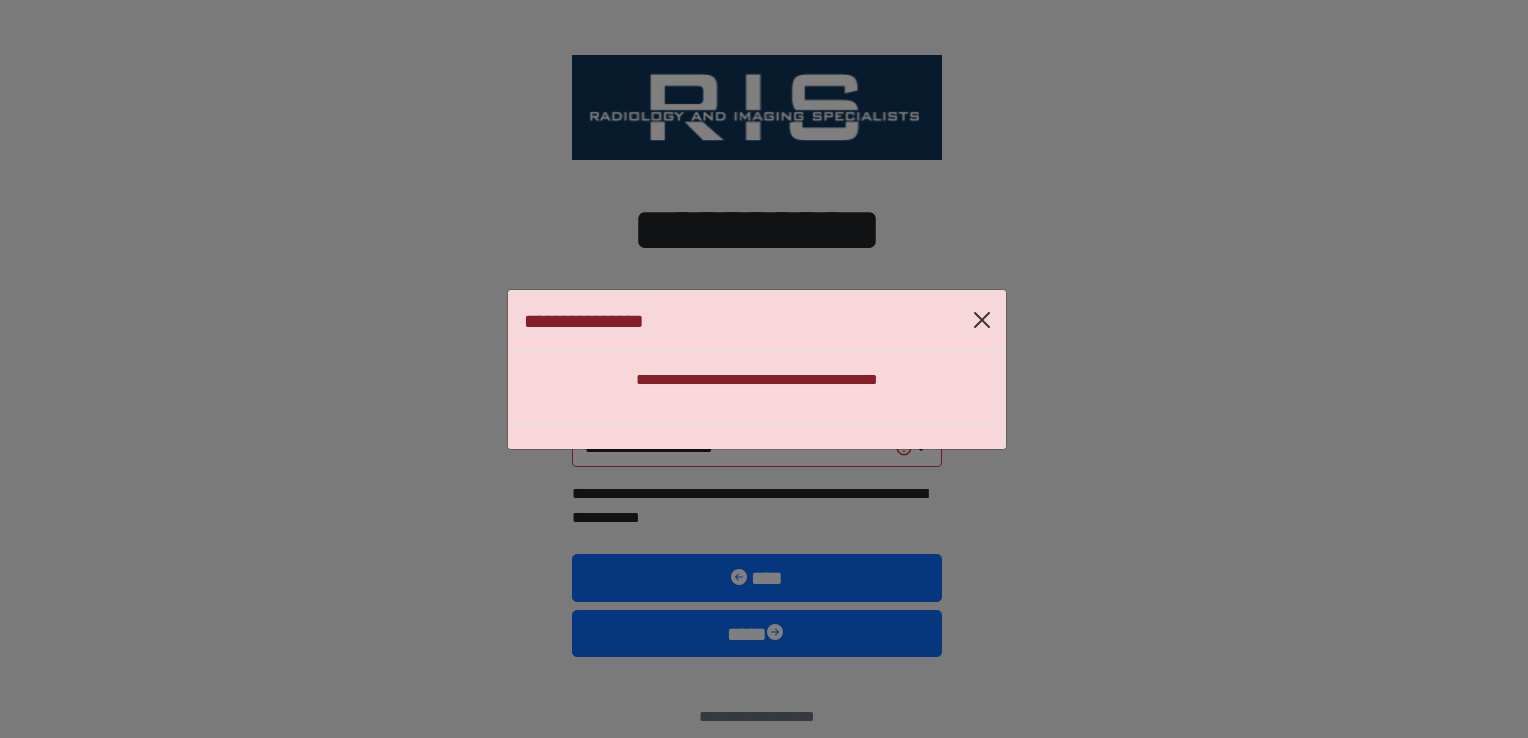 click at bounding box center [982, 320] 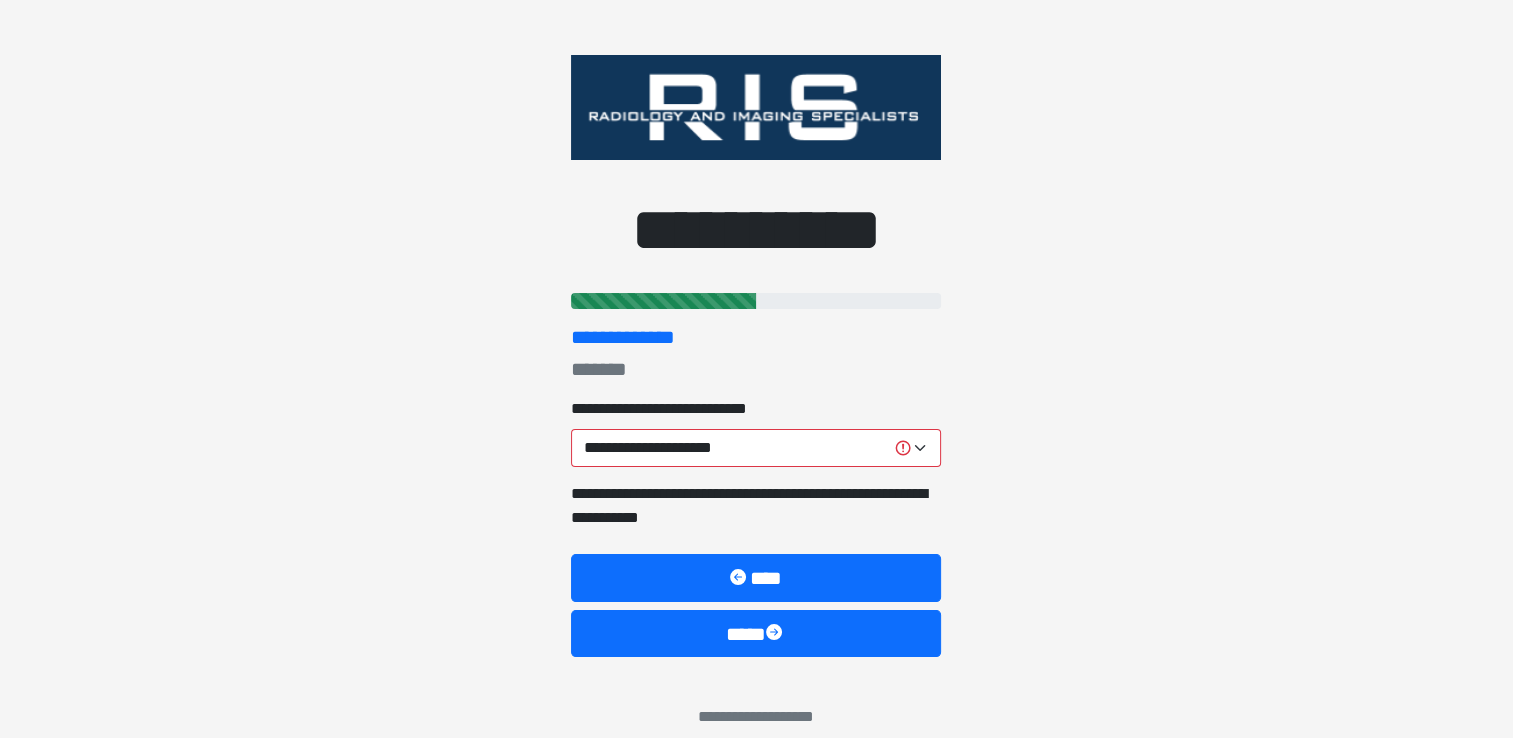 scroll, scrollTop: 21, scrollLeft: 0, axis: vertical 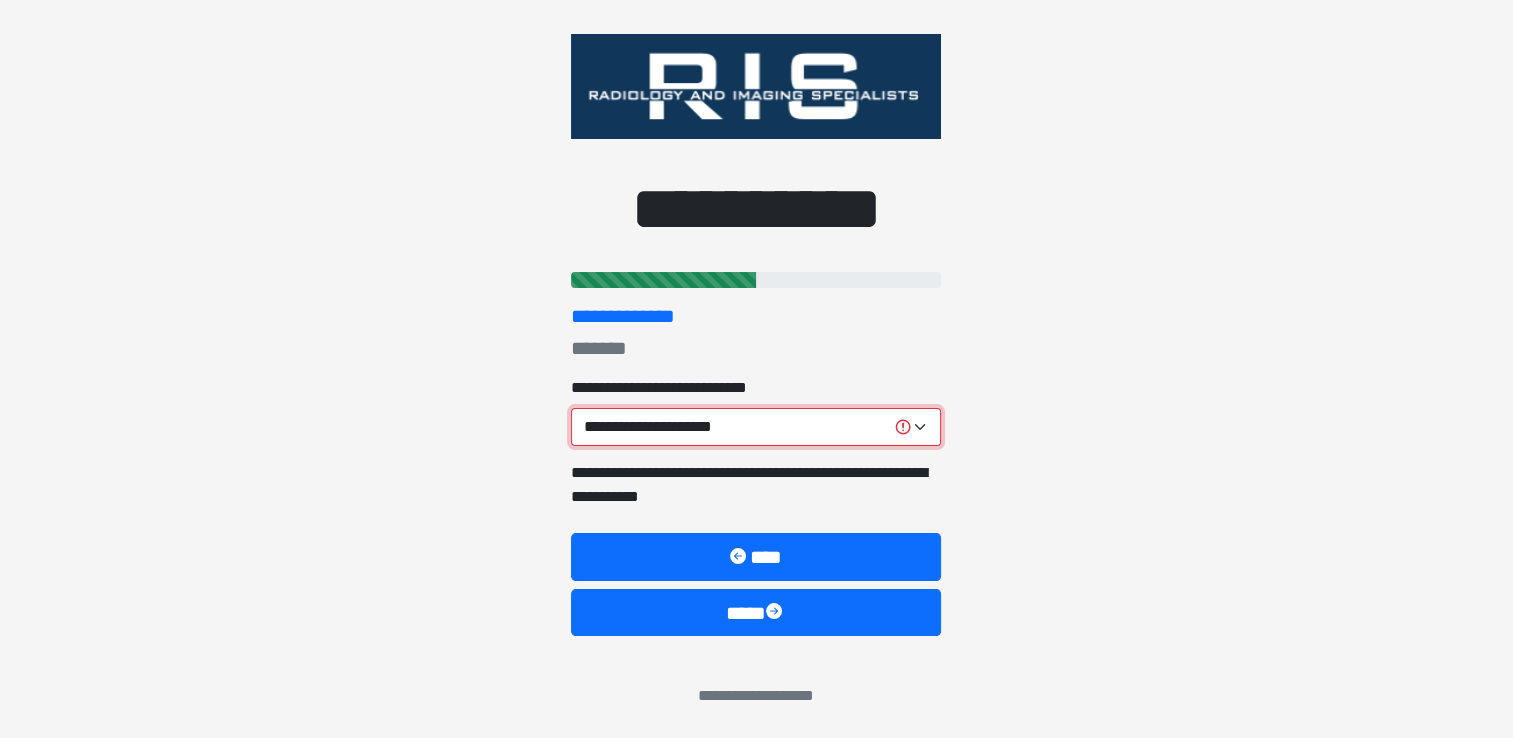 click on "**********" at bounding box center (756, 427) 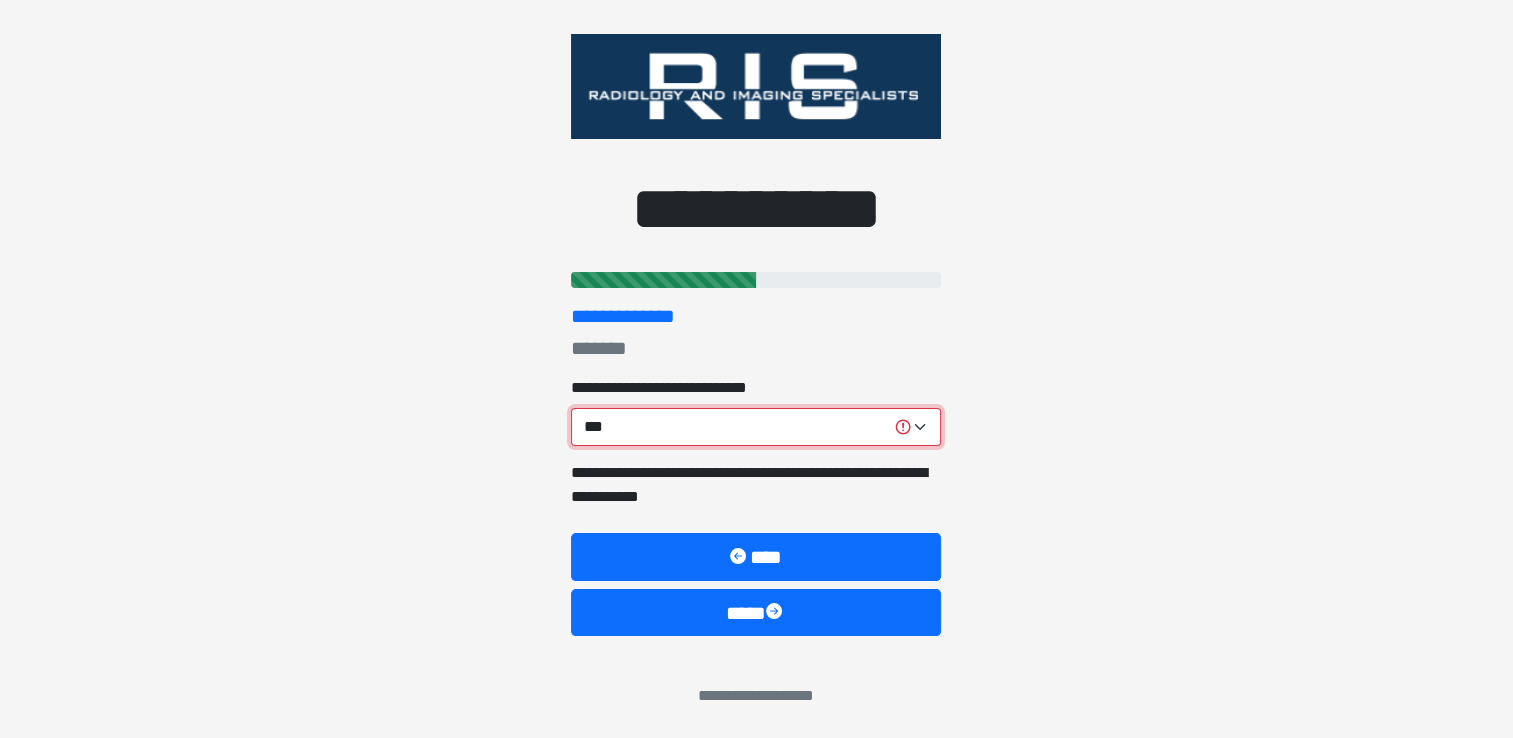 click on "**********" at bounding box center (756, 427) 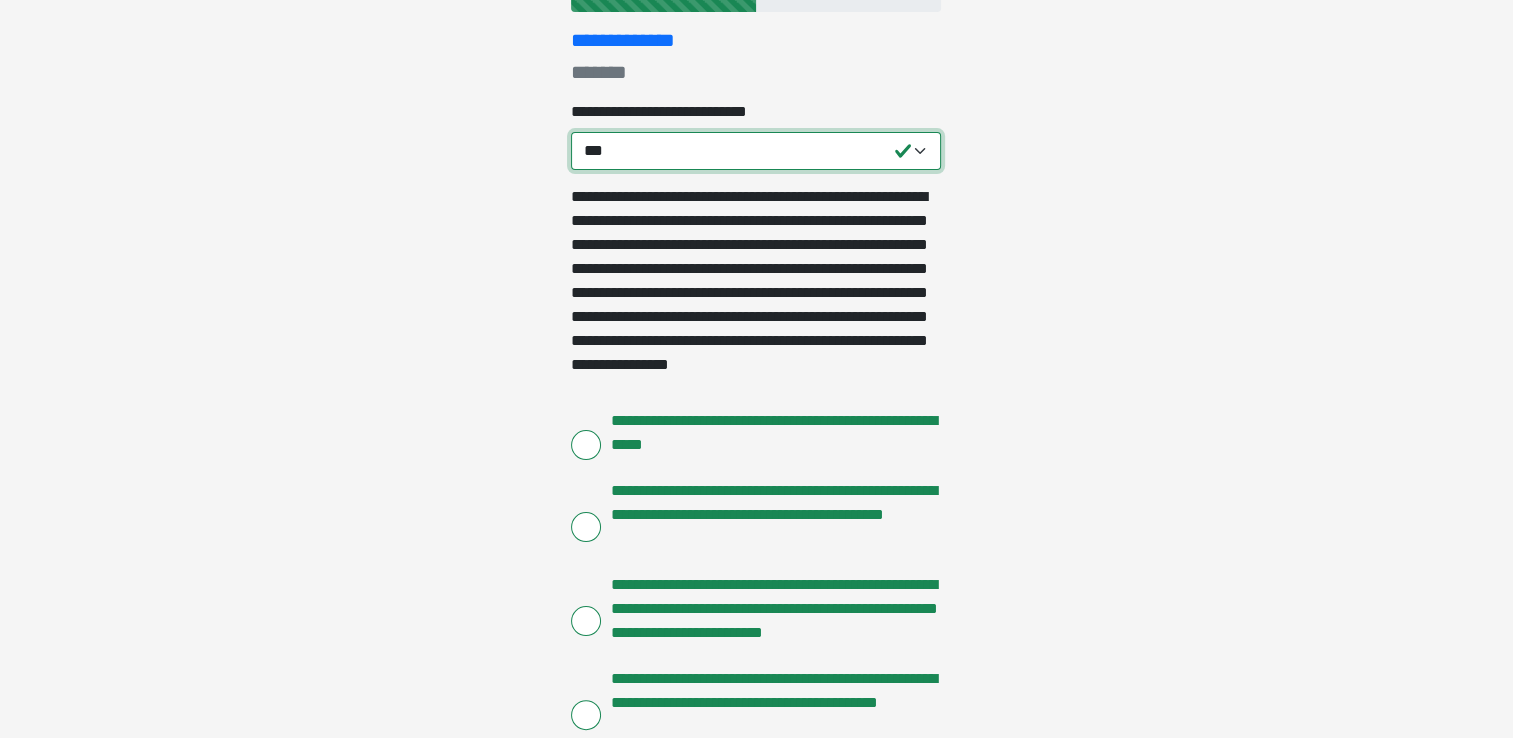 scroll, scrollTop: 296, scrollLeft: 0, axis: vertical 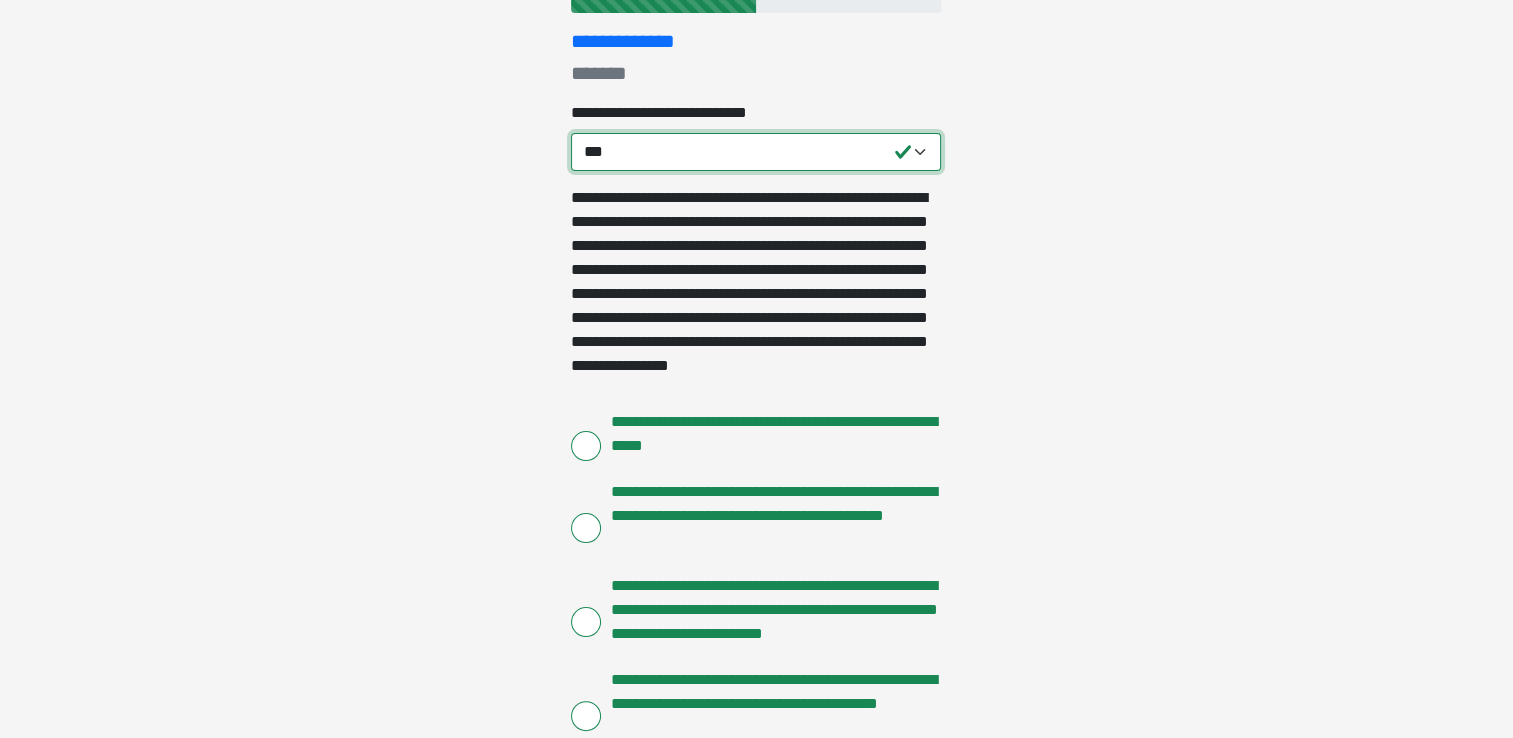 click on "**********" at bounding box center (756, 152) 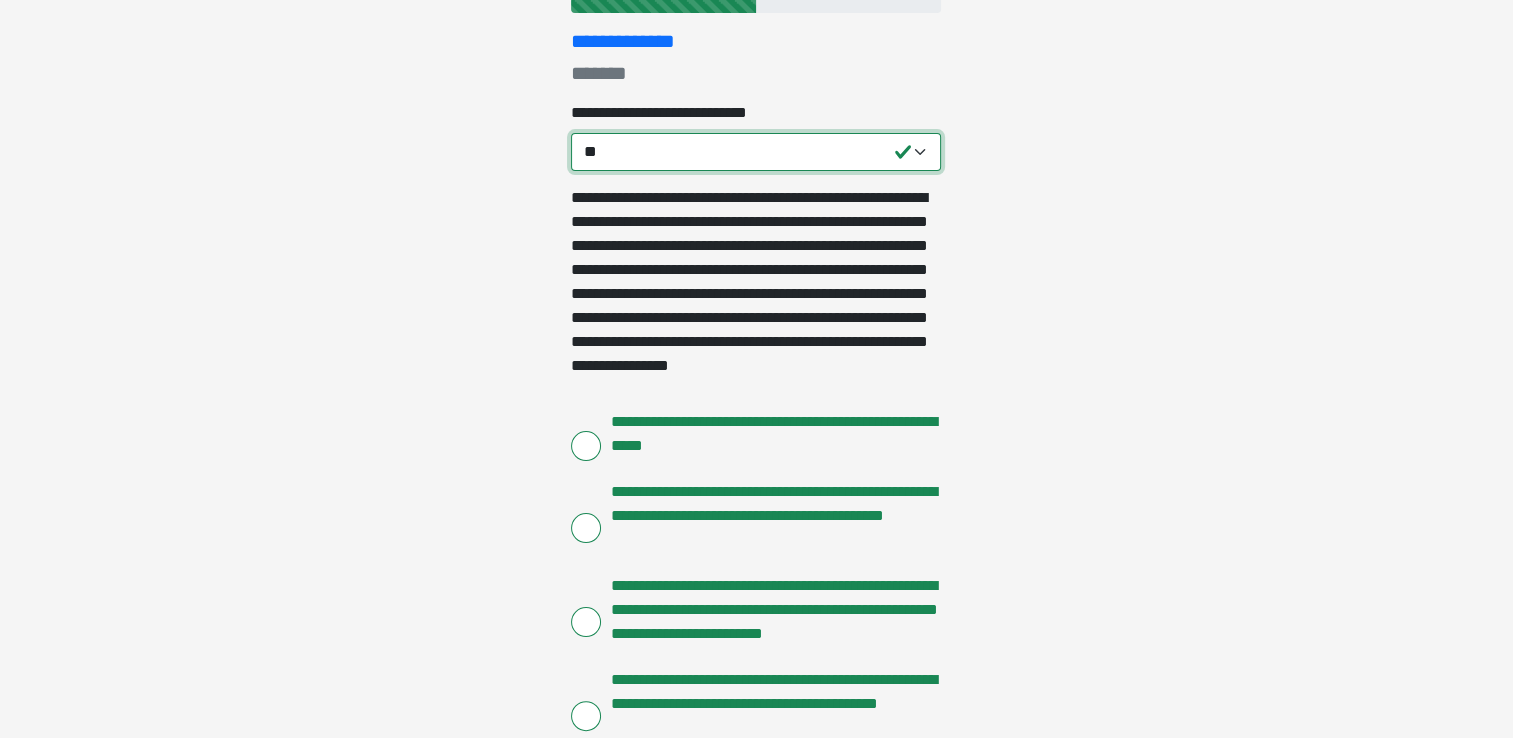 click on "**********" at bounding box center (756, 152) 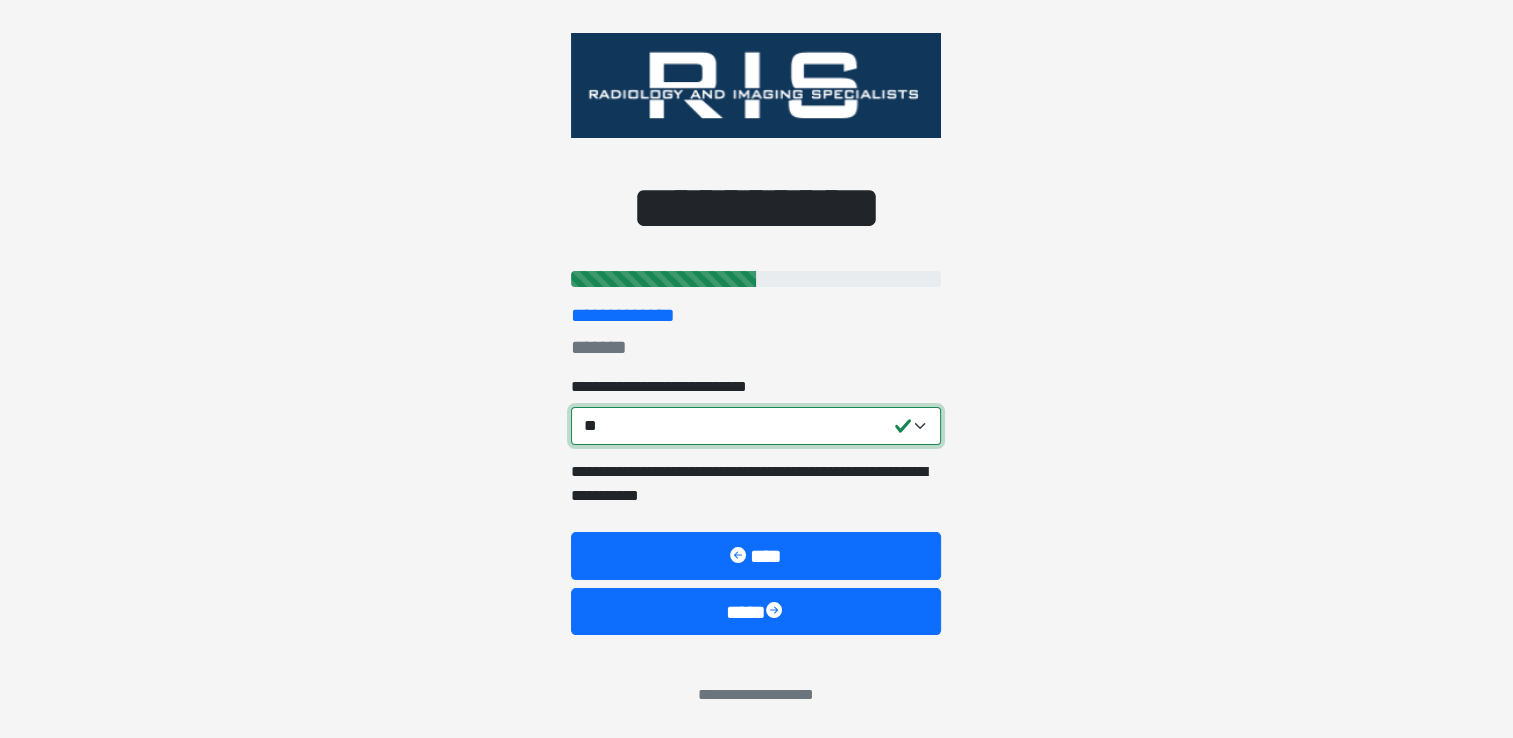 scroll, scrollTop: 21, scrollLeft: 0, axis: vertical 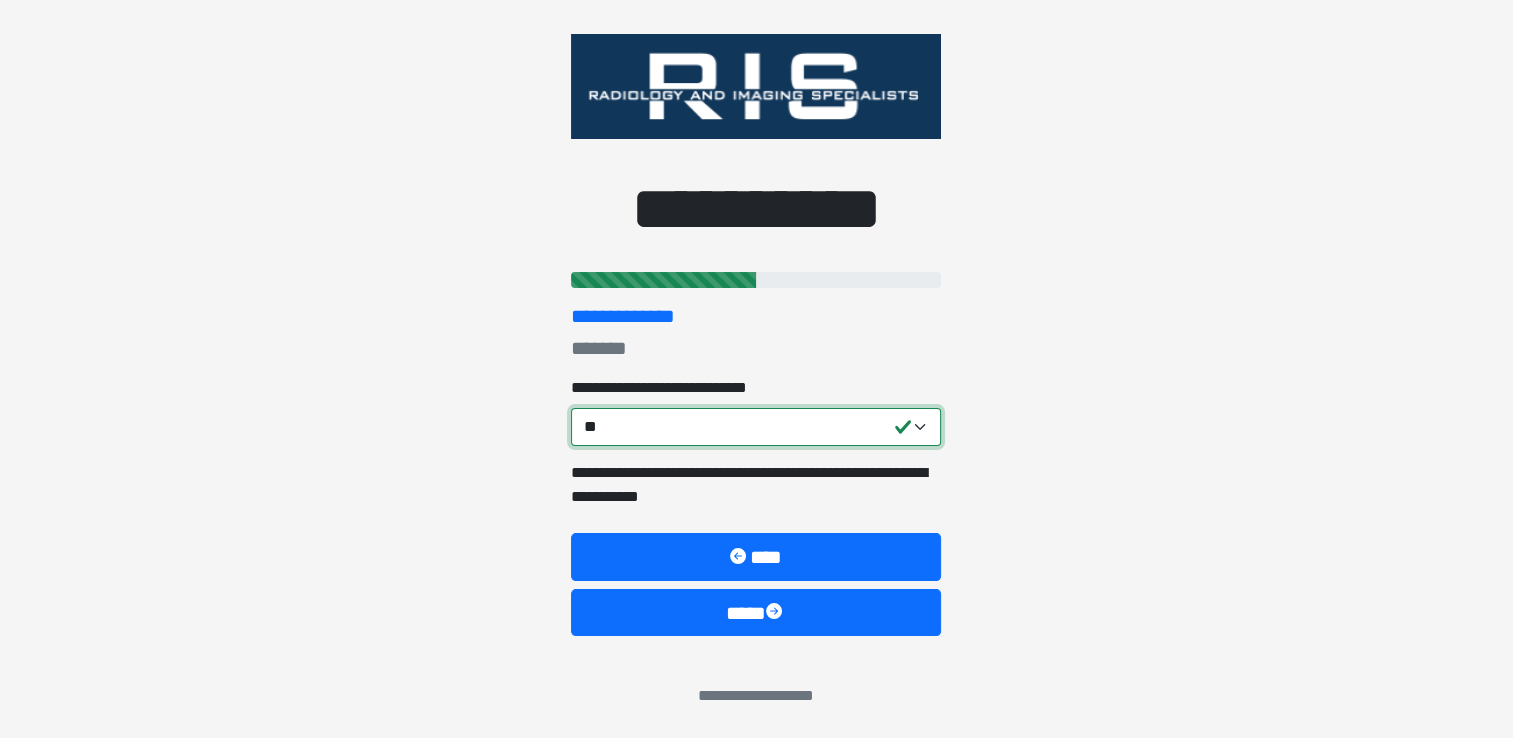 click on "****" at bounding box center (756, 613) 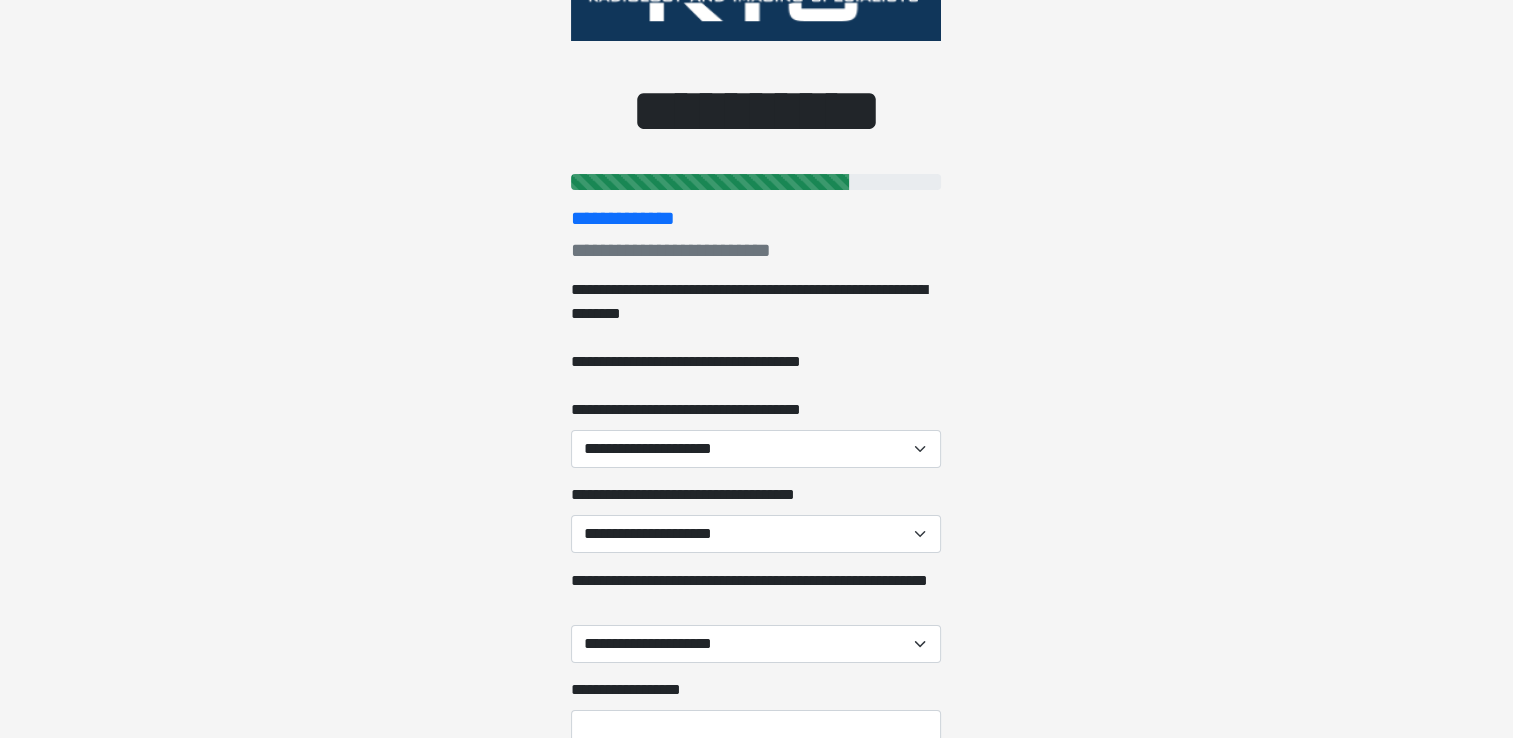 scroll, scrollTop: 126, scrollLeft: 0, axis: vertical 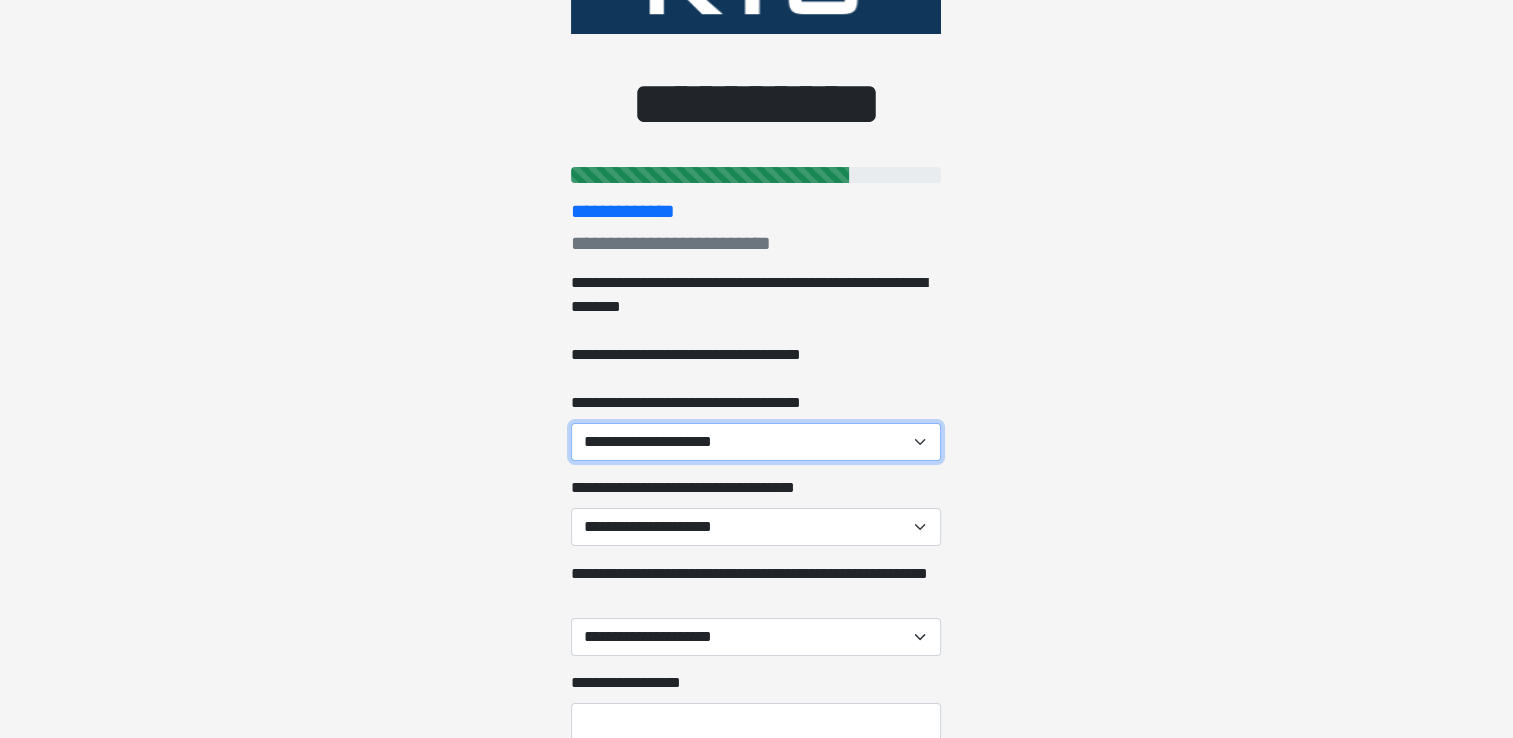 click on "**********" at bounding box center [756, 442] 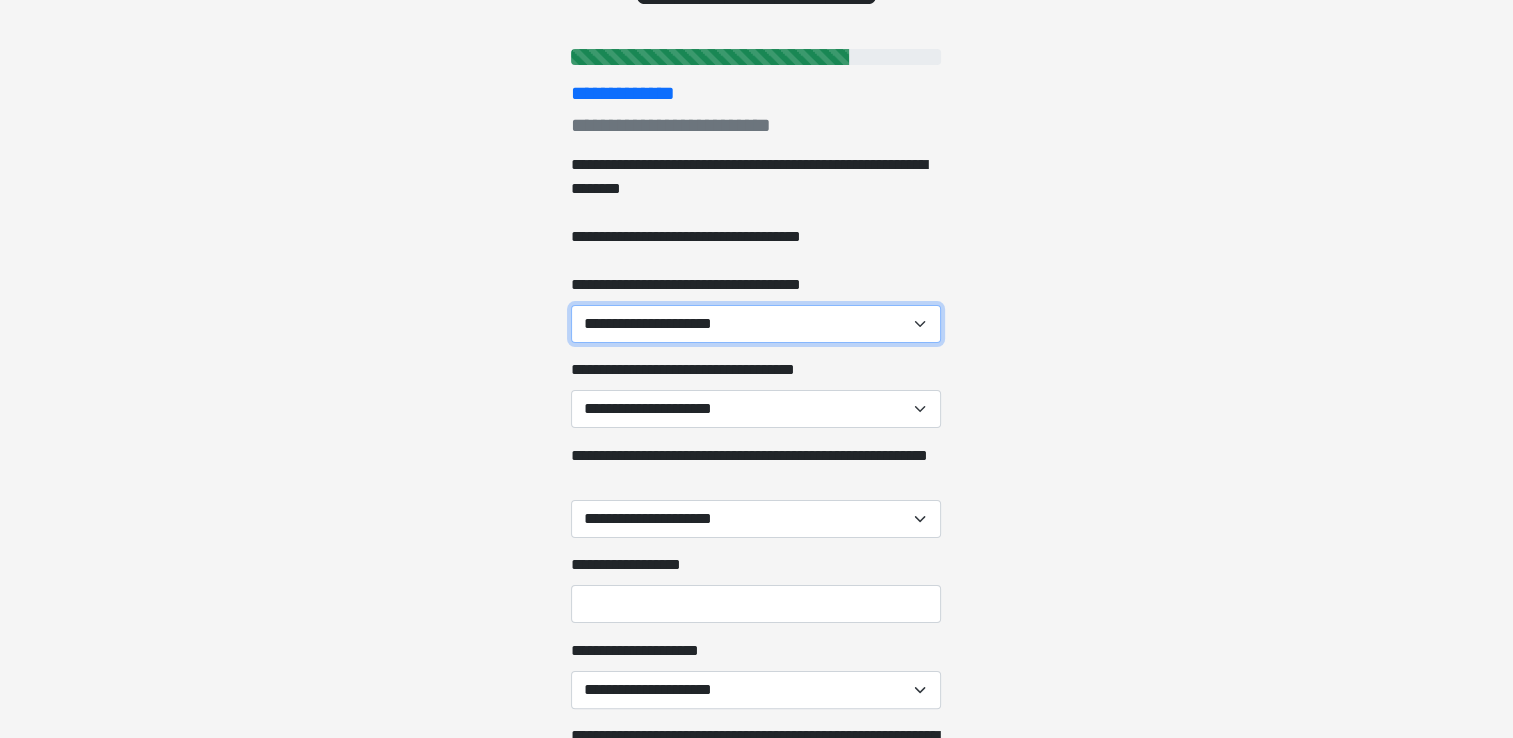 scroll, scrollTop: 247, scrollLeft: 0, axis: vertical 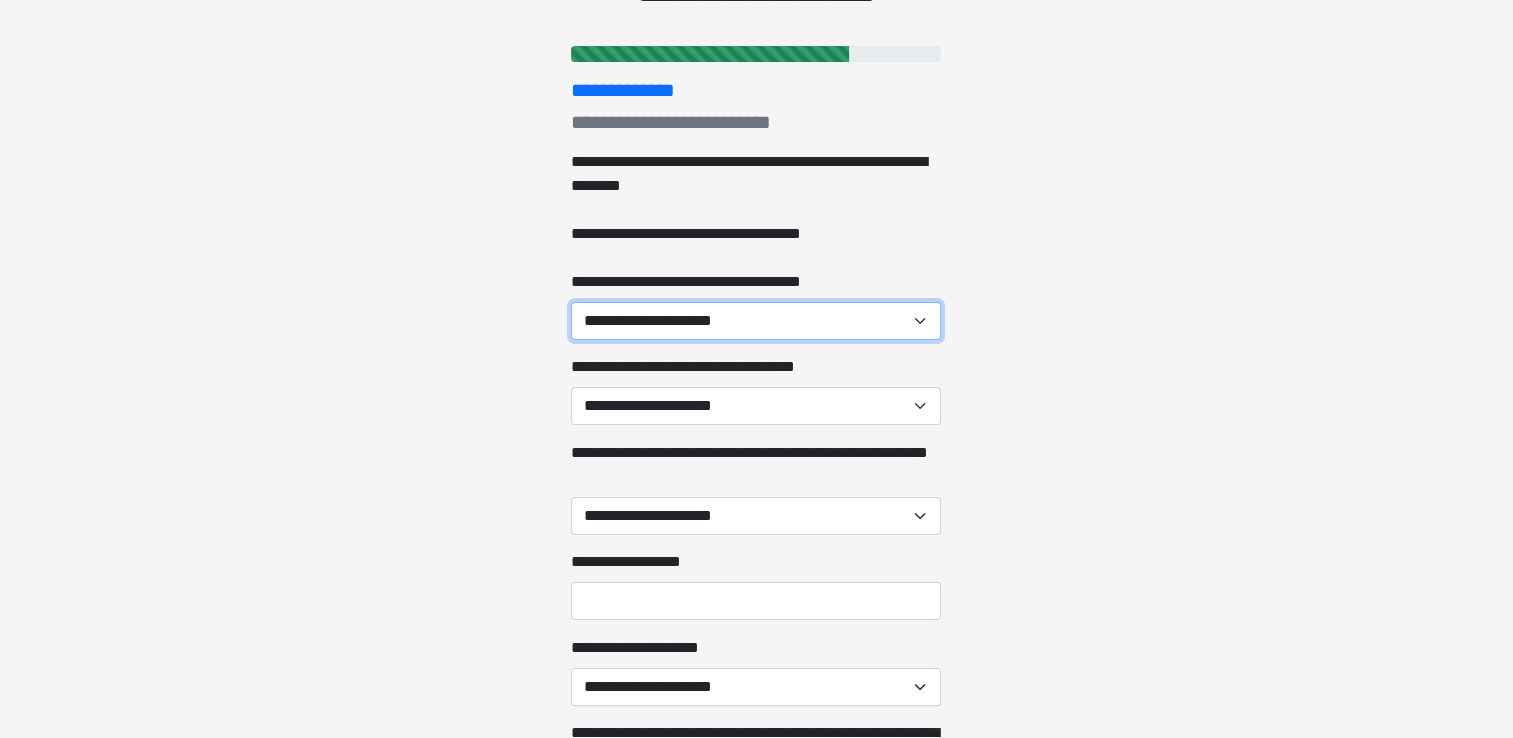 click on "**********" at bounding box center (756, 321) 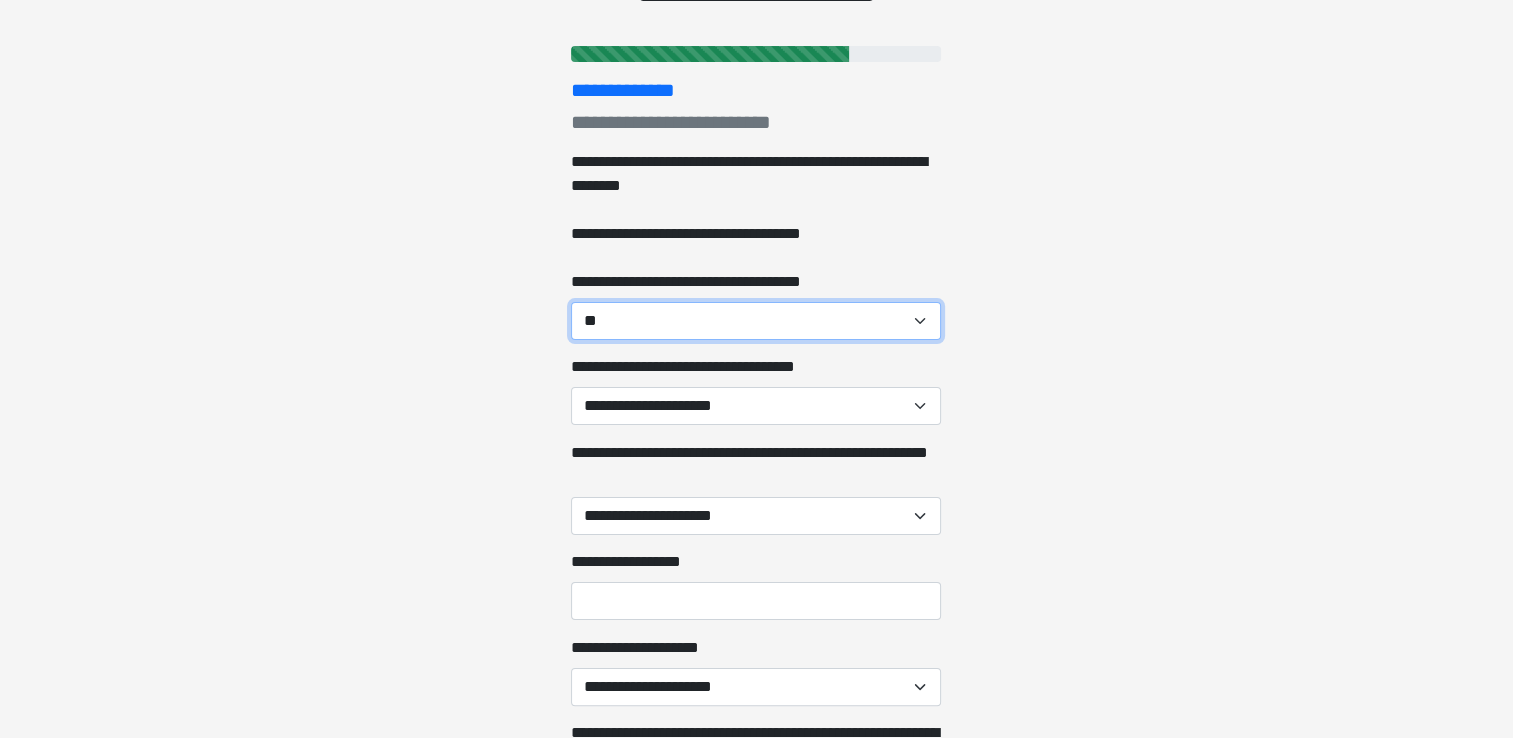 click on "**********" at bounding box center [756, 321] 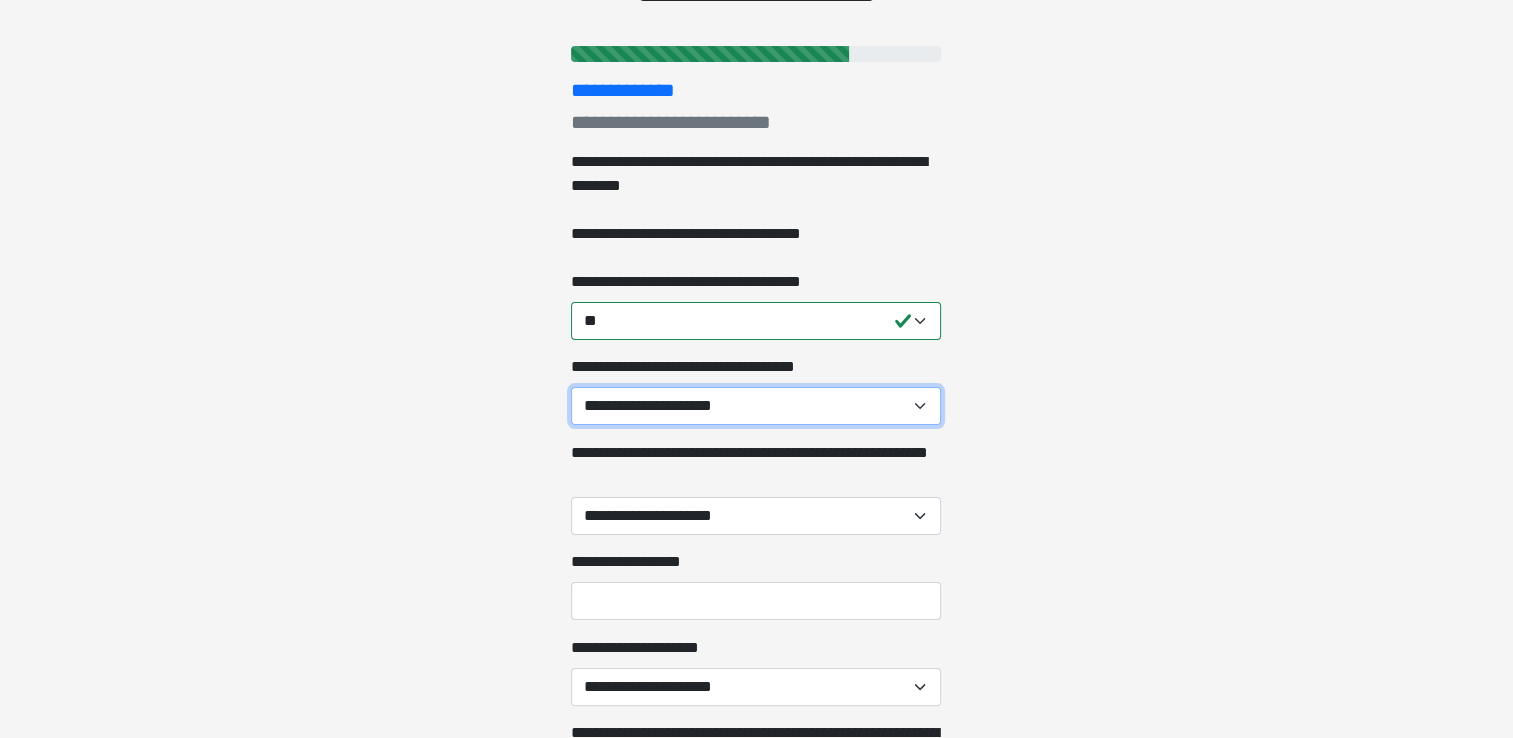 click on "**********" at bounding box center [756, 406] 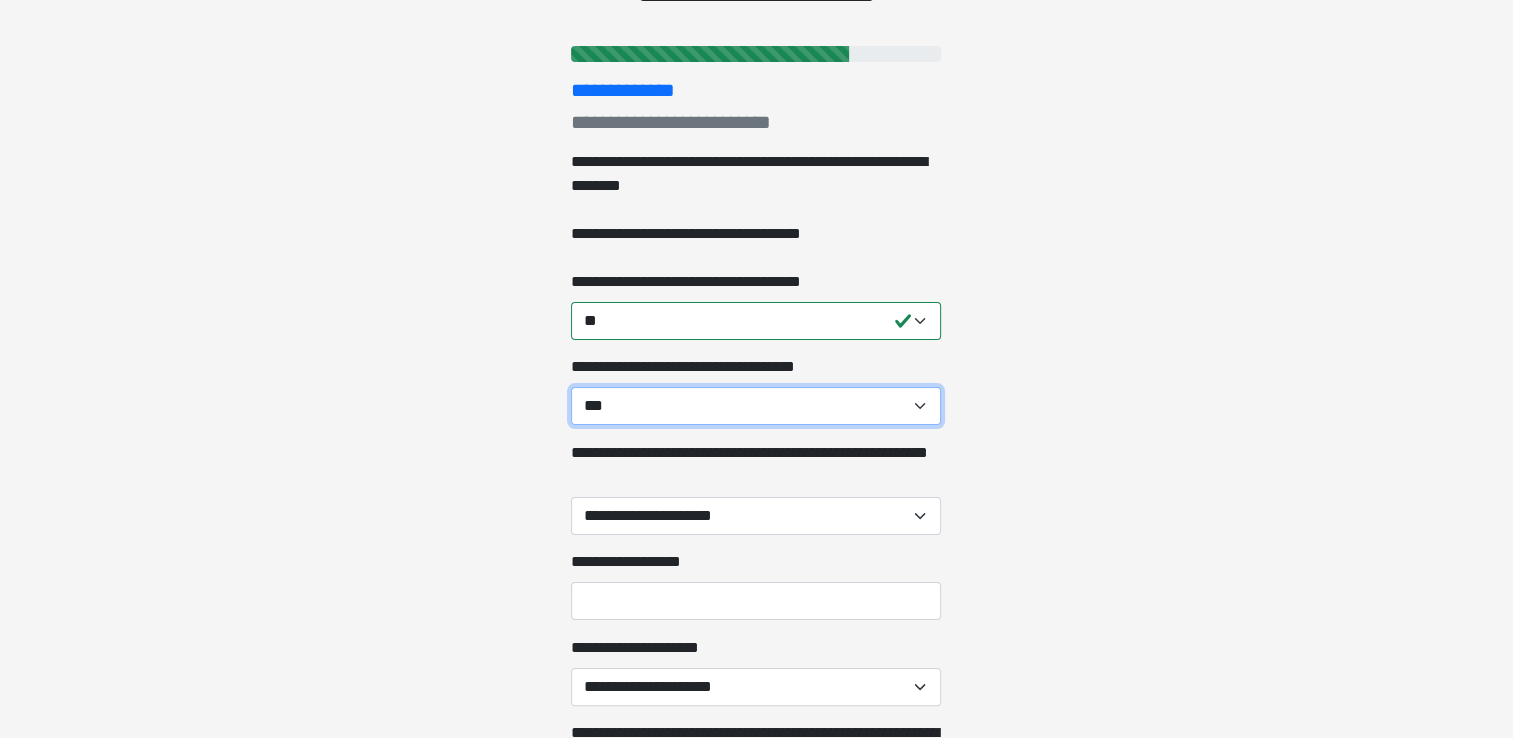 click on "**********" at bounding box center (756, 406) 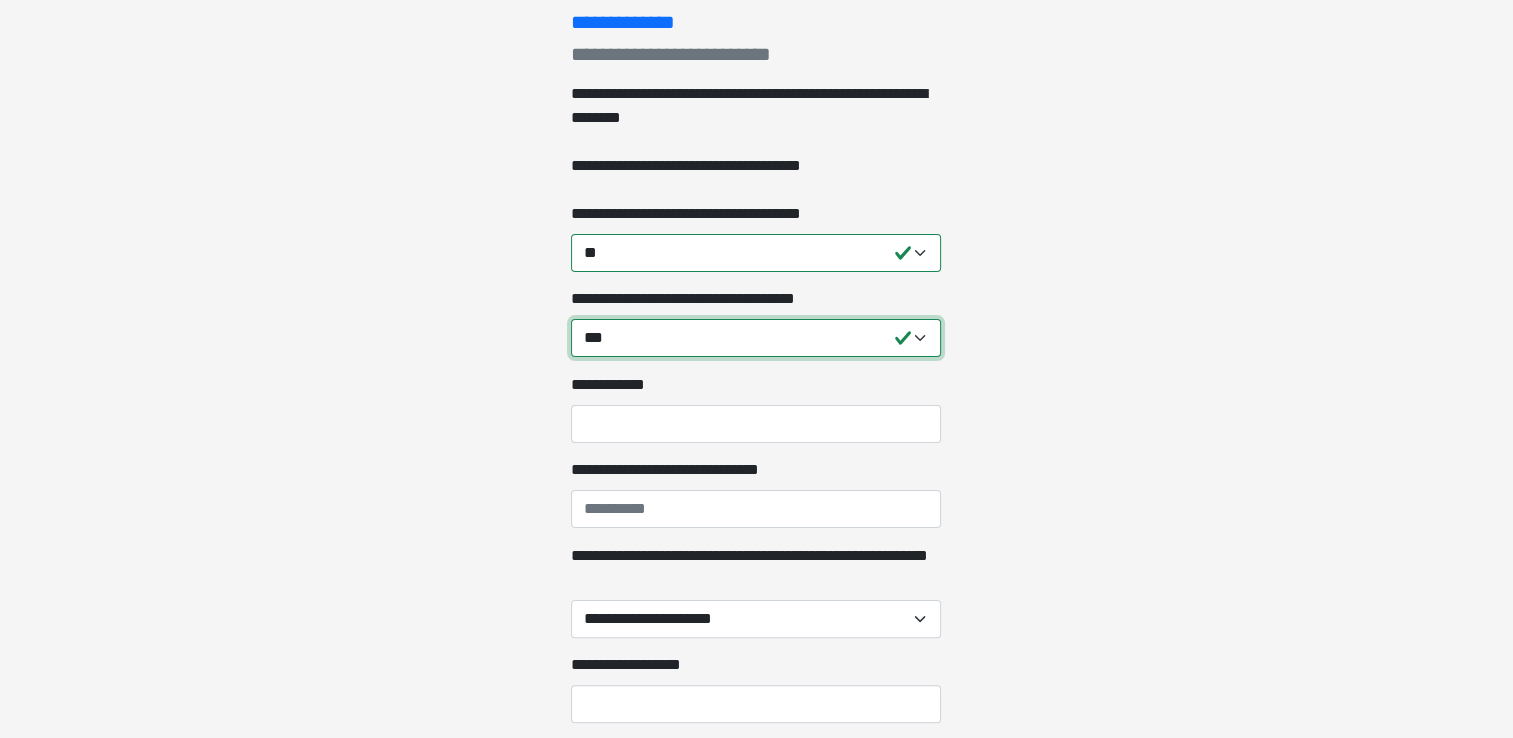 scroll, scrollTop: 317, scrollLeft: 0, axis: vertical 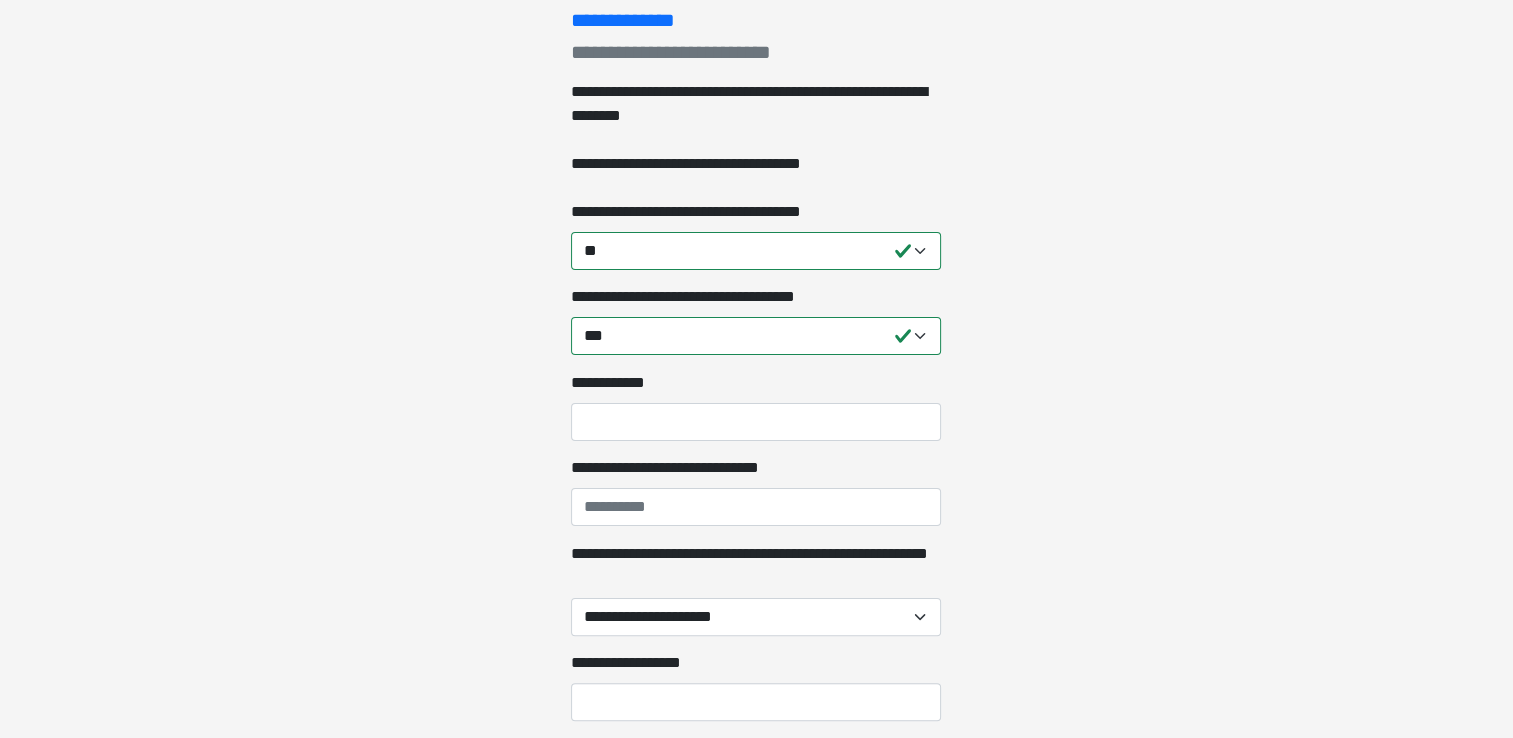 click on "**********" at bounding box center (756, 422) 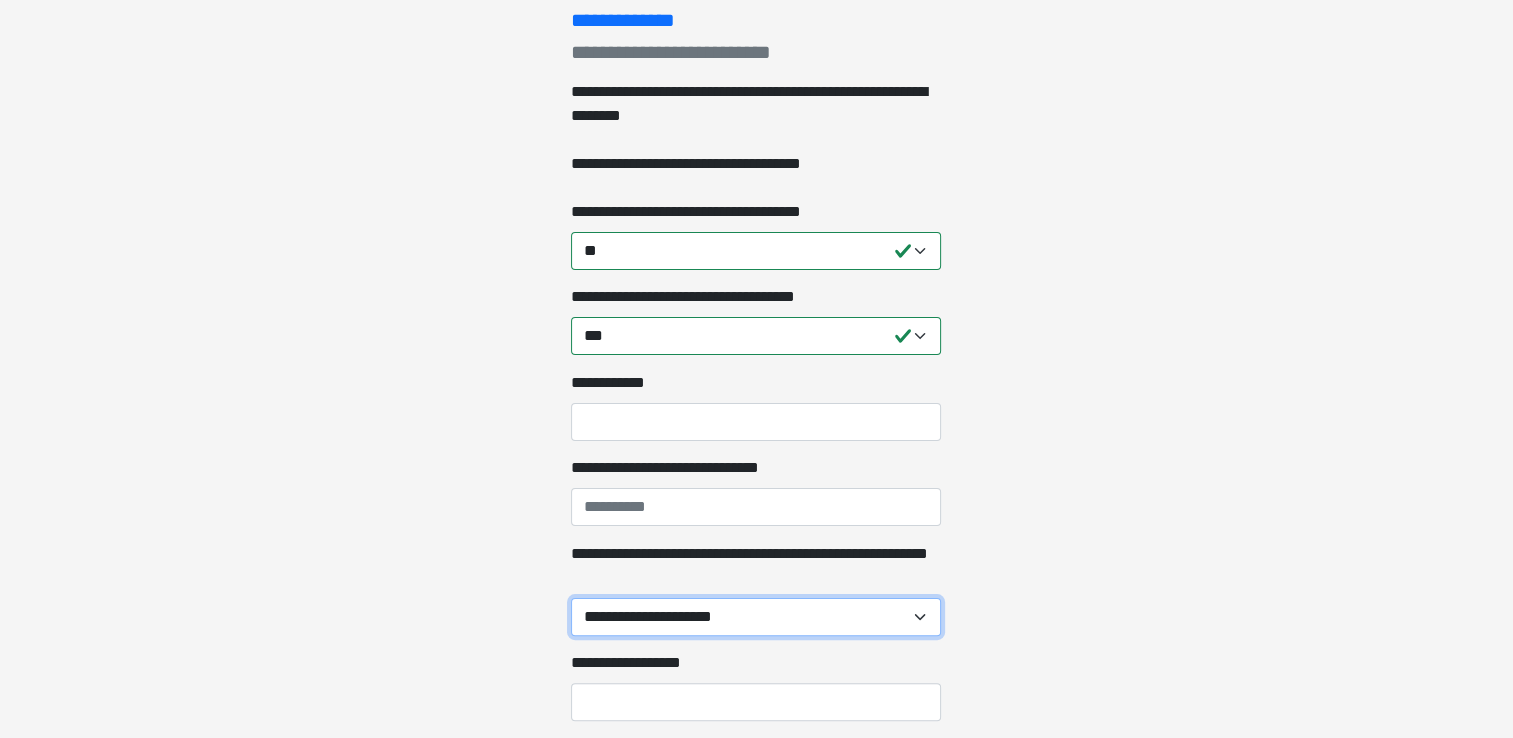 click on "**********" at bounding box center [756, 617] 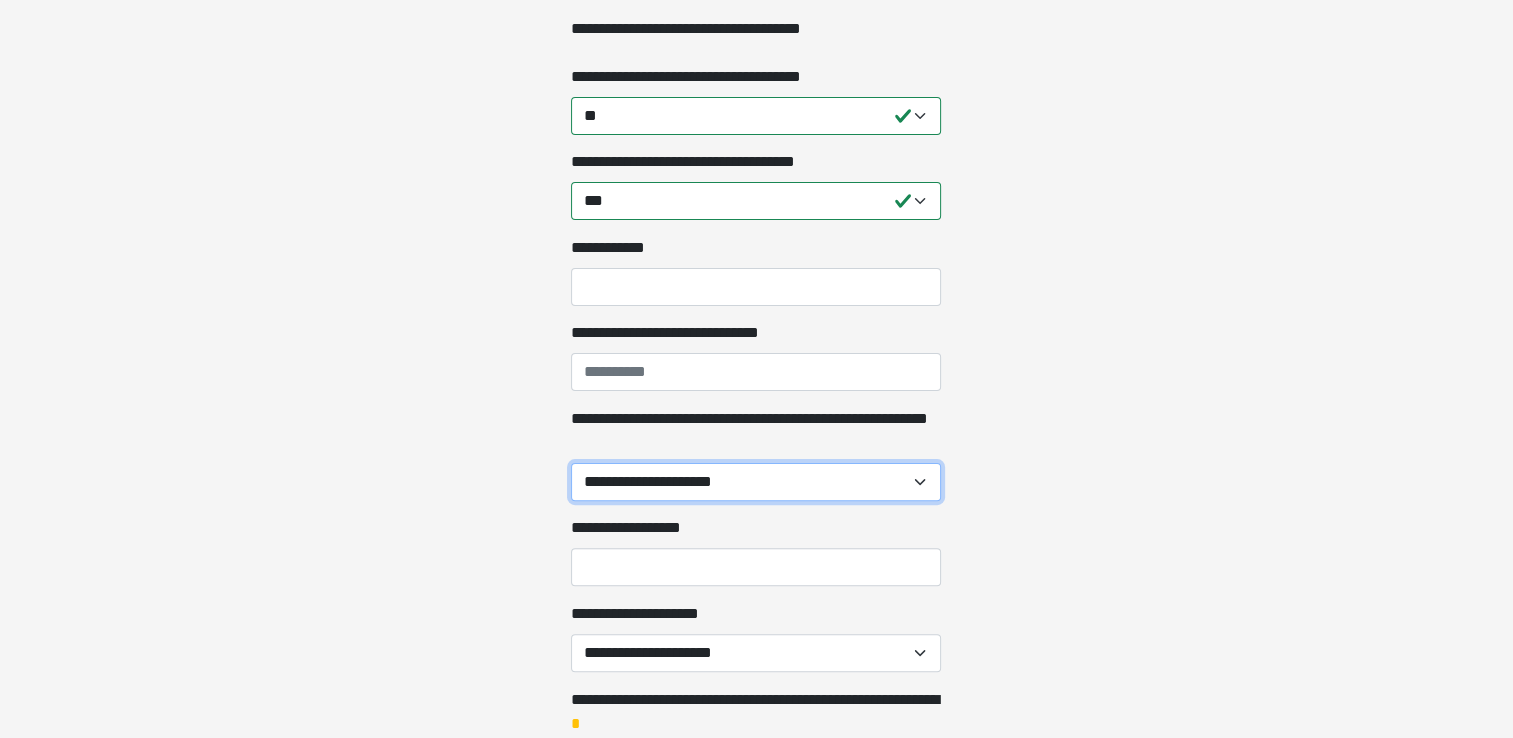scroll, scrollTop: 455, scrollLeft: 0, axis: vertical 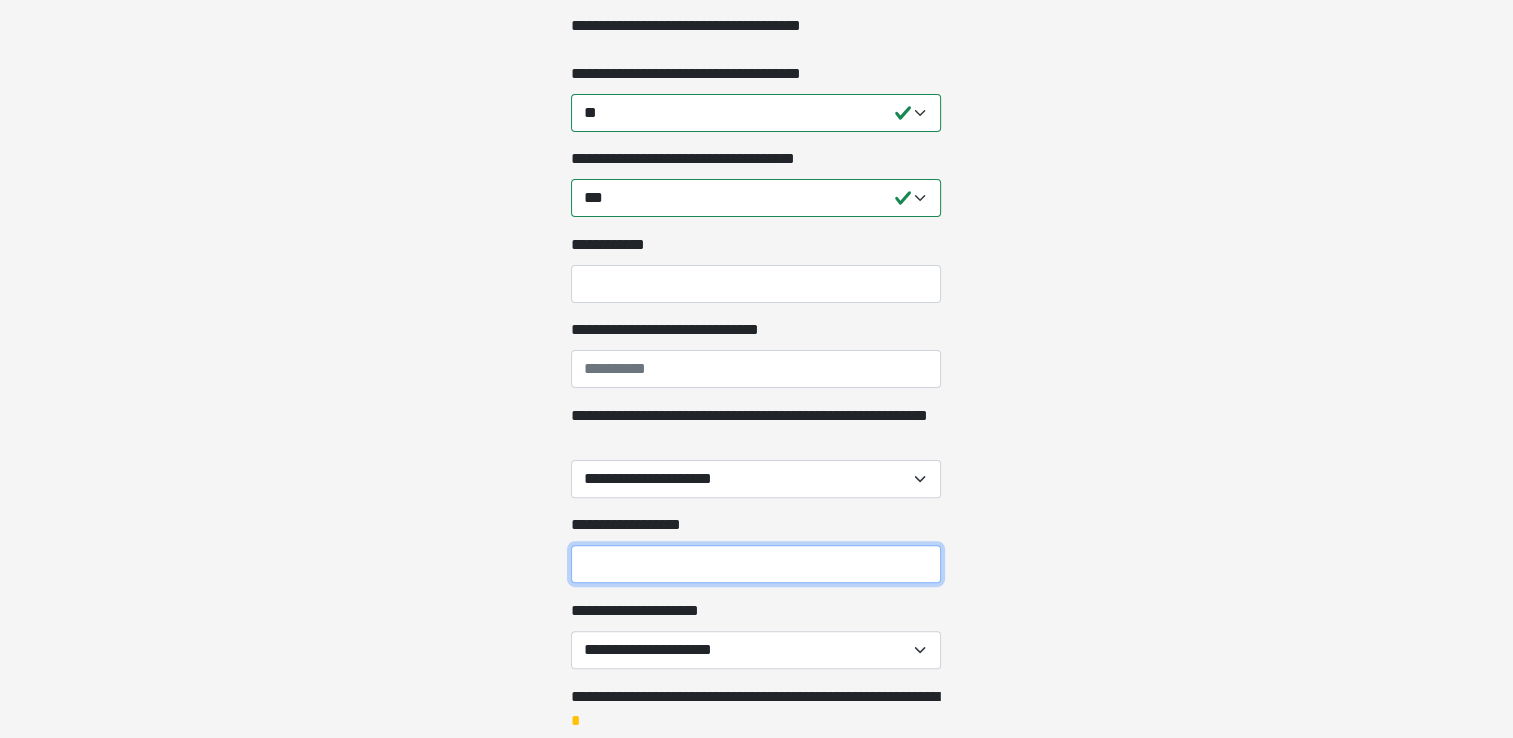 click on "**********" at bounding box center [756, 564] 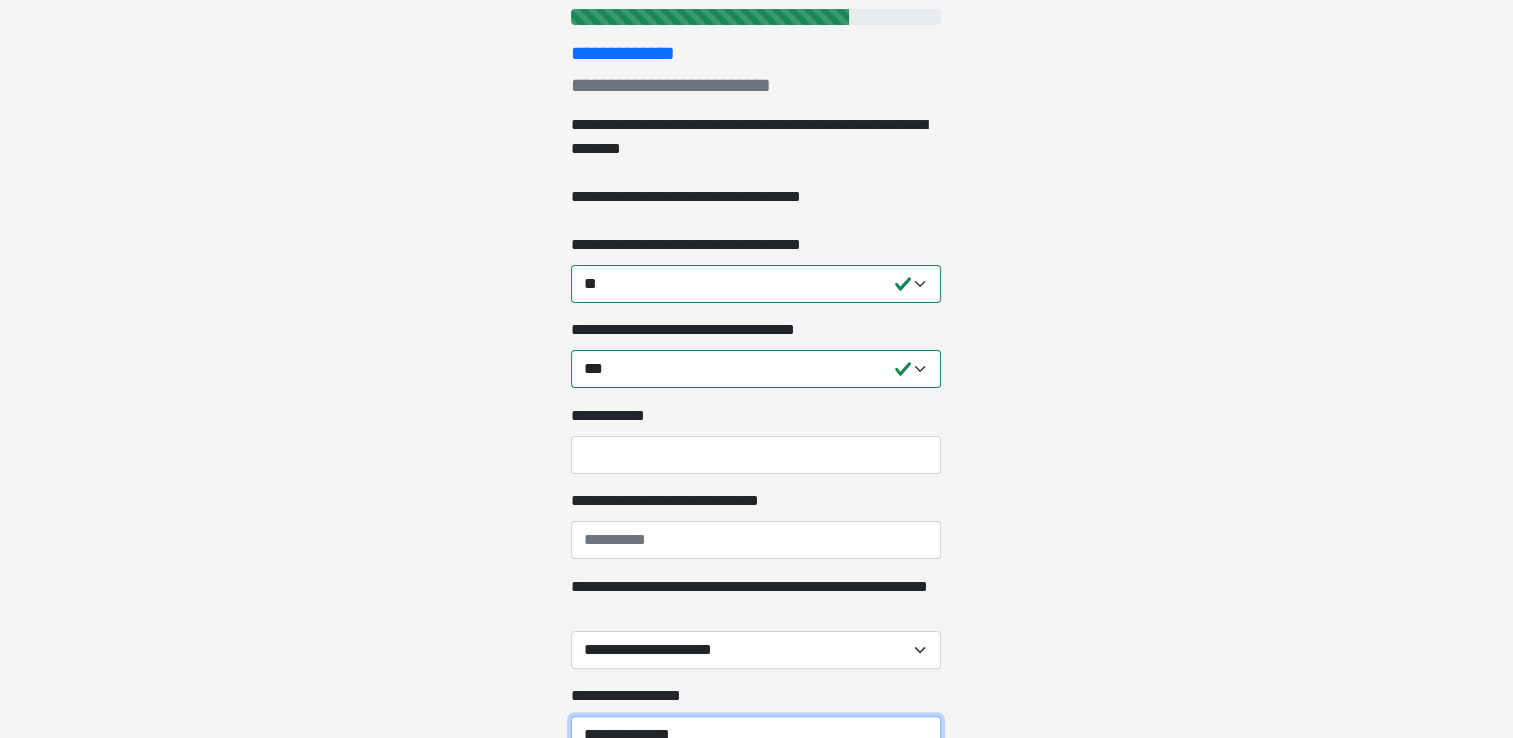 scroll, scrollTop: 288, scrollLeft: 0, axis: vertical 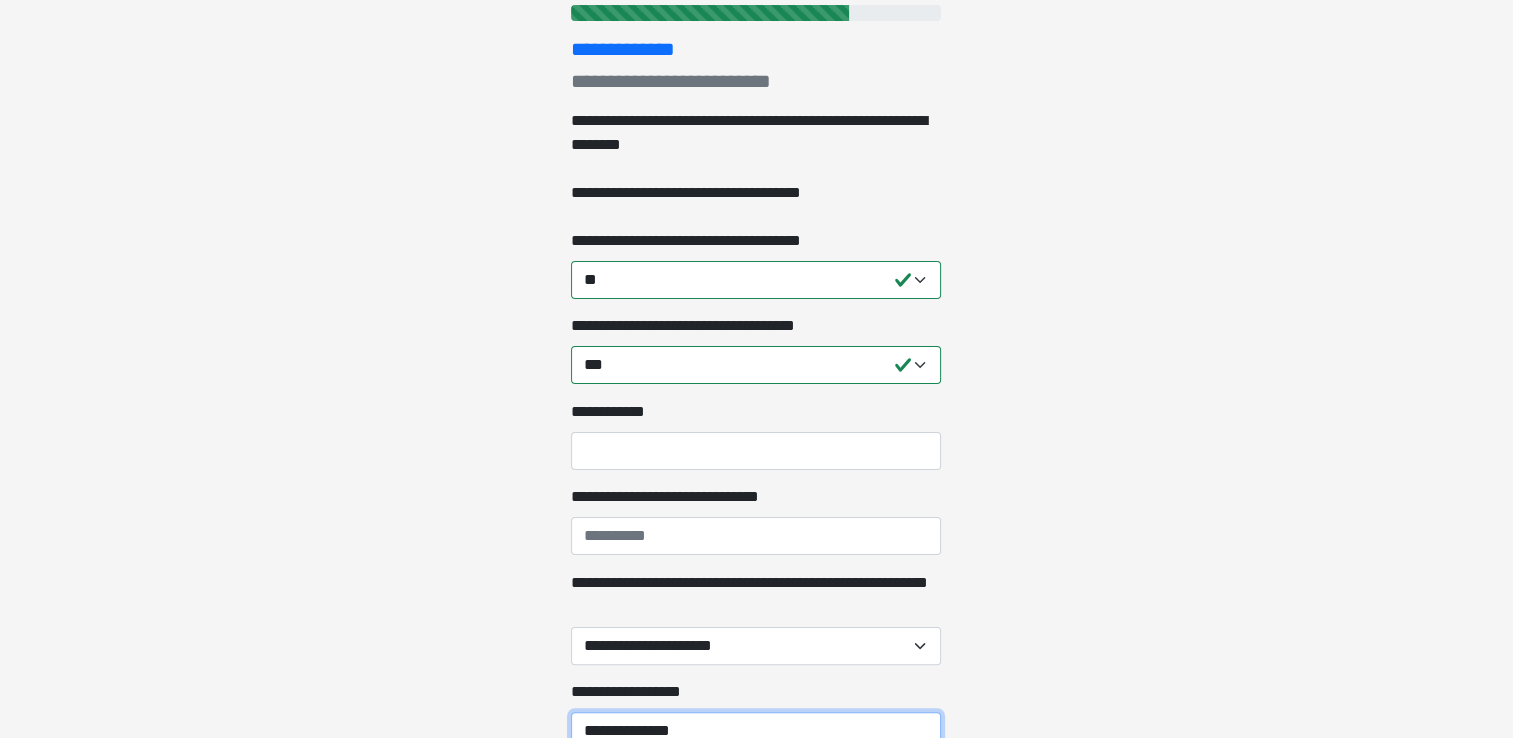 type on "**********" 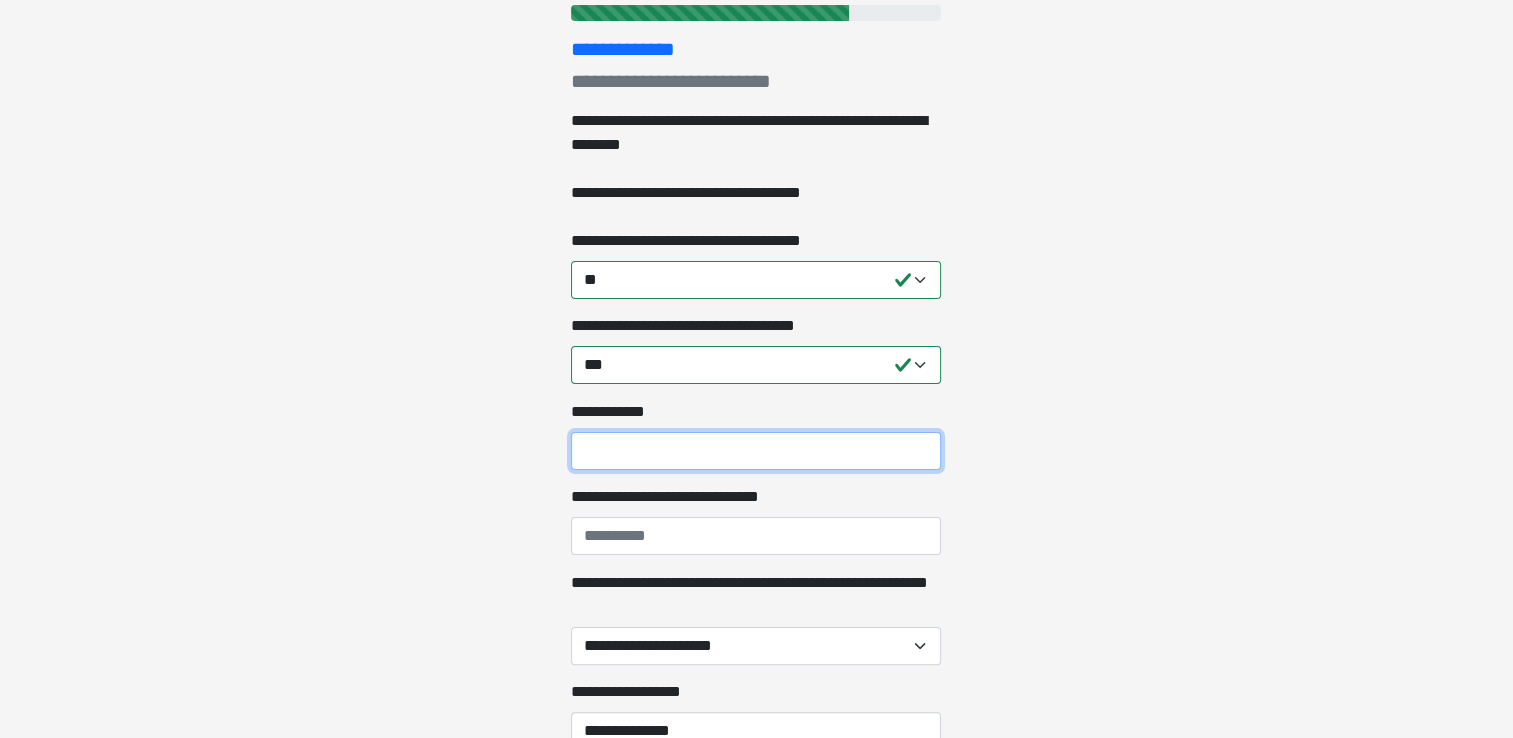 click on "**********" at bounding box center [756, 451] 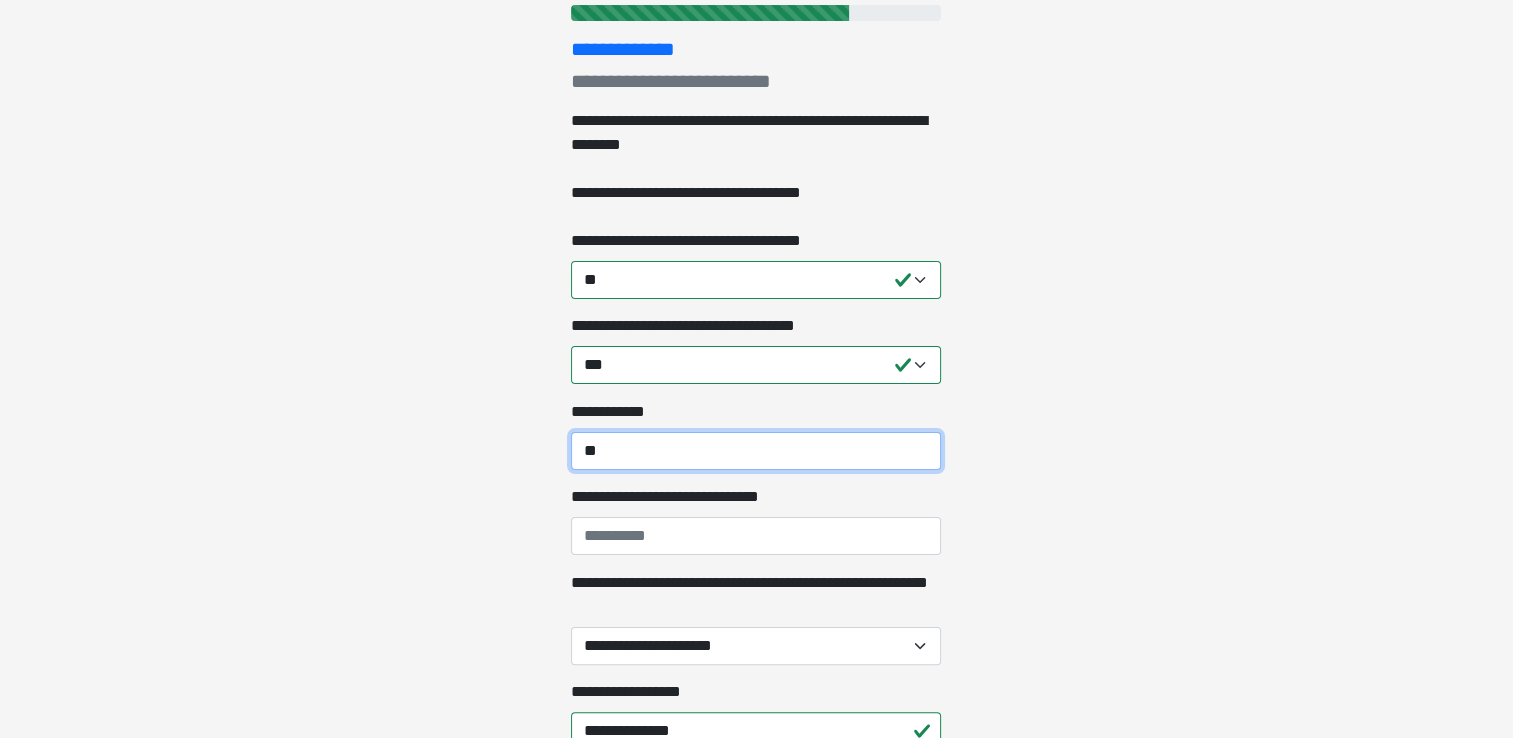 type on "*" 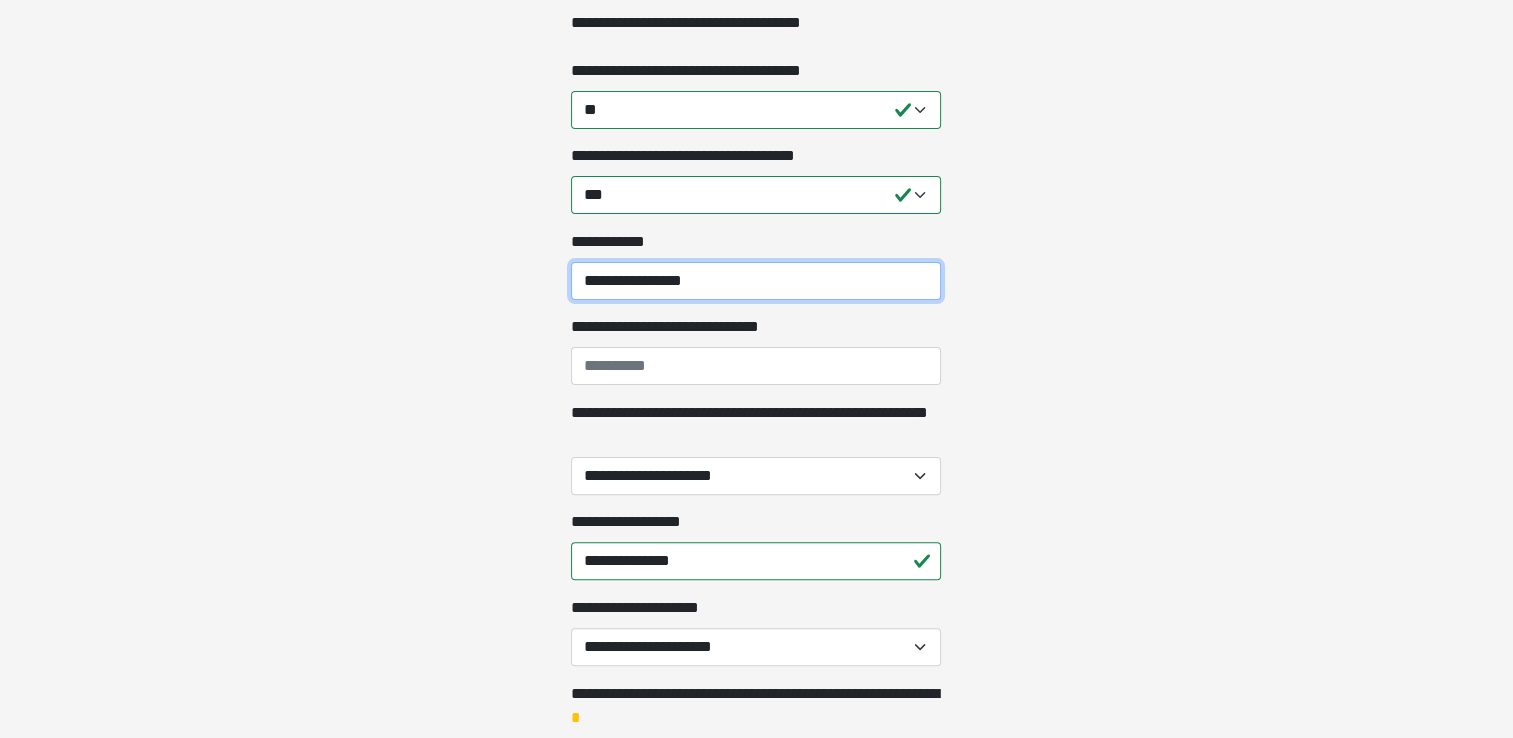 scroll, scrollTop: 459, scrollLeft: 0, axis: vertical 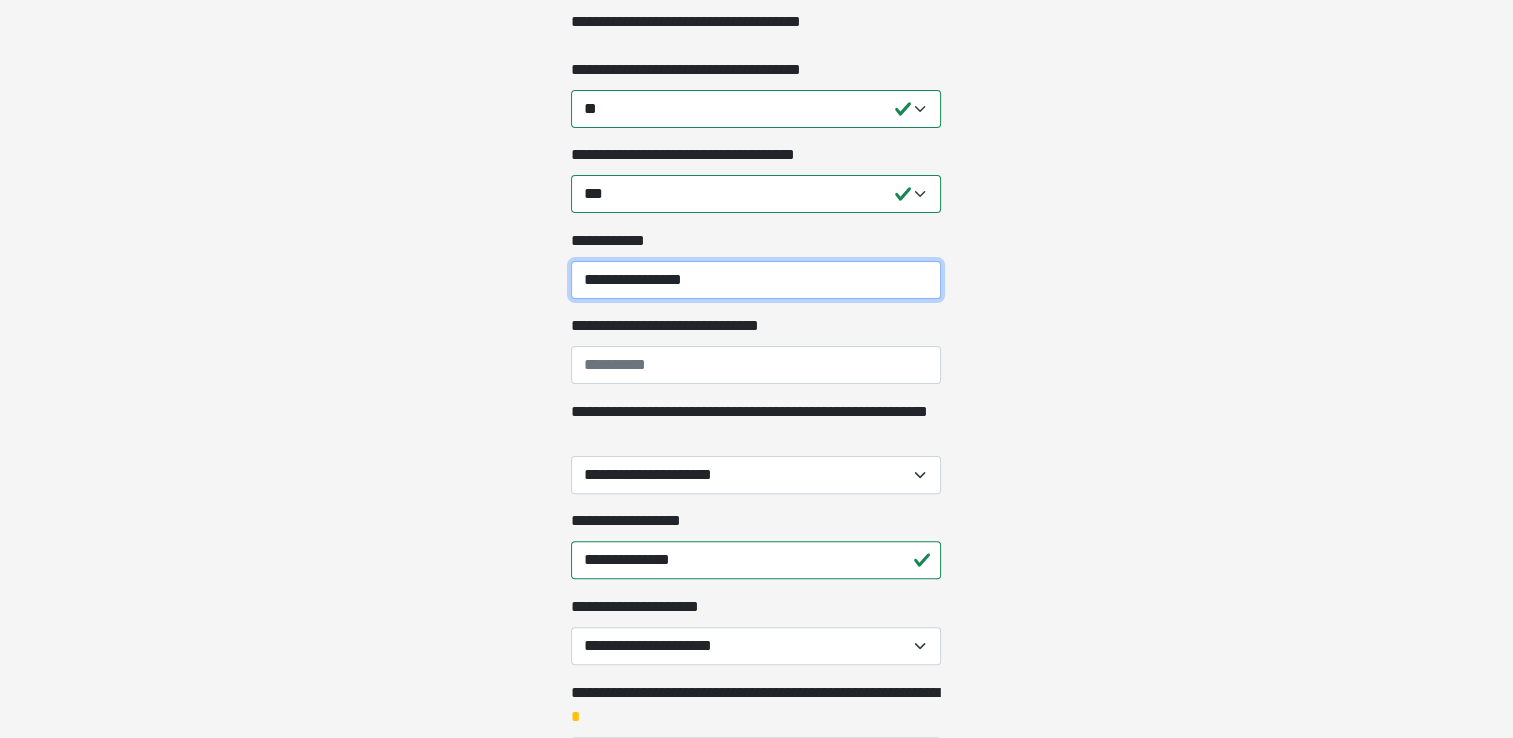 type on "**********" 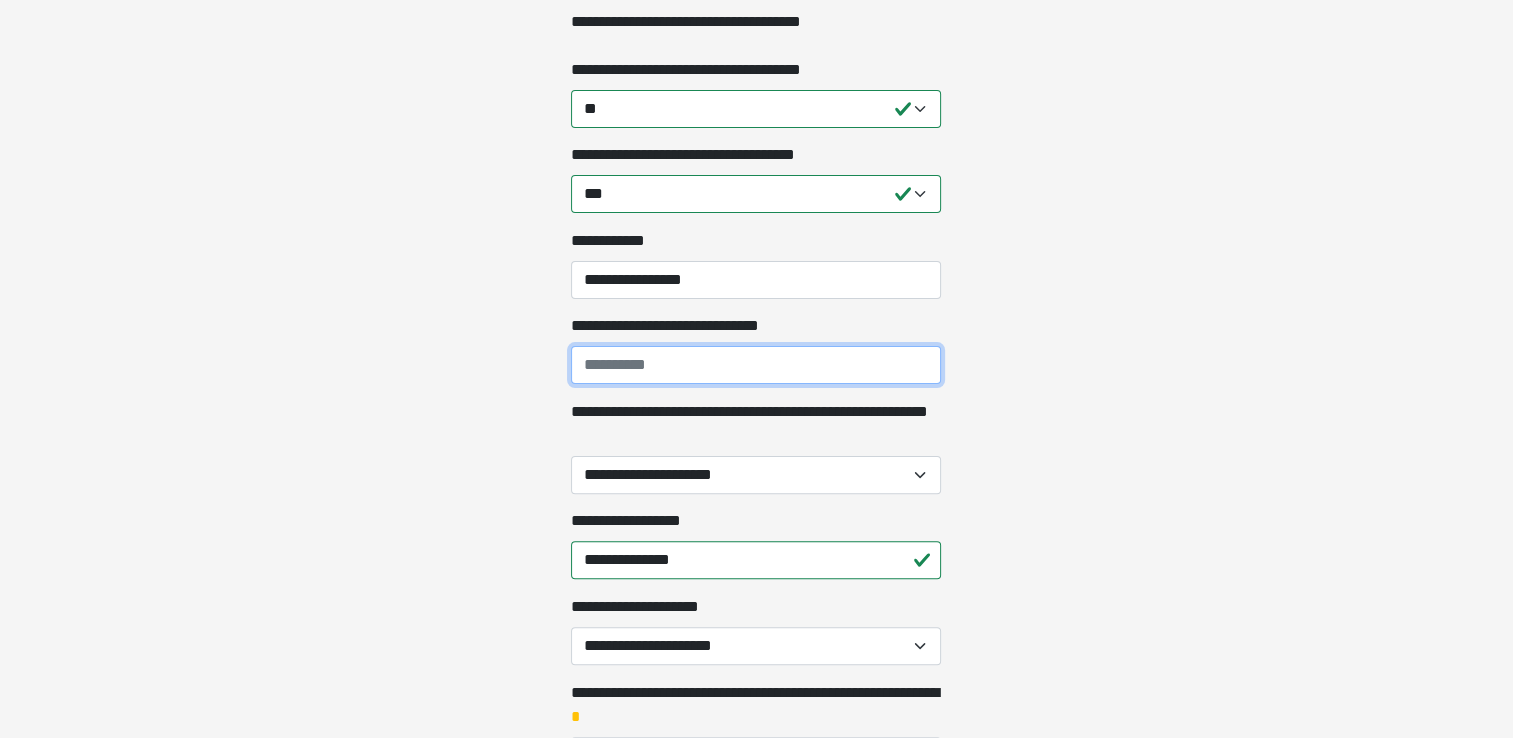 click on "**********" at bounding box center (756, 365) 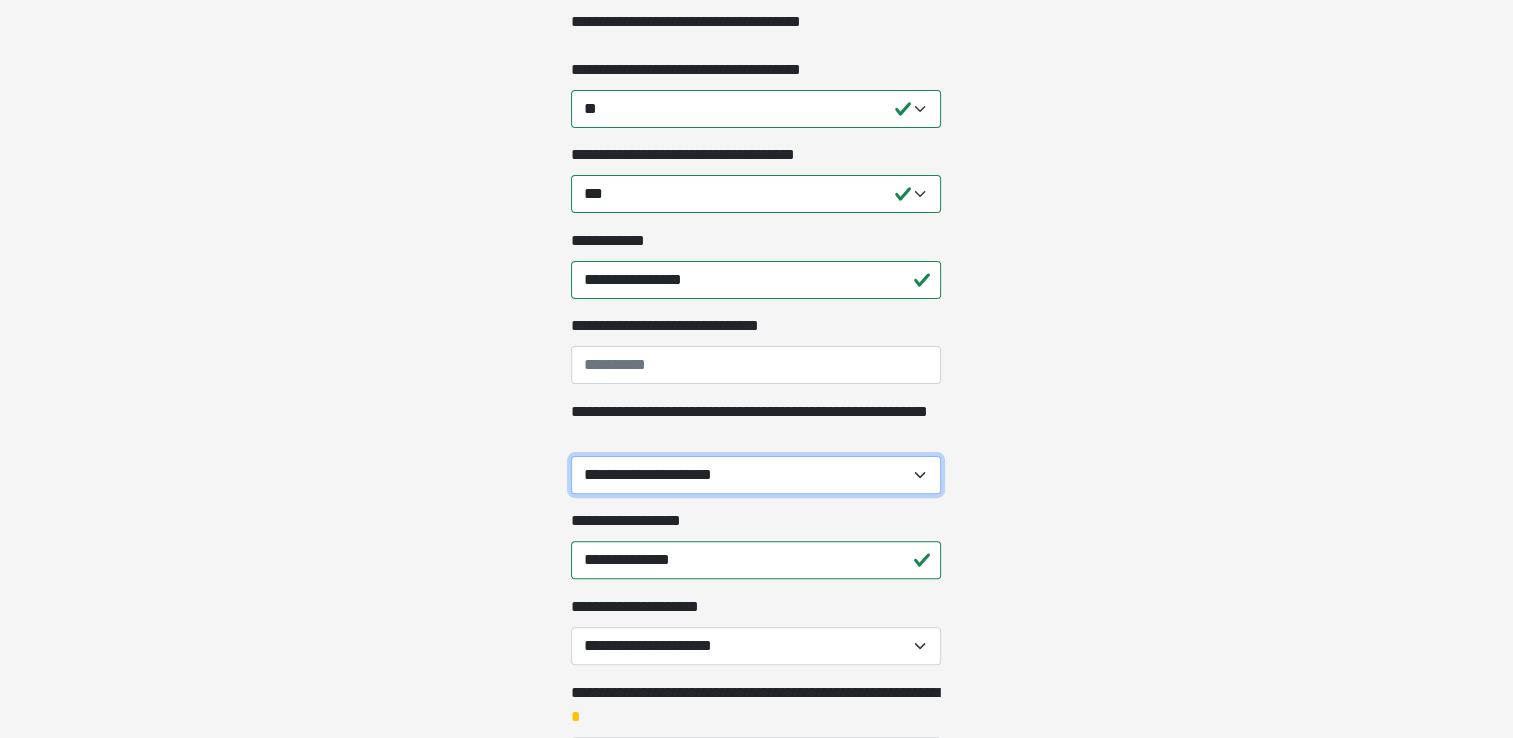 click on "**********" at bounding box center [756, 475] 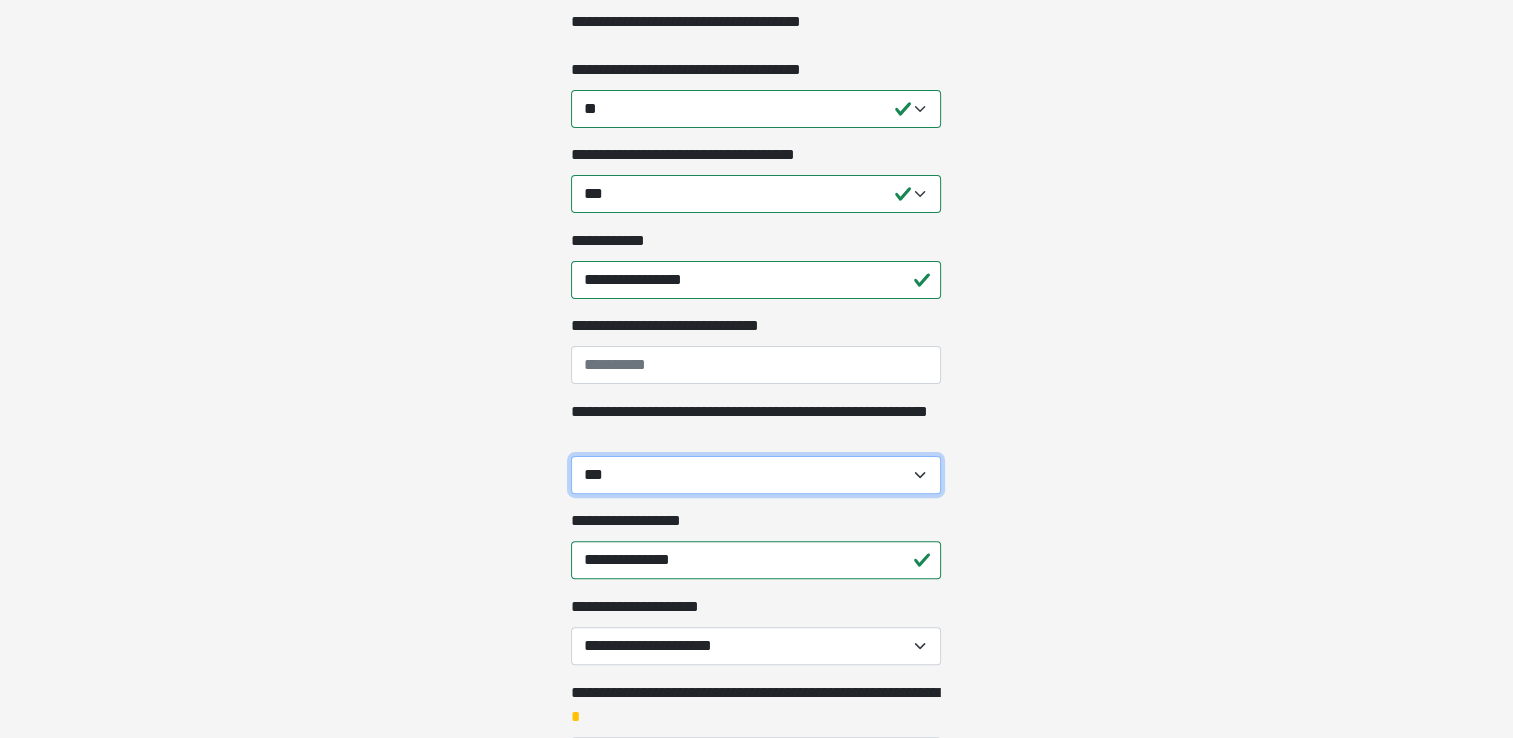 click on "**********" at bounding box center [756, 475] 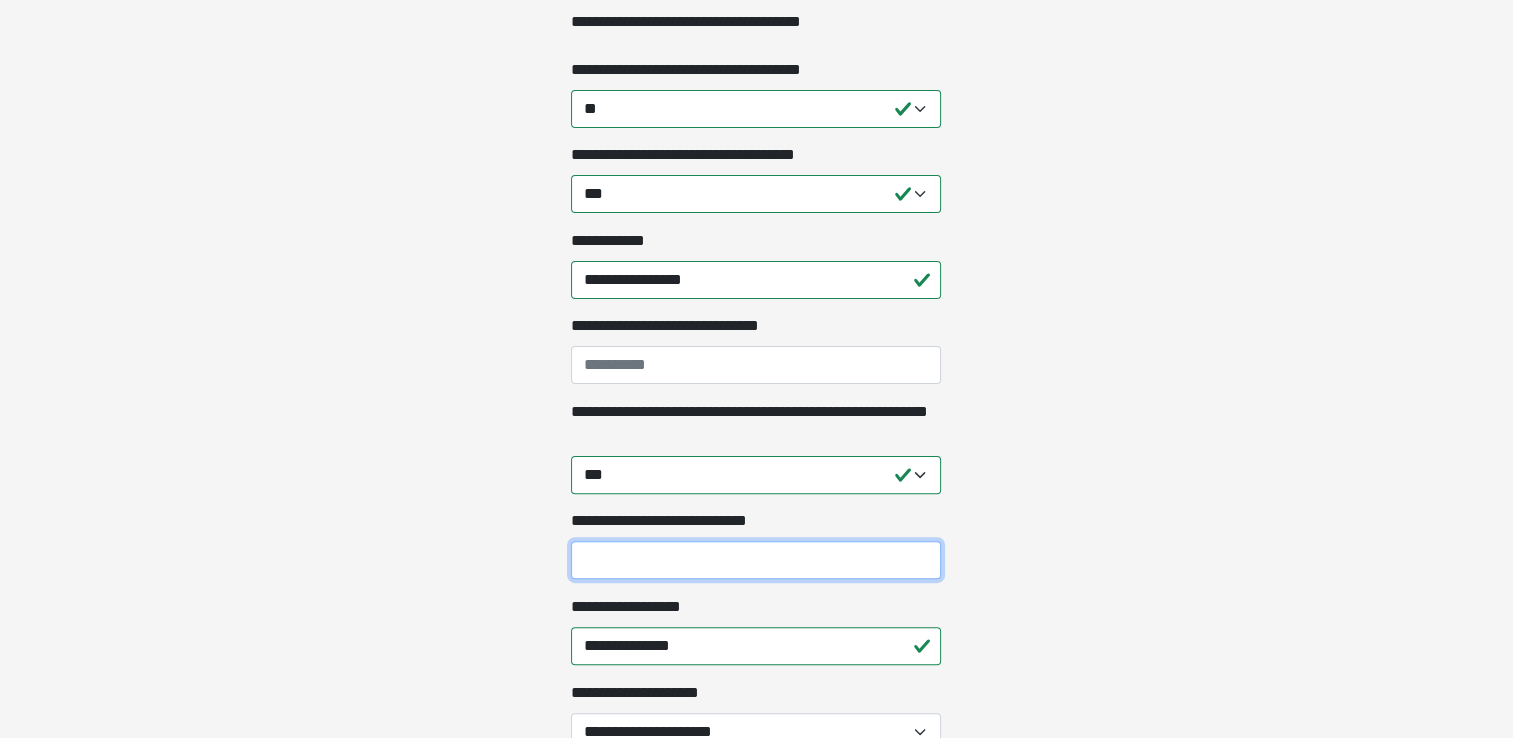 click on "**********" at bounding box center (756, 560) 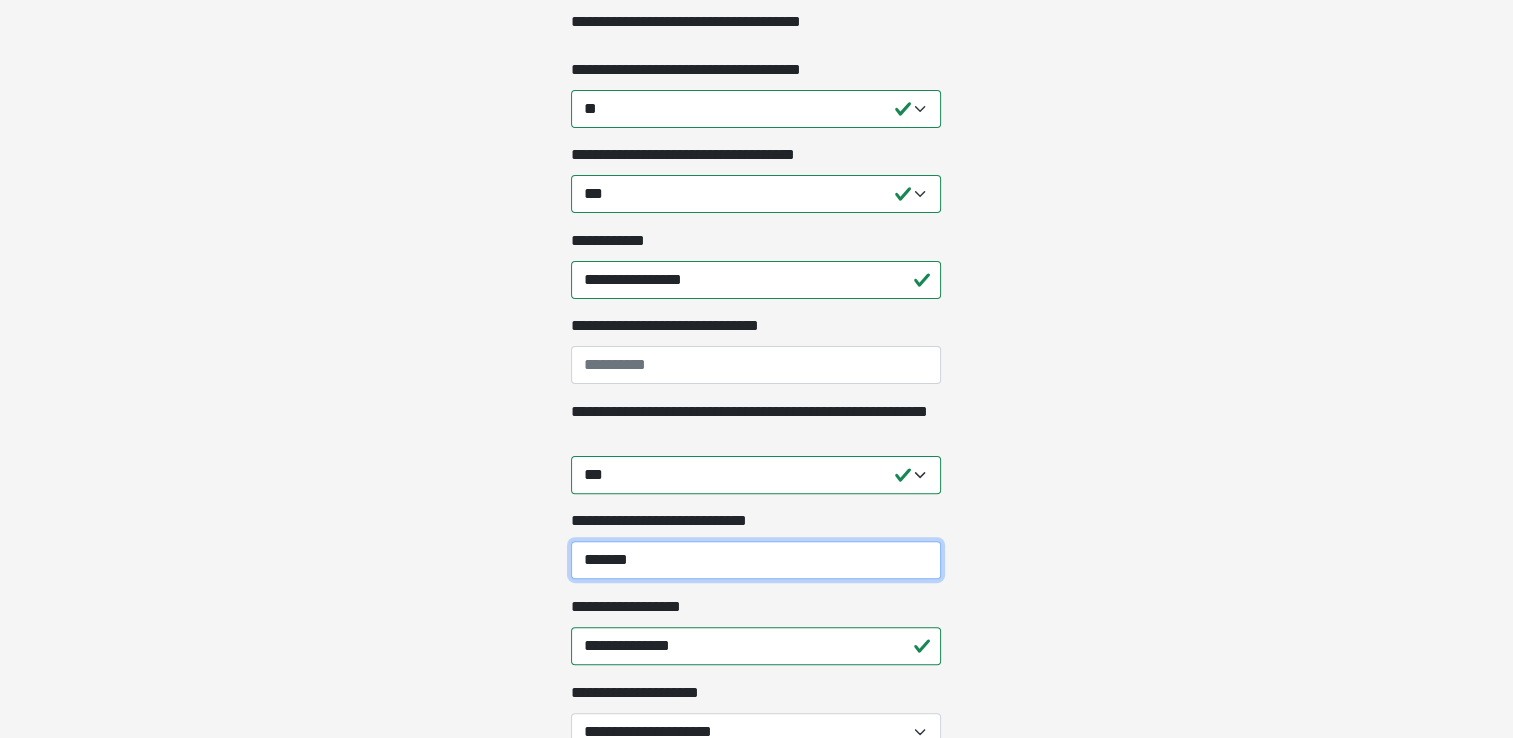 scroll, scrollTop: 507, scrollLeft: 0, axis: vertical 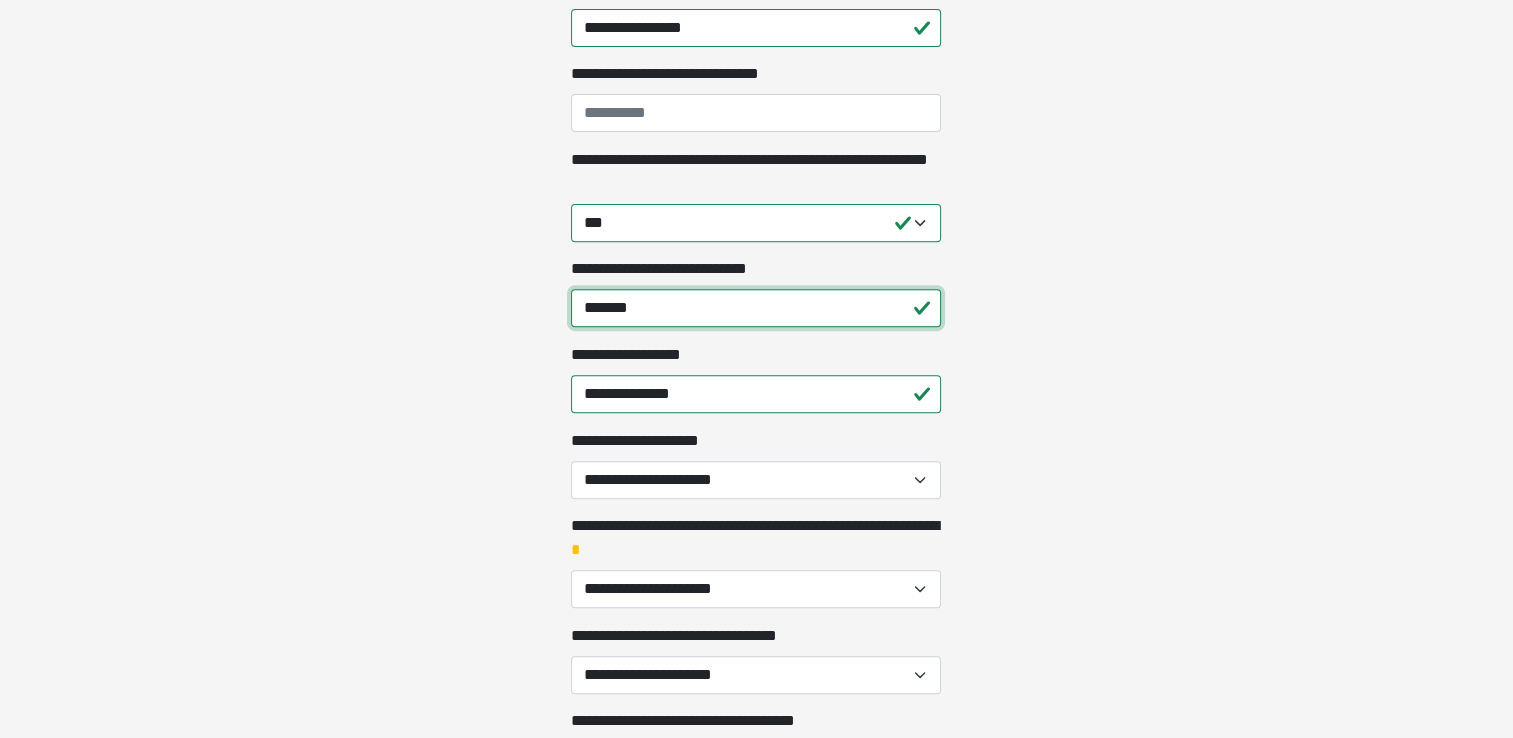 type on "*******" 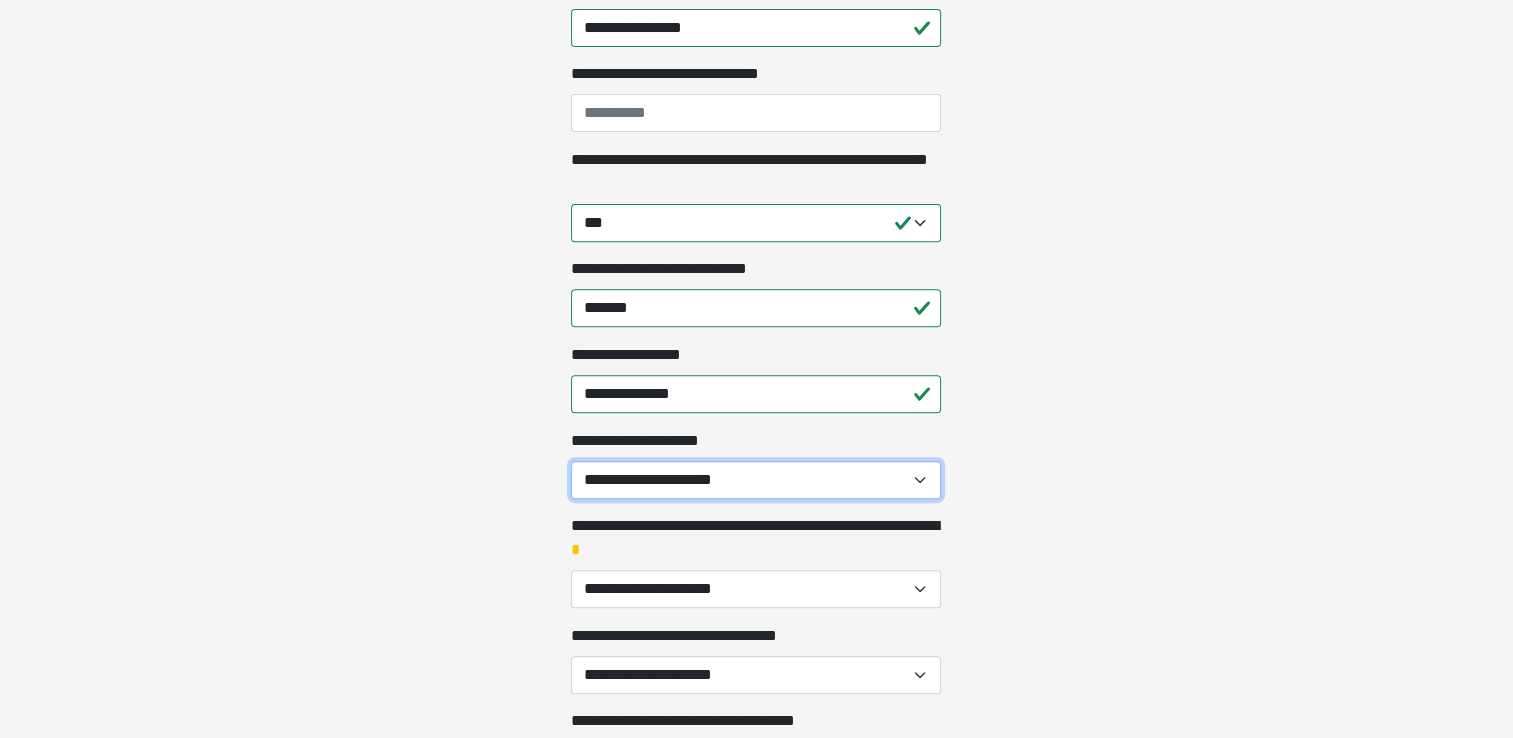 click on "**********" at bounding box center [756, 480] 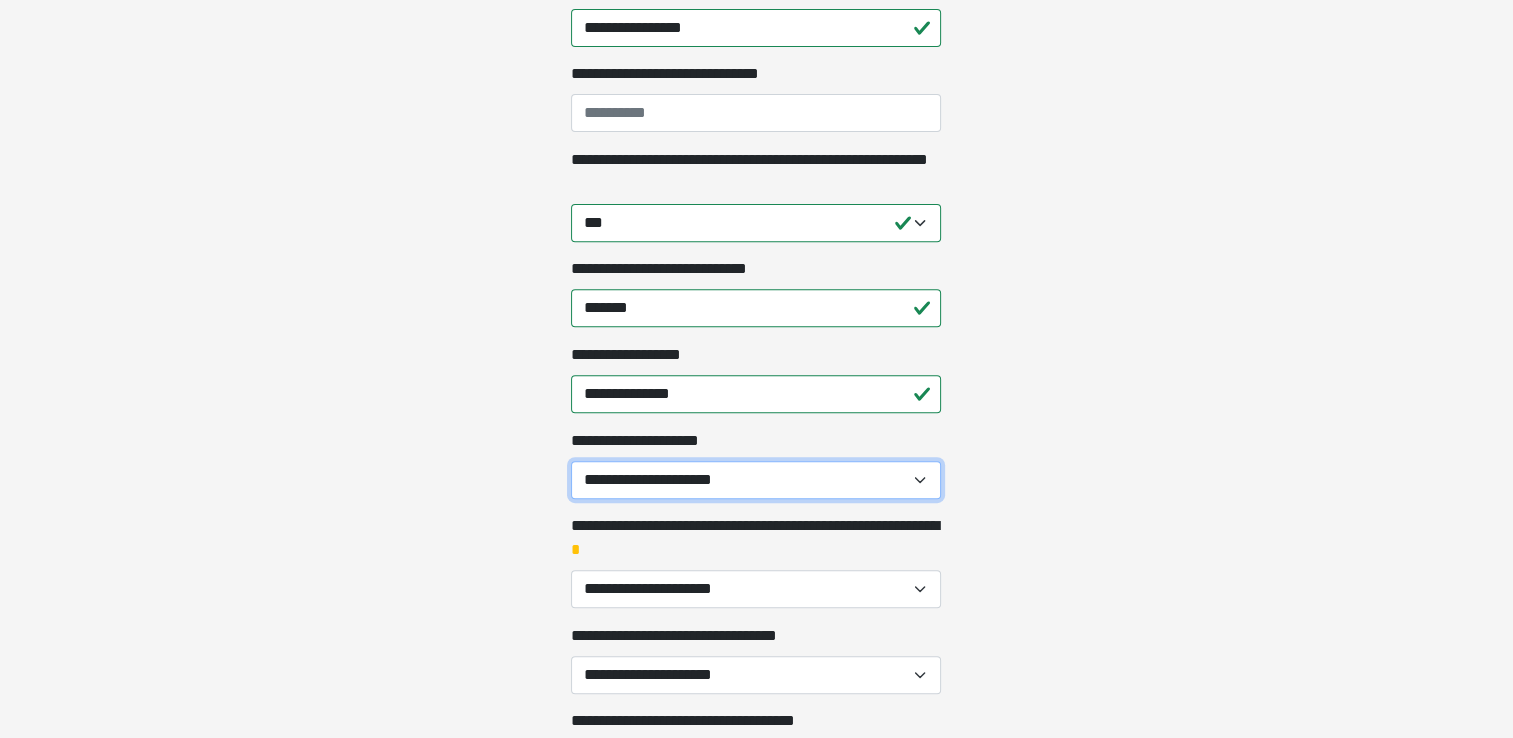 select on "**" 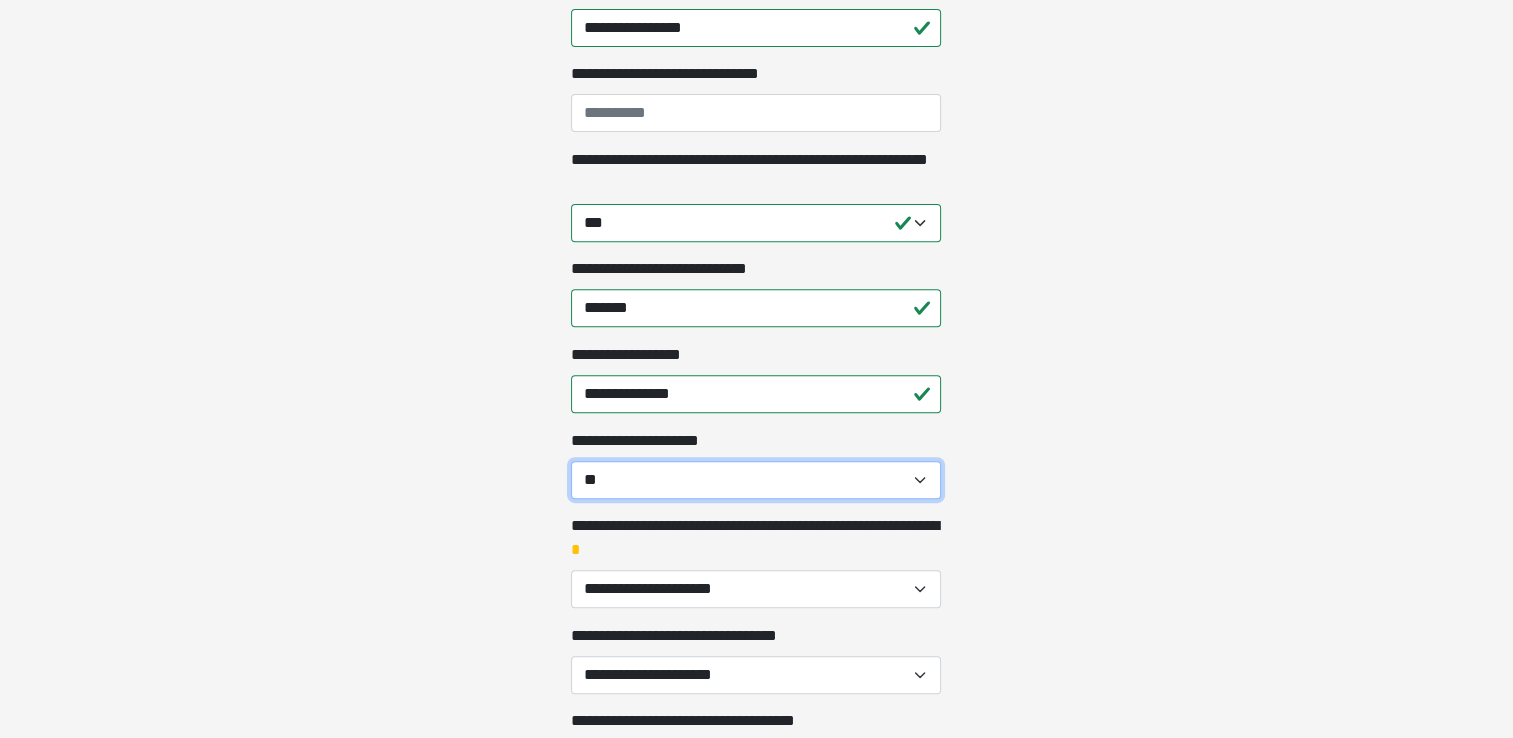 click on "**********" at bounding box center [756, 480] 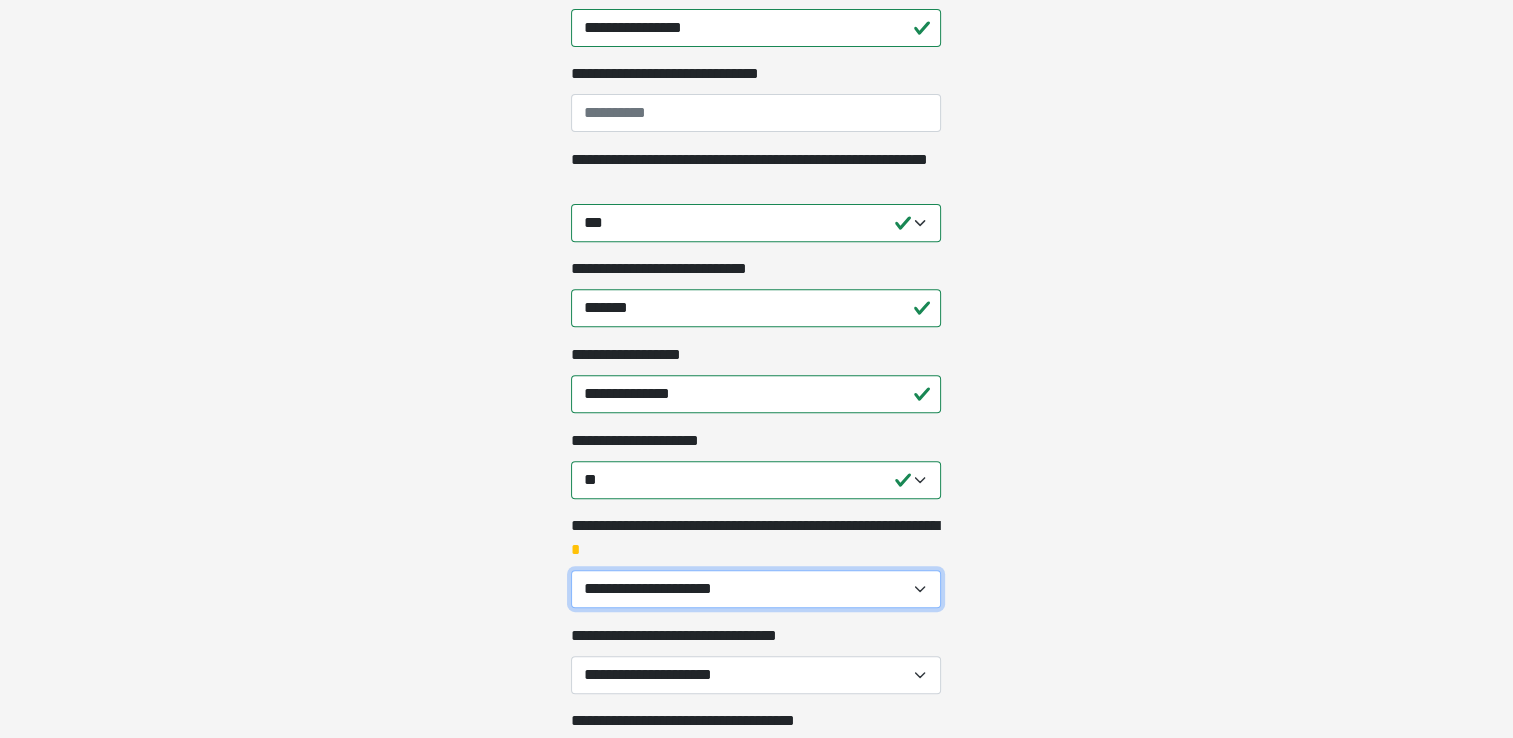 click on "**********" at bounding box center [756, 589] 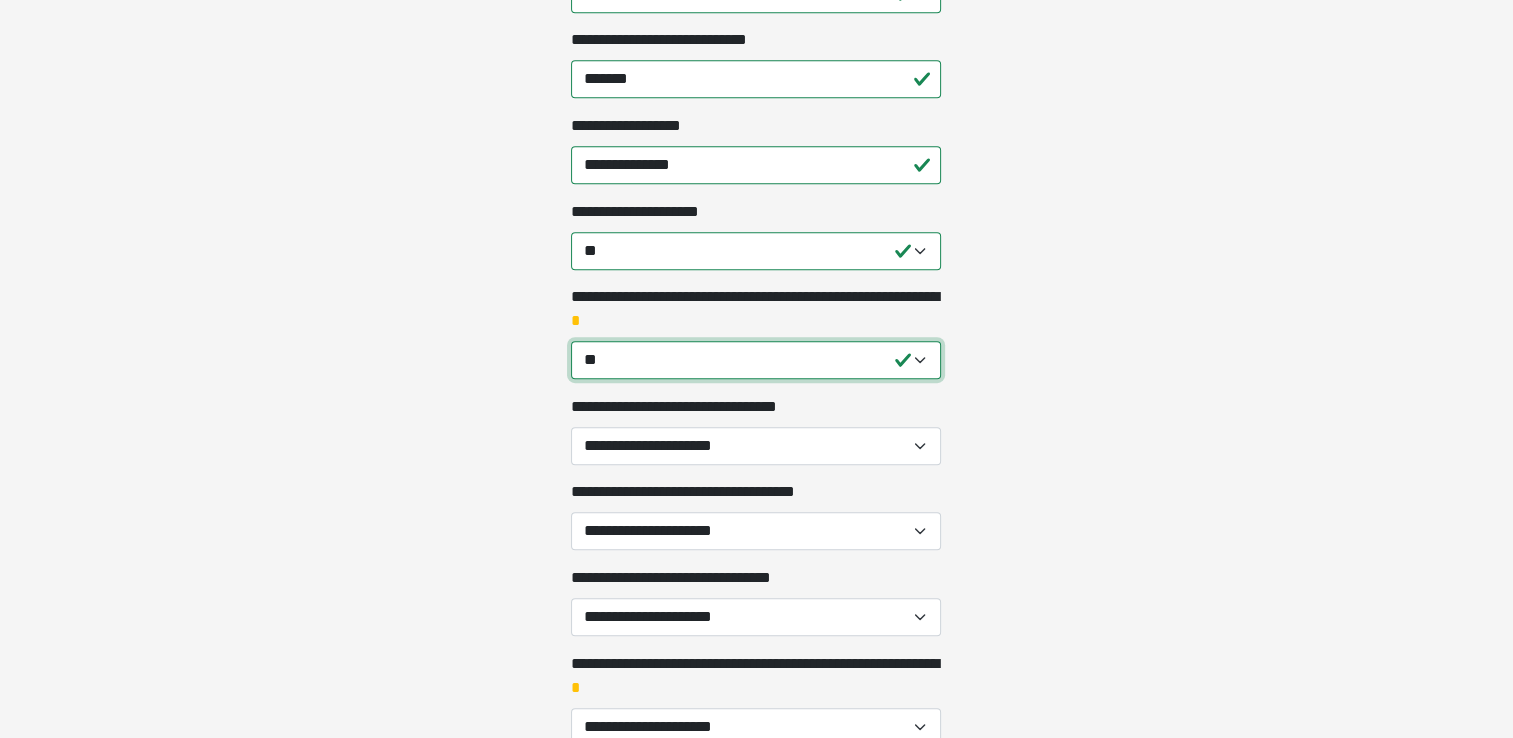 scroll, scrollTop: 941, scrollLeft: 0, axis: vertical 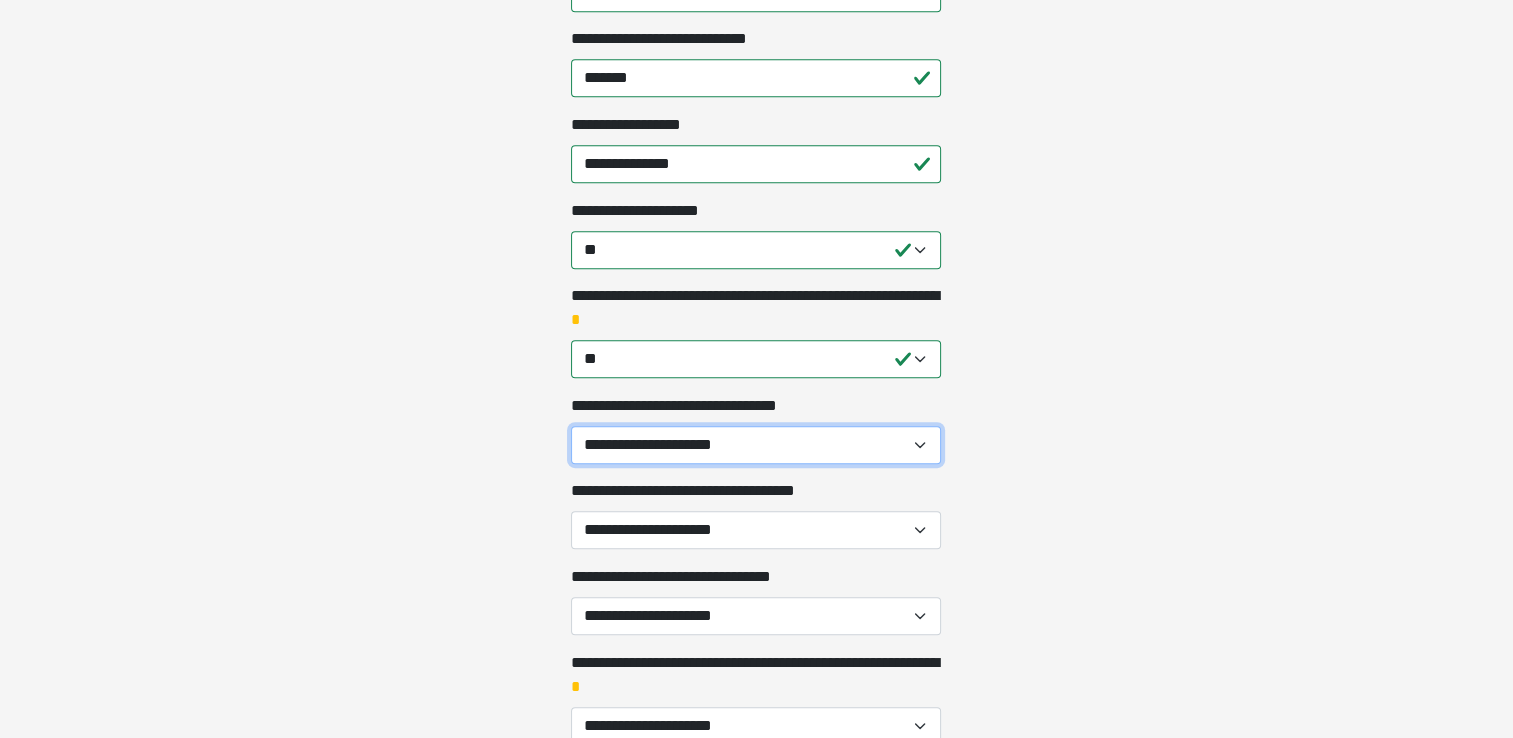 click on "**********" at bounding box center (756, 445) 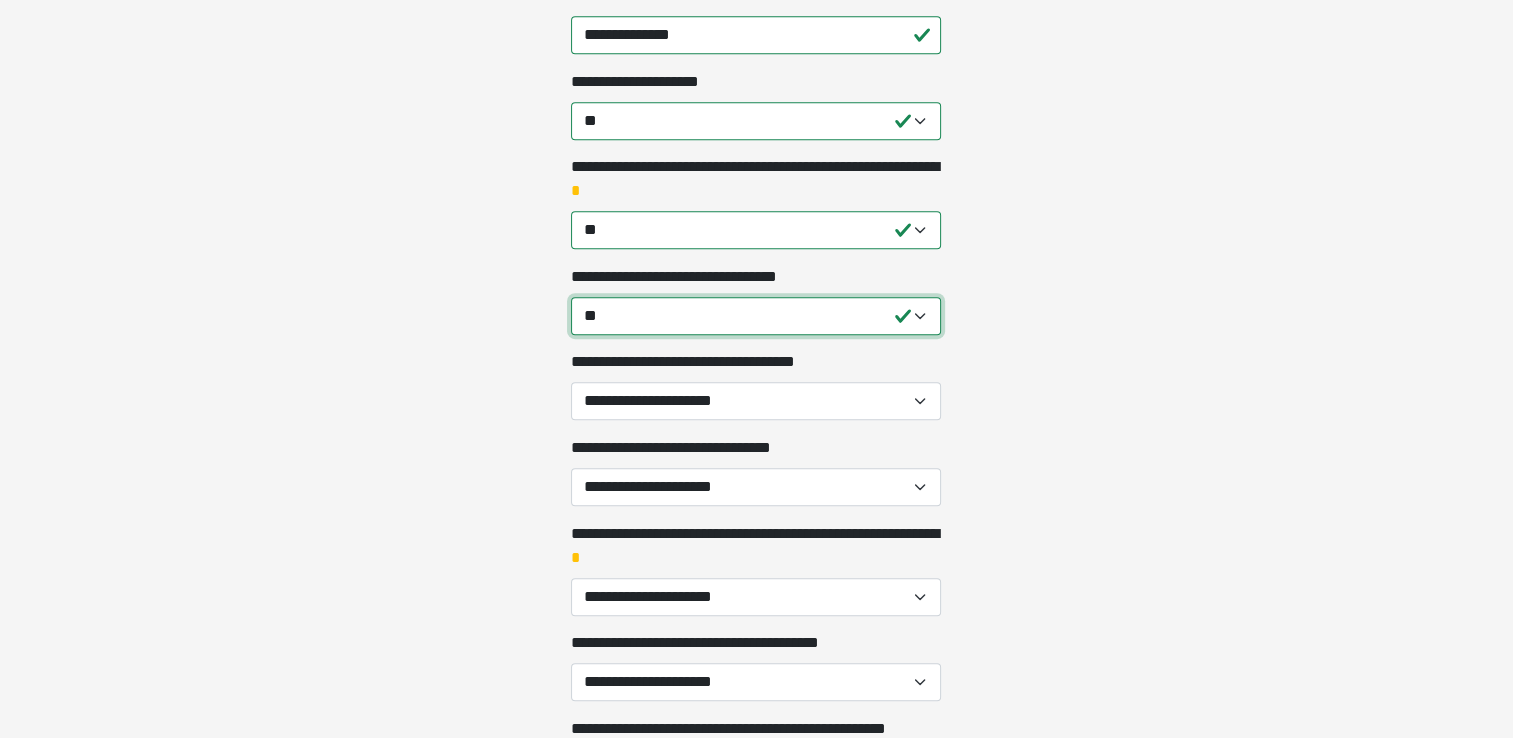 scroll, scrollTop: 1076, scrollLeft: 0, axis: vertical 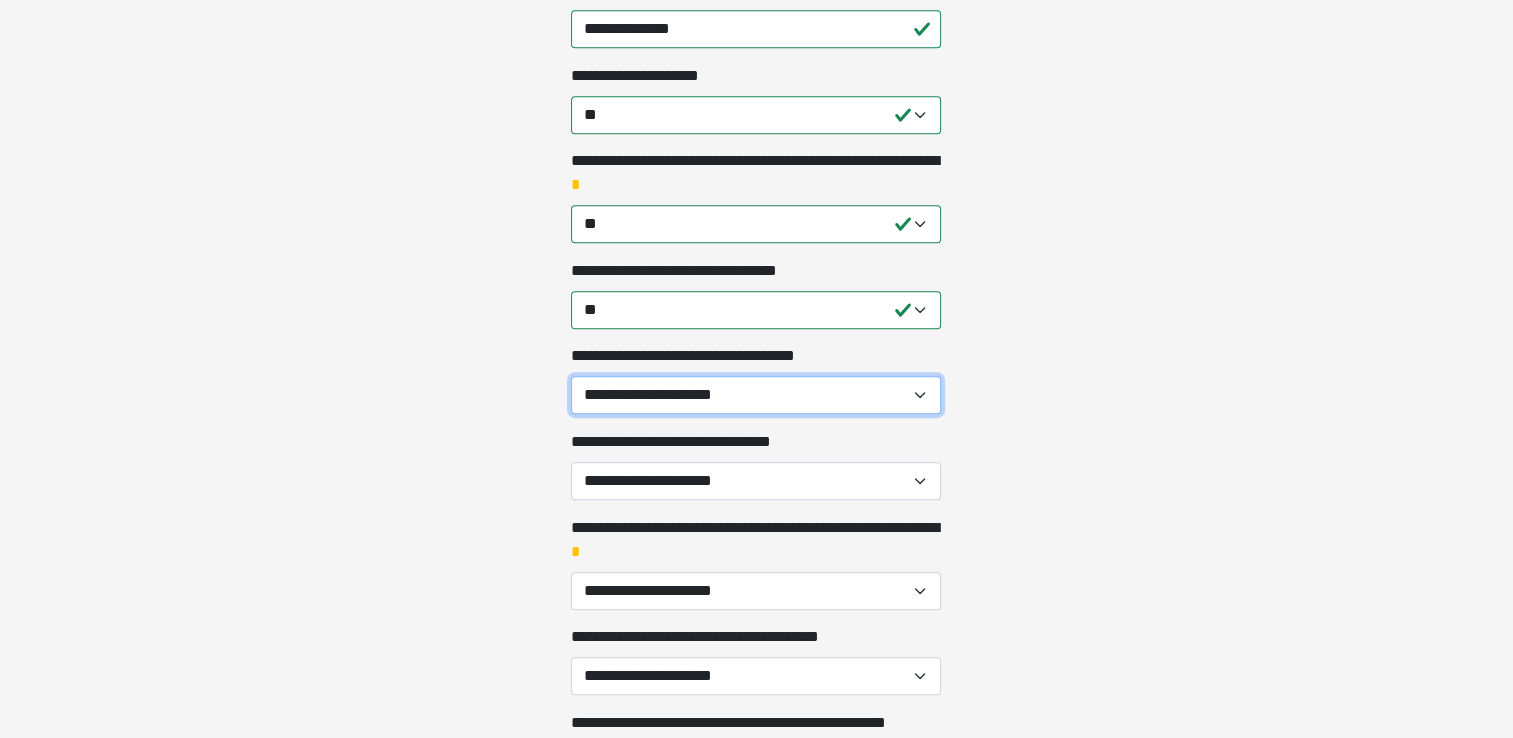 click on "**********" at bounding box center (756, 395) 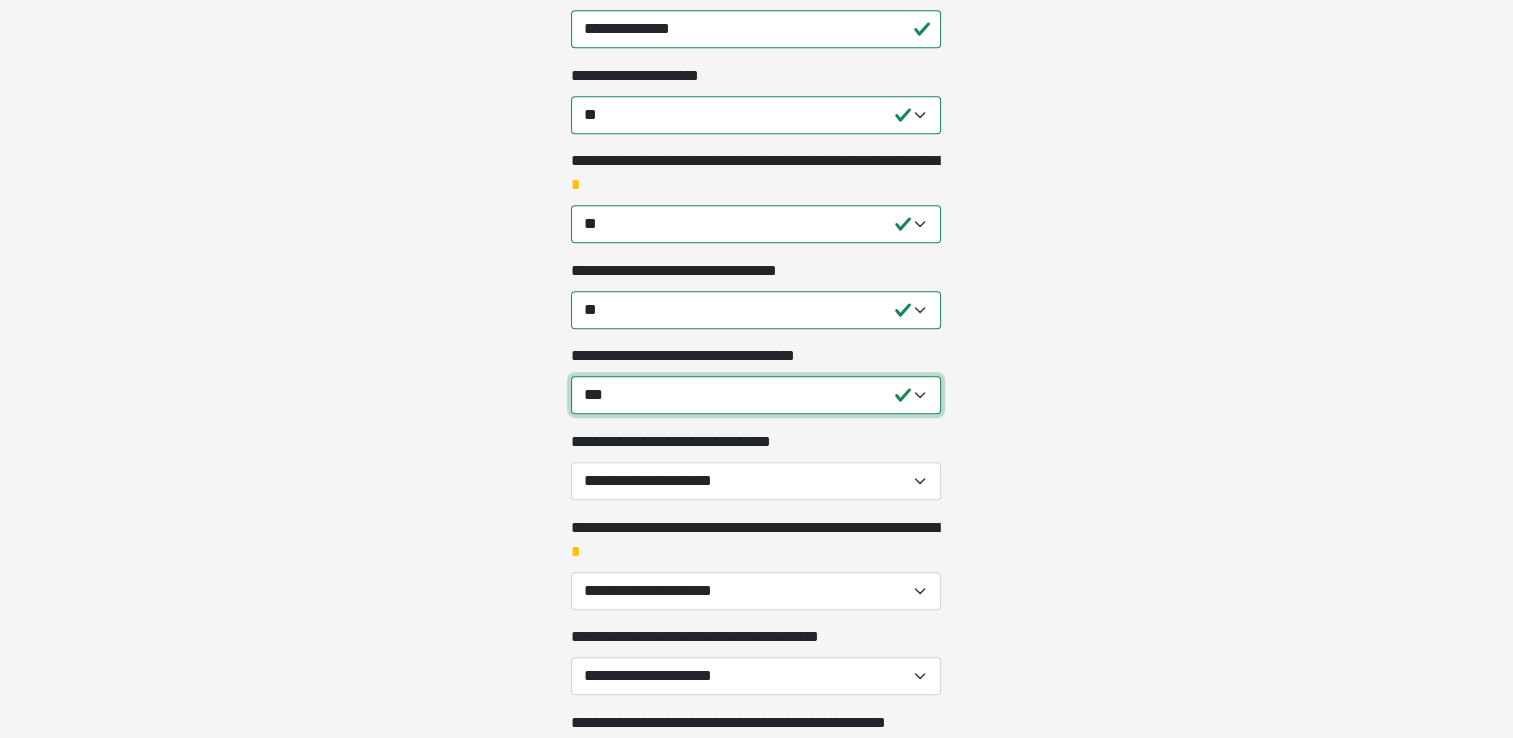 click on "**********" at bounding box center (756, 395) 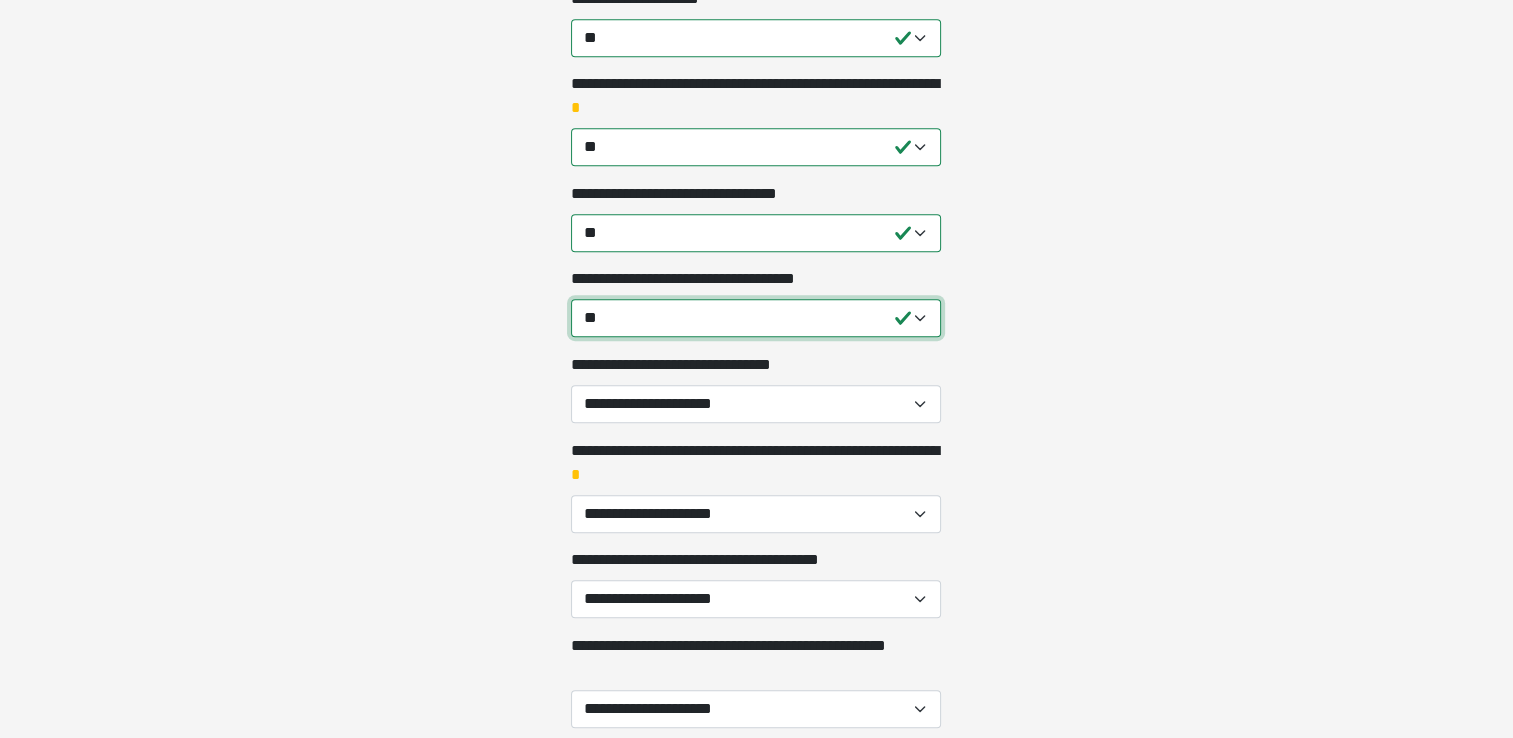 scroll, scrollTop: 1156, scrollLeft: 0, axis: vertical 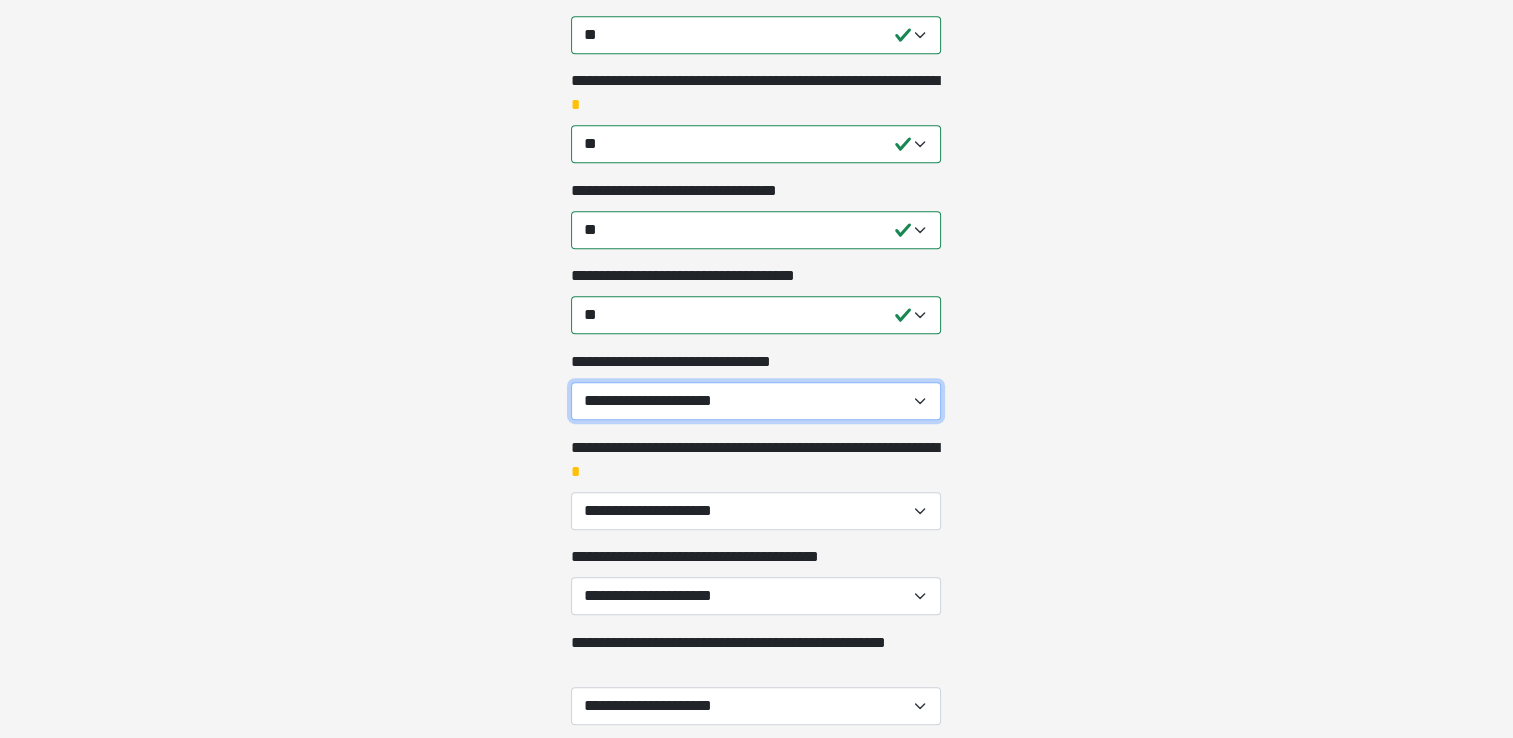 click on "**********" at bounding box center (756, 401) 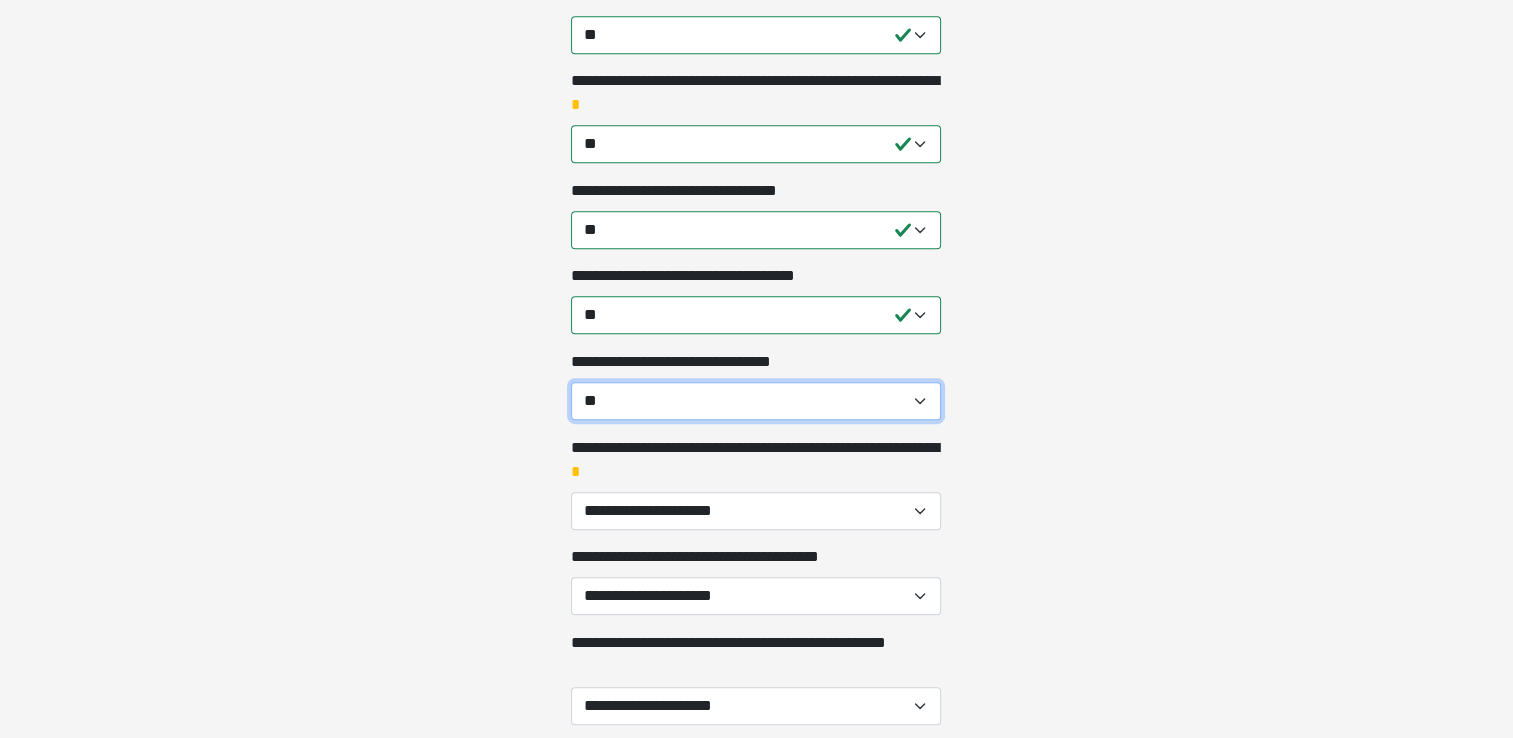 click on "**********" at bounding box center (756, 401) 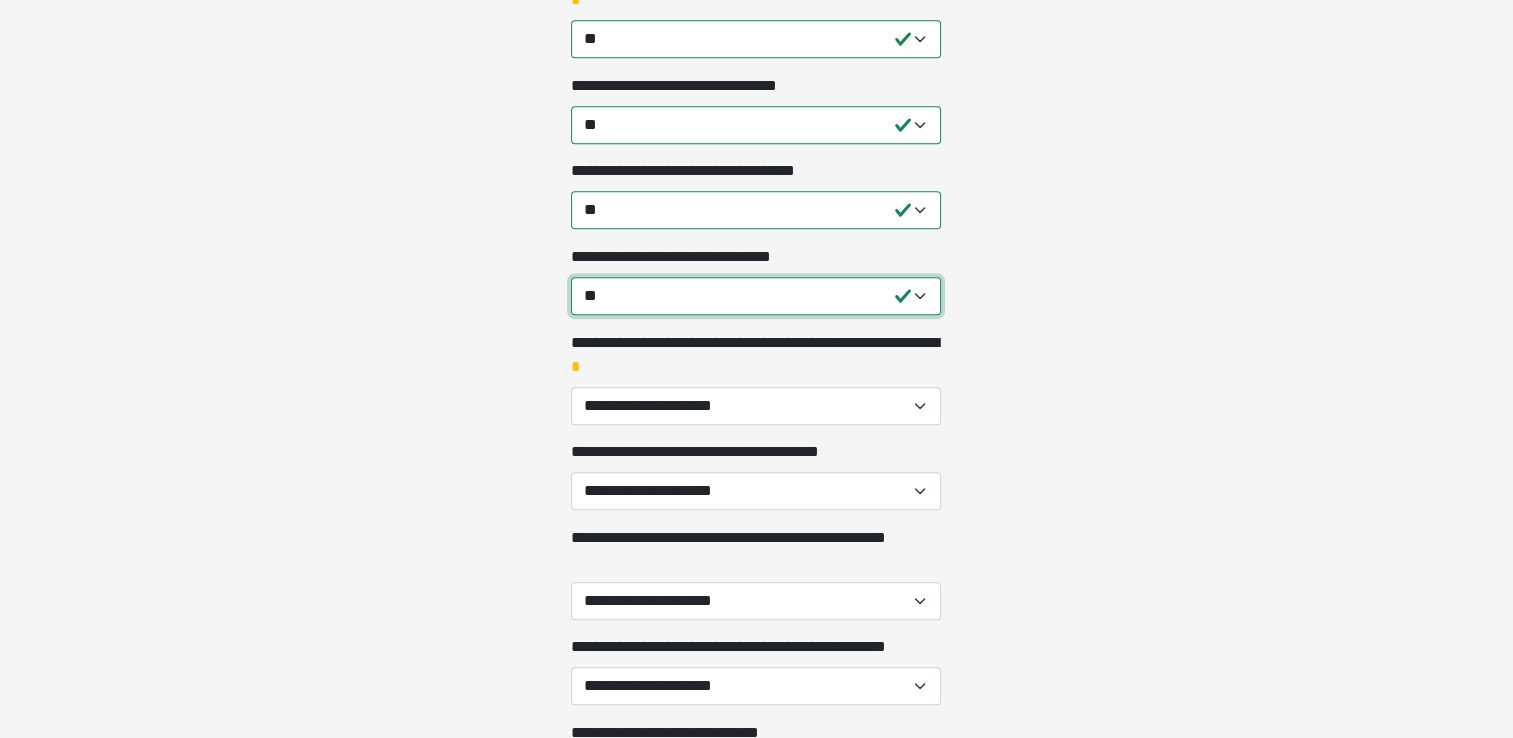 scroll, scrollTop: 1267, scrollLeft: 0, axis: vertical 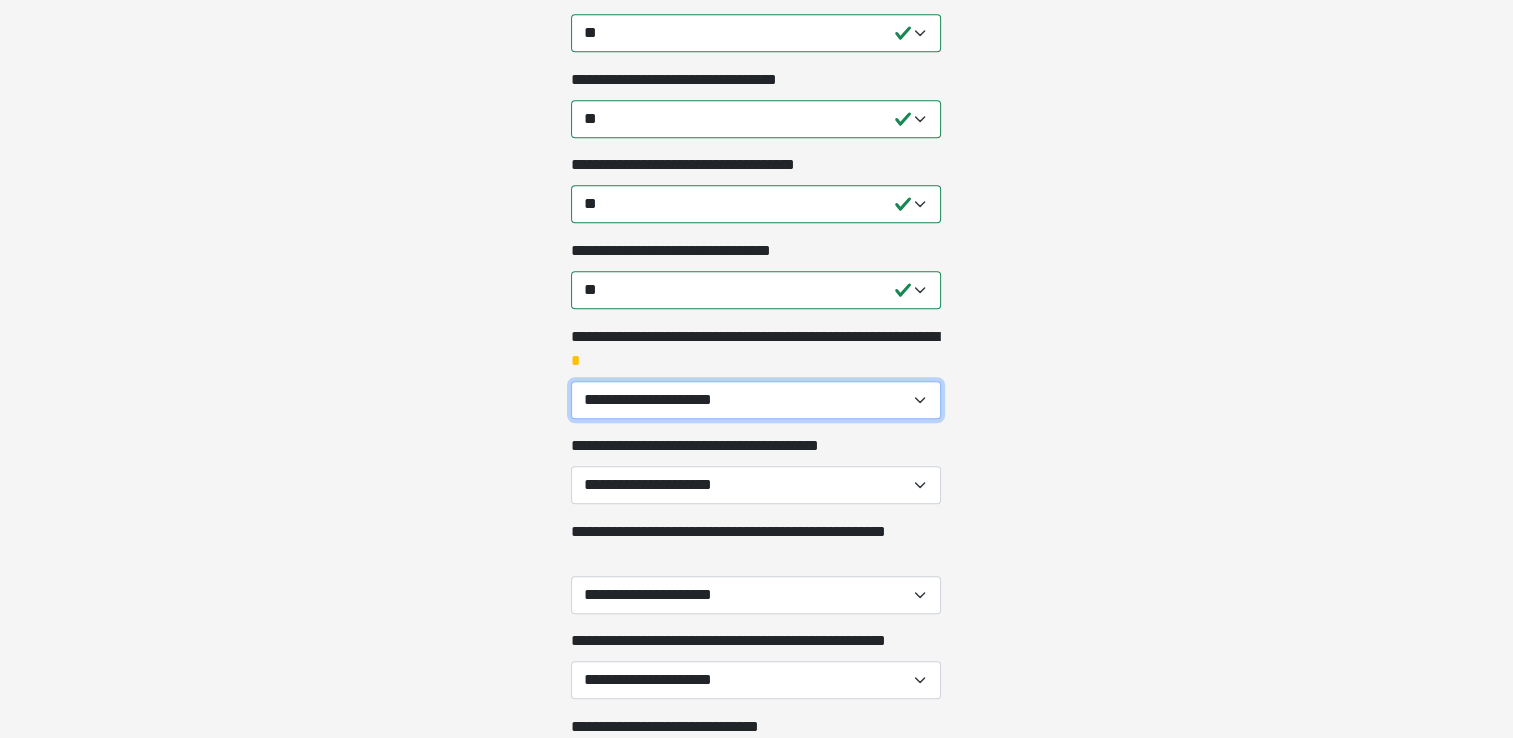 click on "**********" at bounding box center [756, 400] 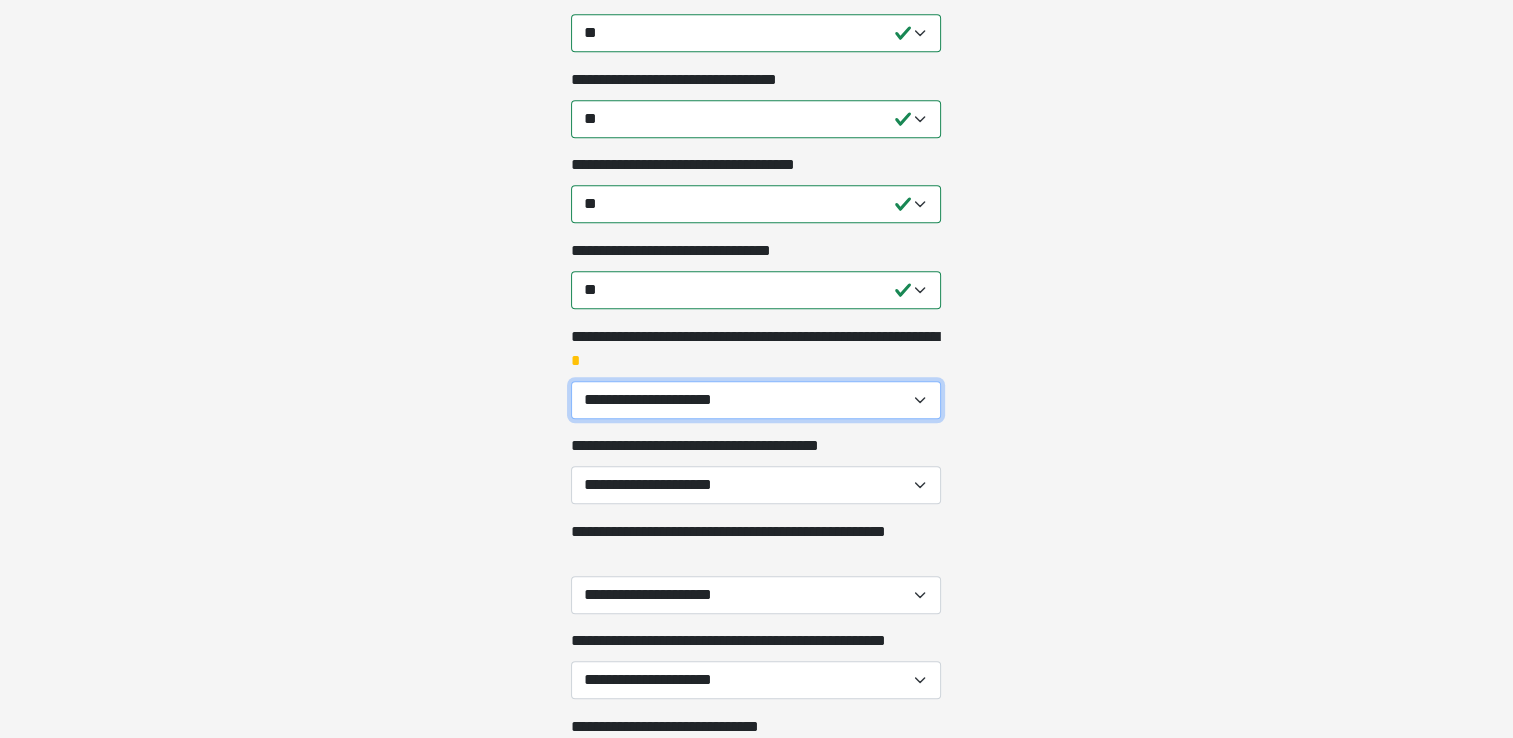 select on "**" 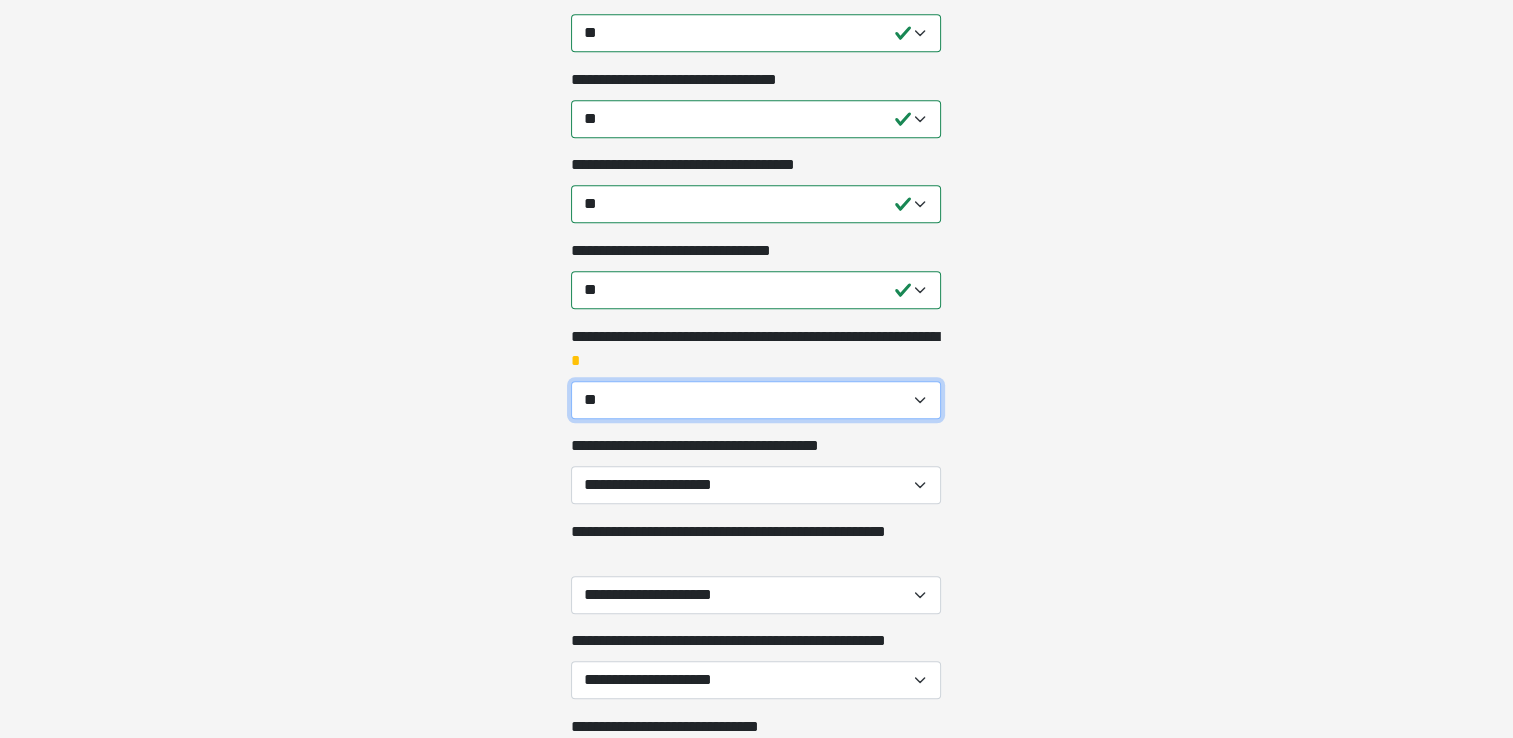 click on "**********" at bounding box center (756, 400) 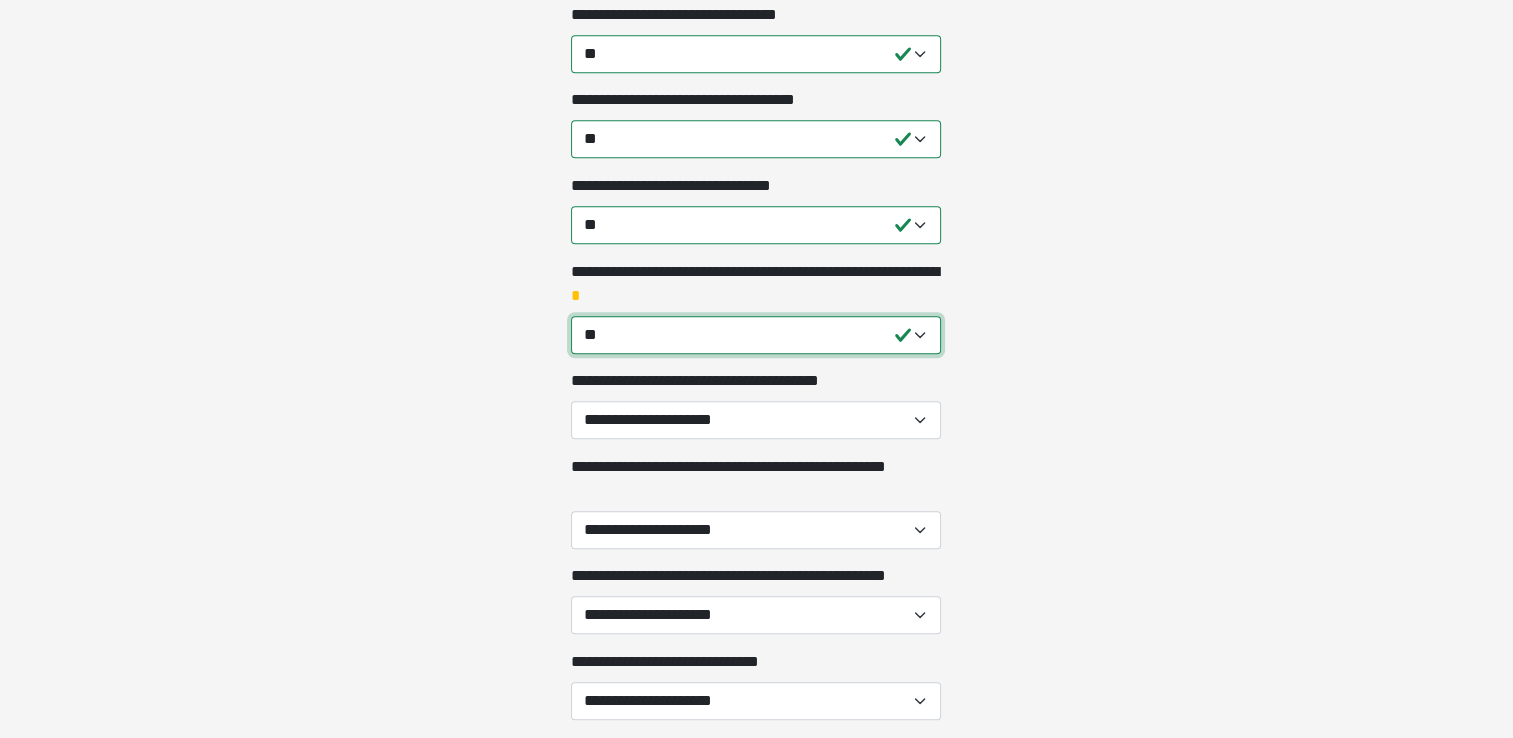 scroll, scrollTop: 1332, scrollLeft: 0, axis: vertical 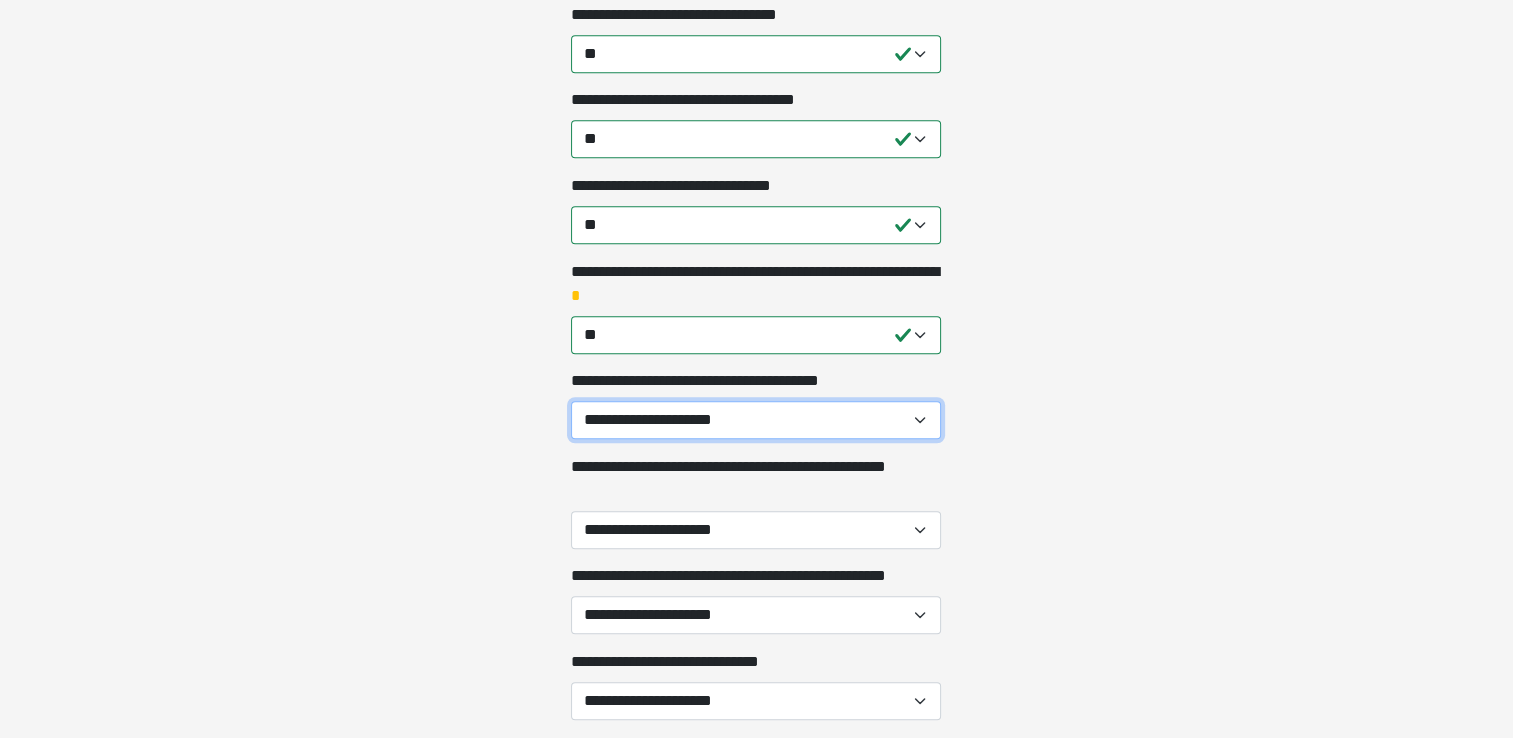 click on "**********" at bounding box center [756, 420] 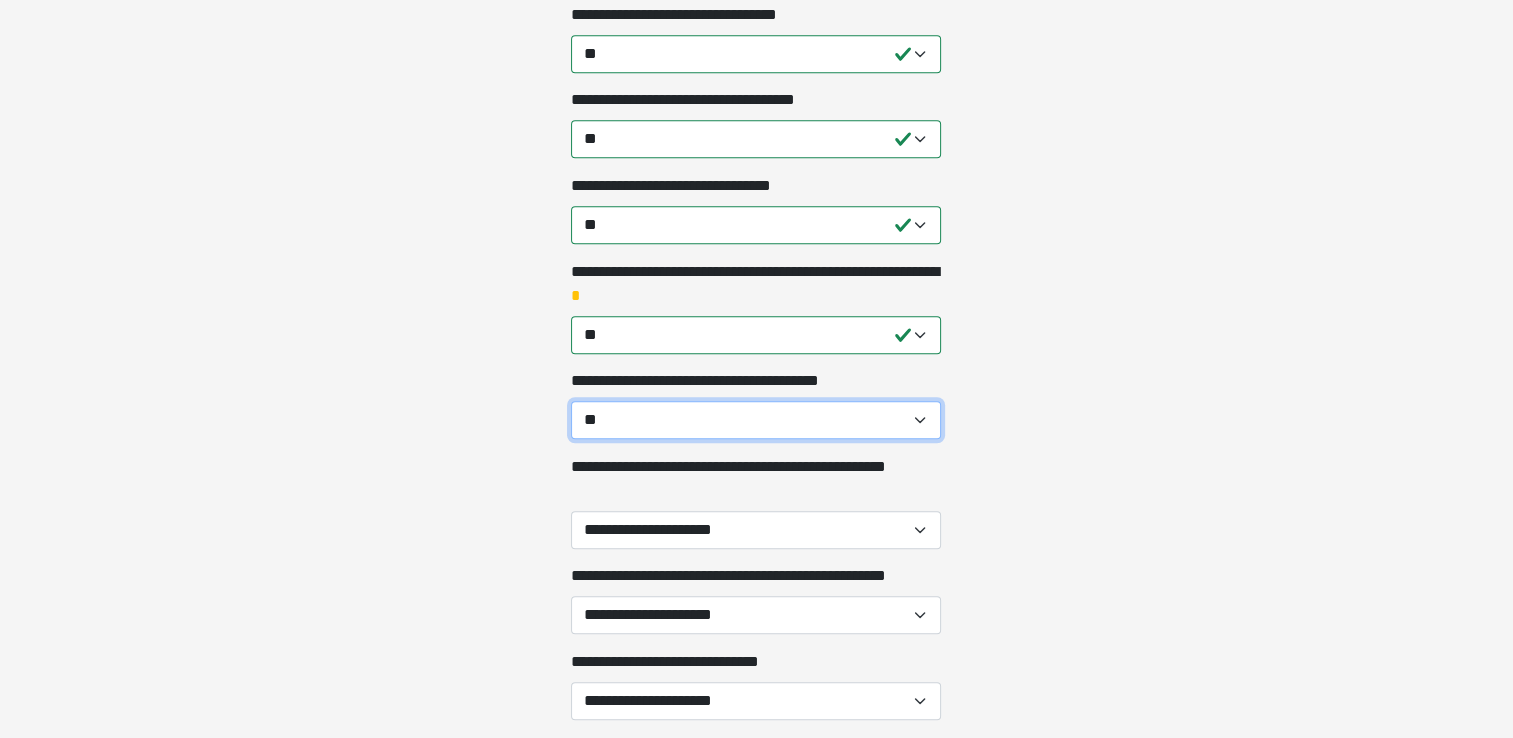 click on "**********" at bounding box center [756, 420] 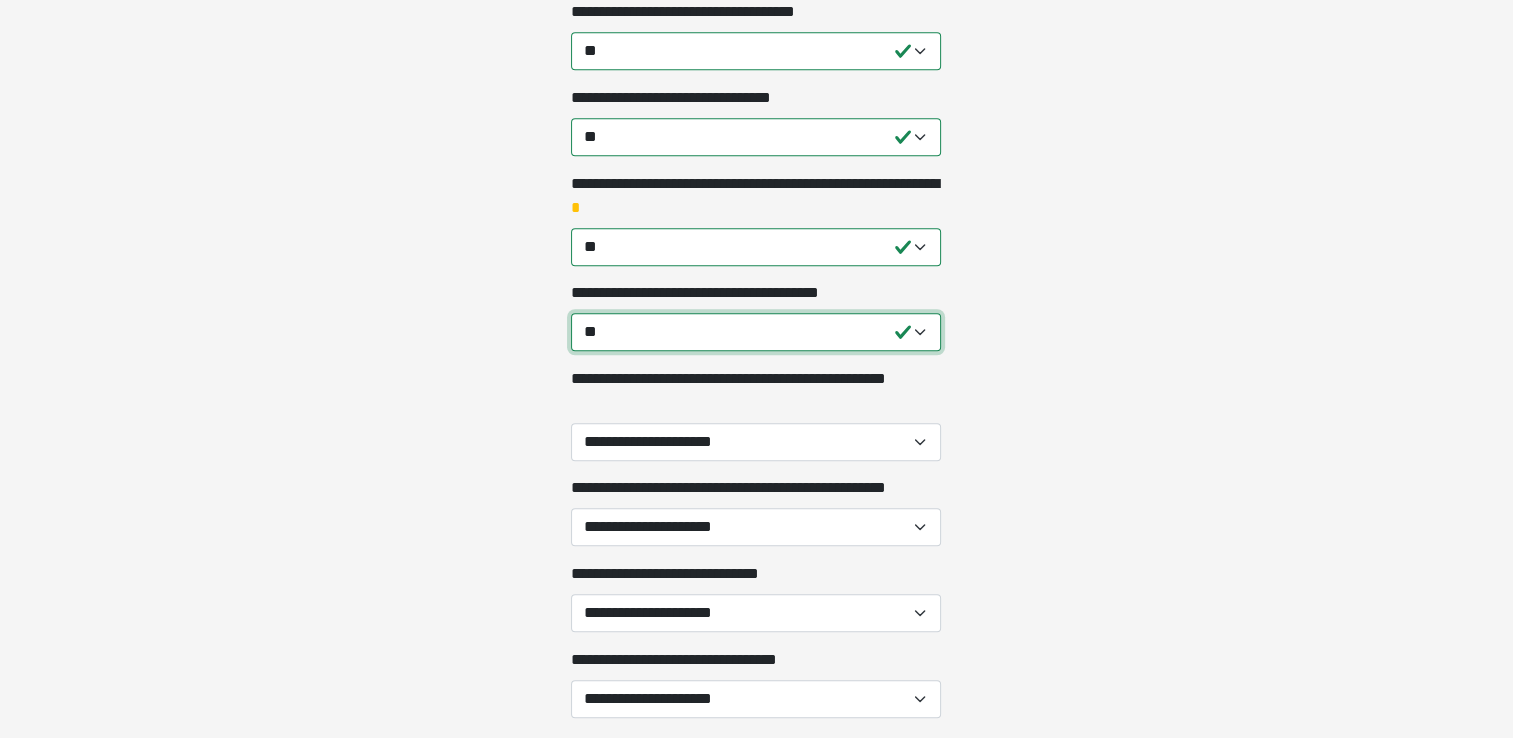 scroll, scrollTop: 1425, scrollLeft: 0, axis: vertical 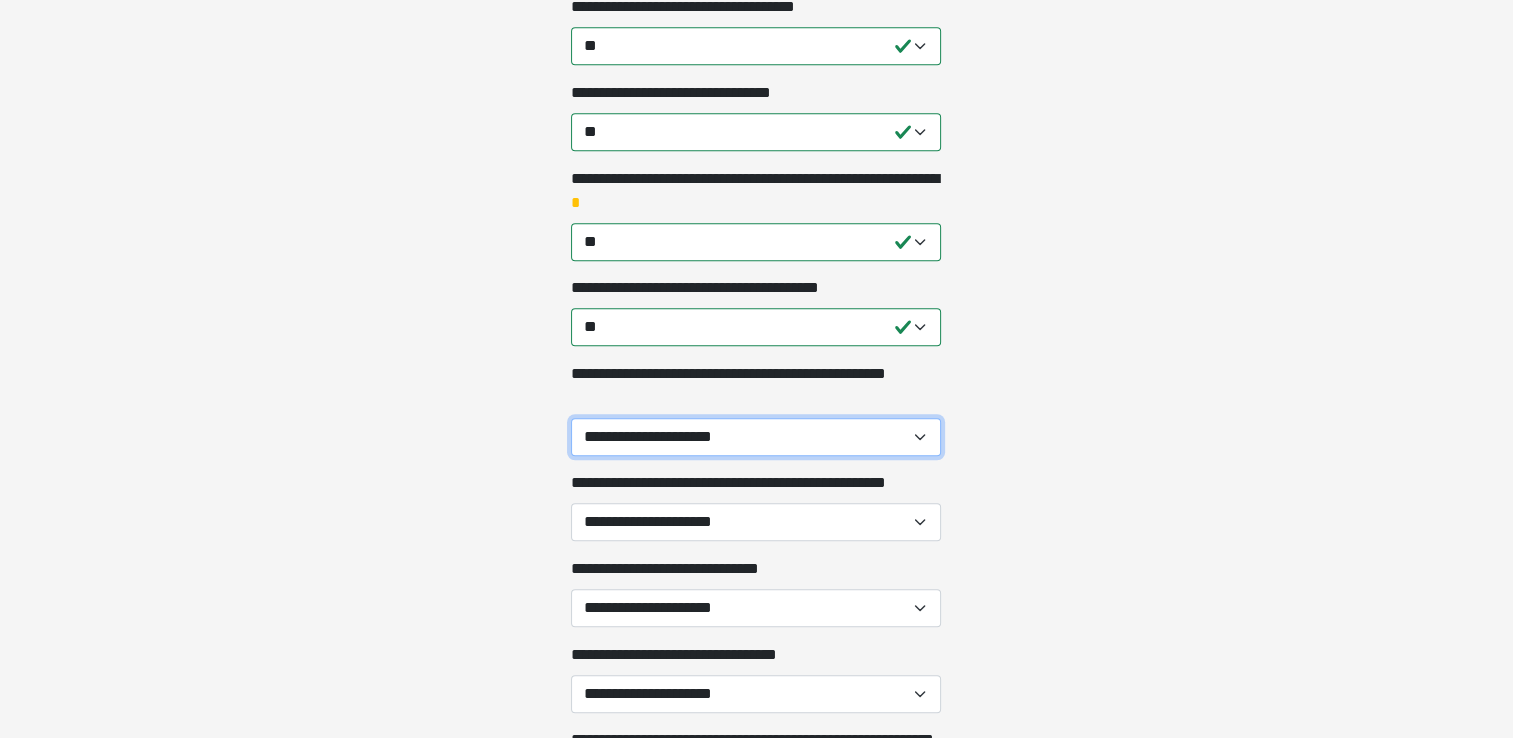 click on "**********" at bounding box center (756, 437) 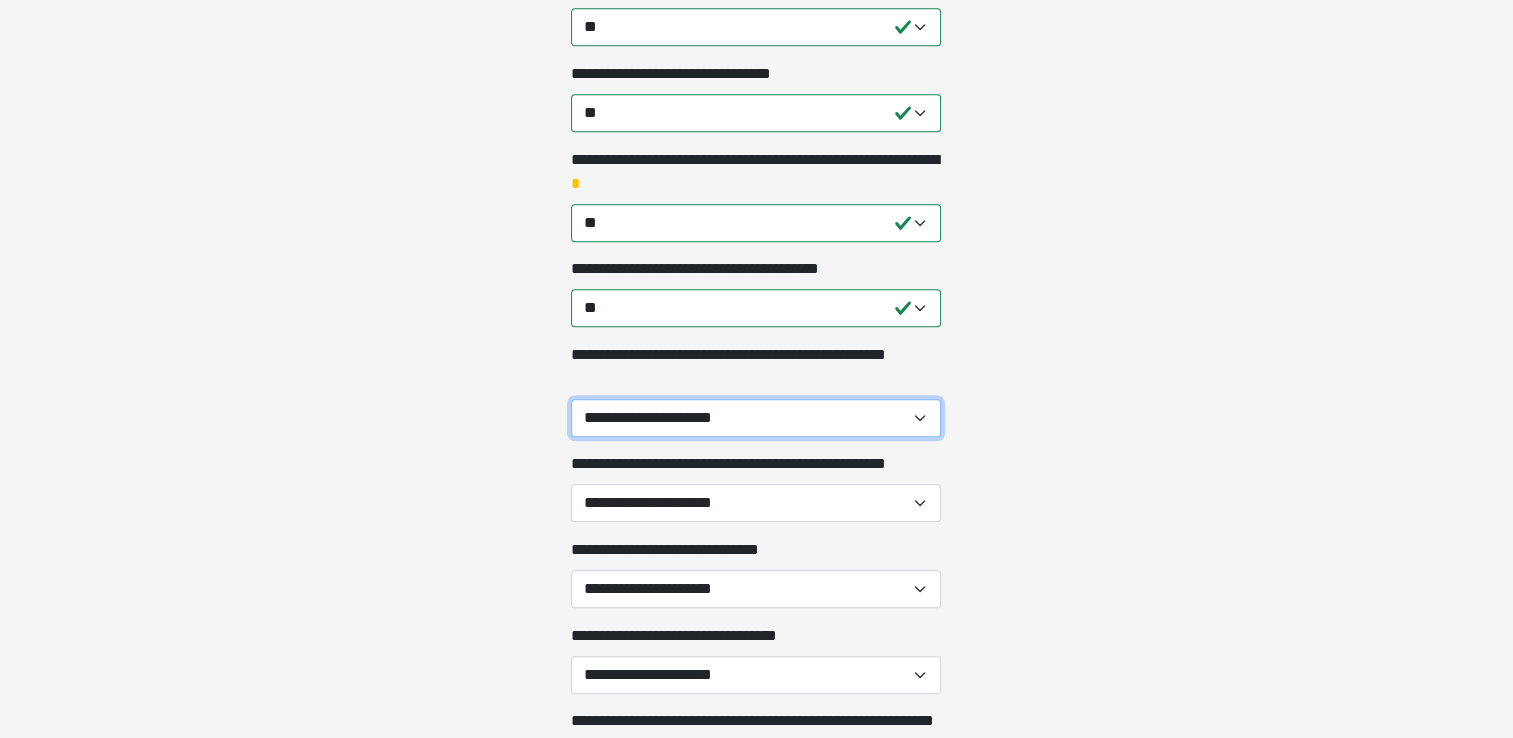 scroll, scrollTop: 1450, scrollLeft: 0, axis: vertical 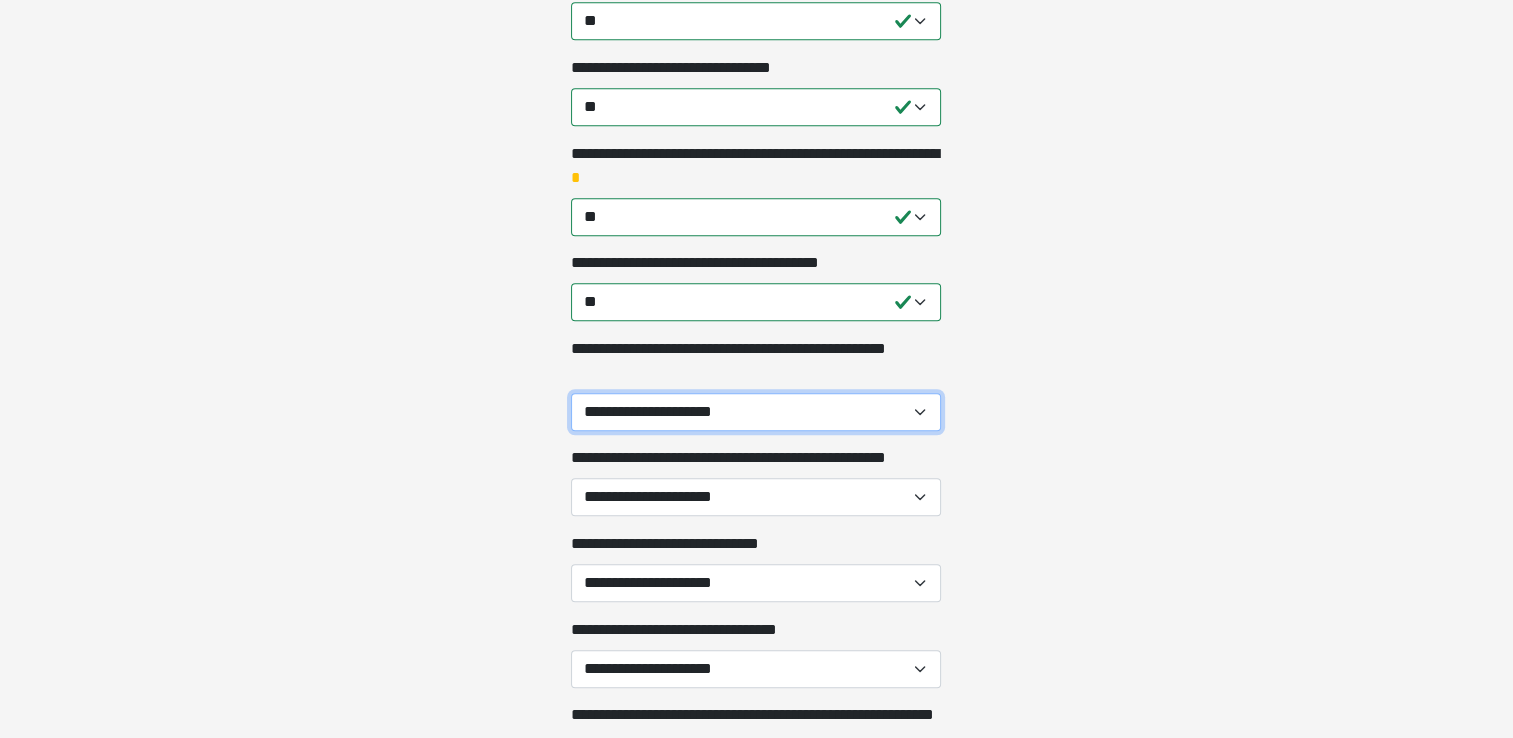 click on "**********" at bounding box center (756, 412) 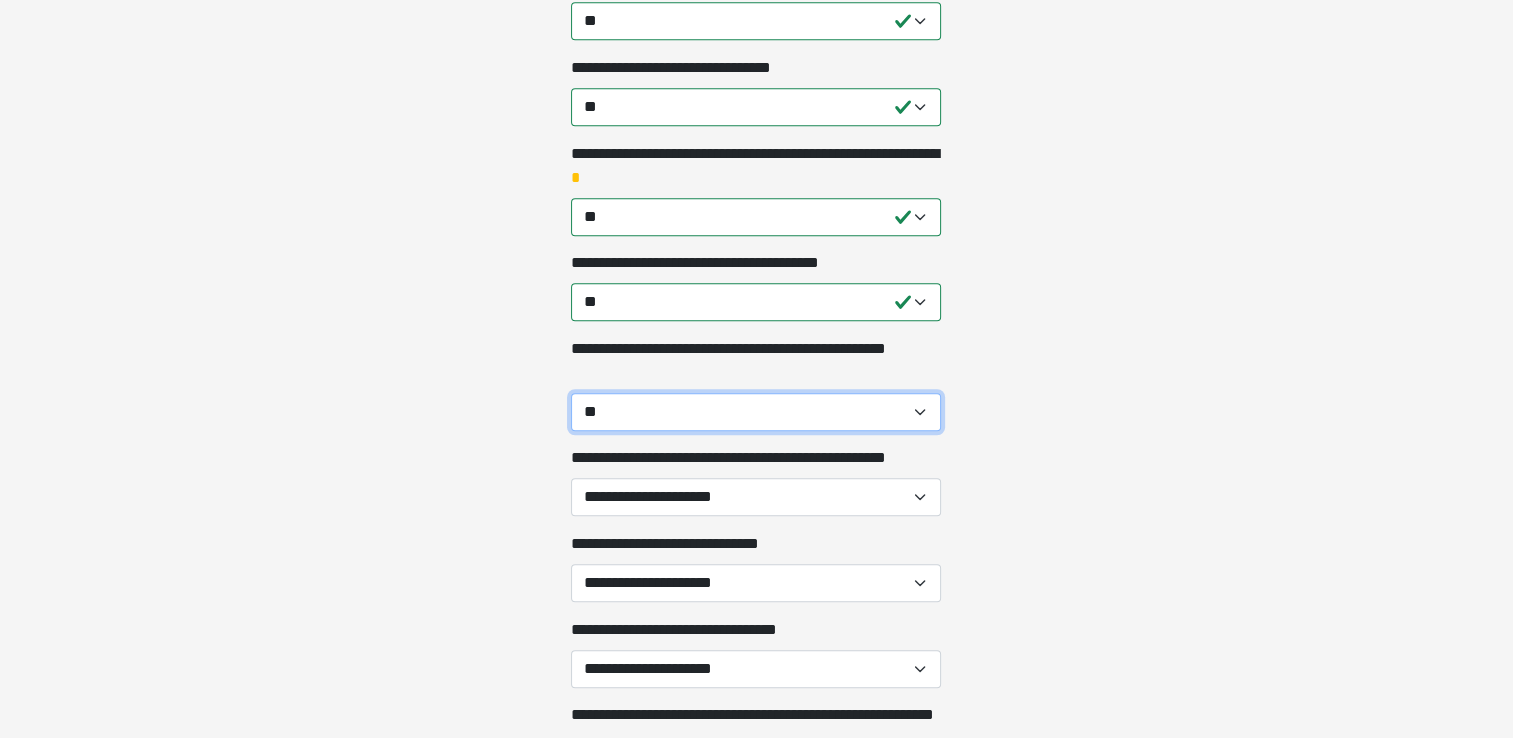 click on "**********" at bounding box center [756, 412] 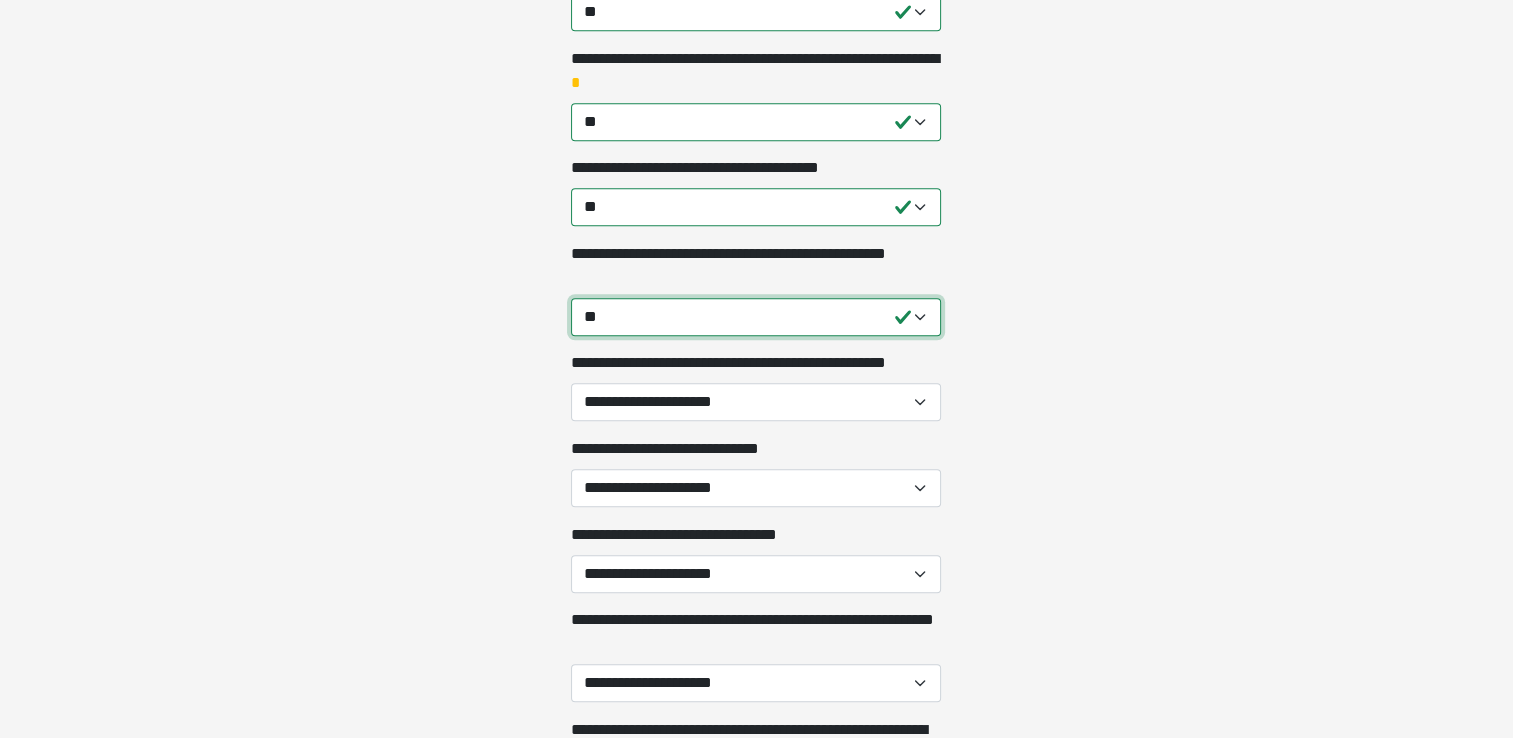 scroll, scrollTop: 1546, scrollLeft: 0, axis: vertical 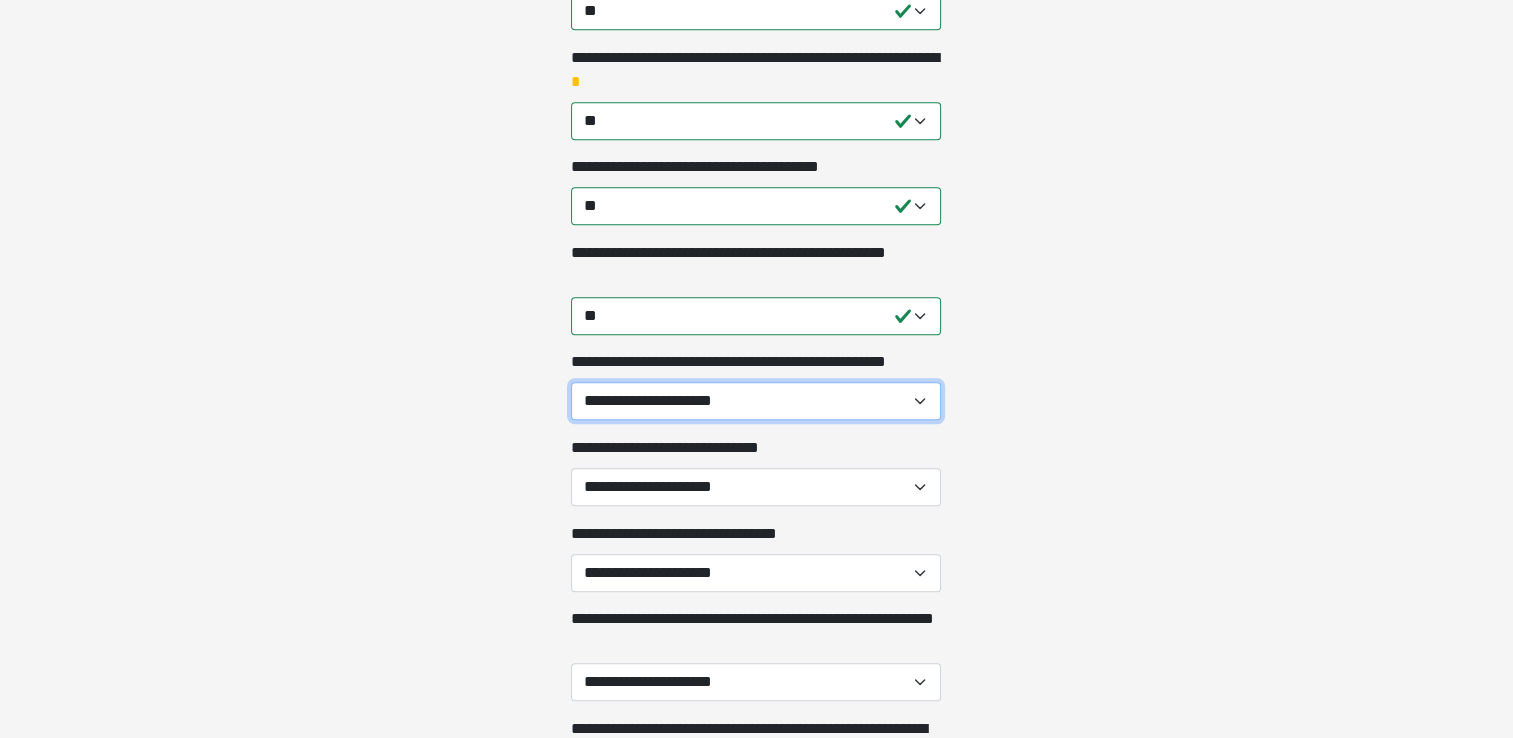 click on "**********" at bounding box center [756, 401] 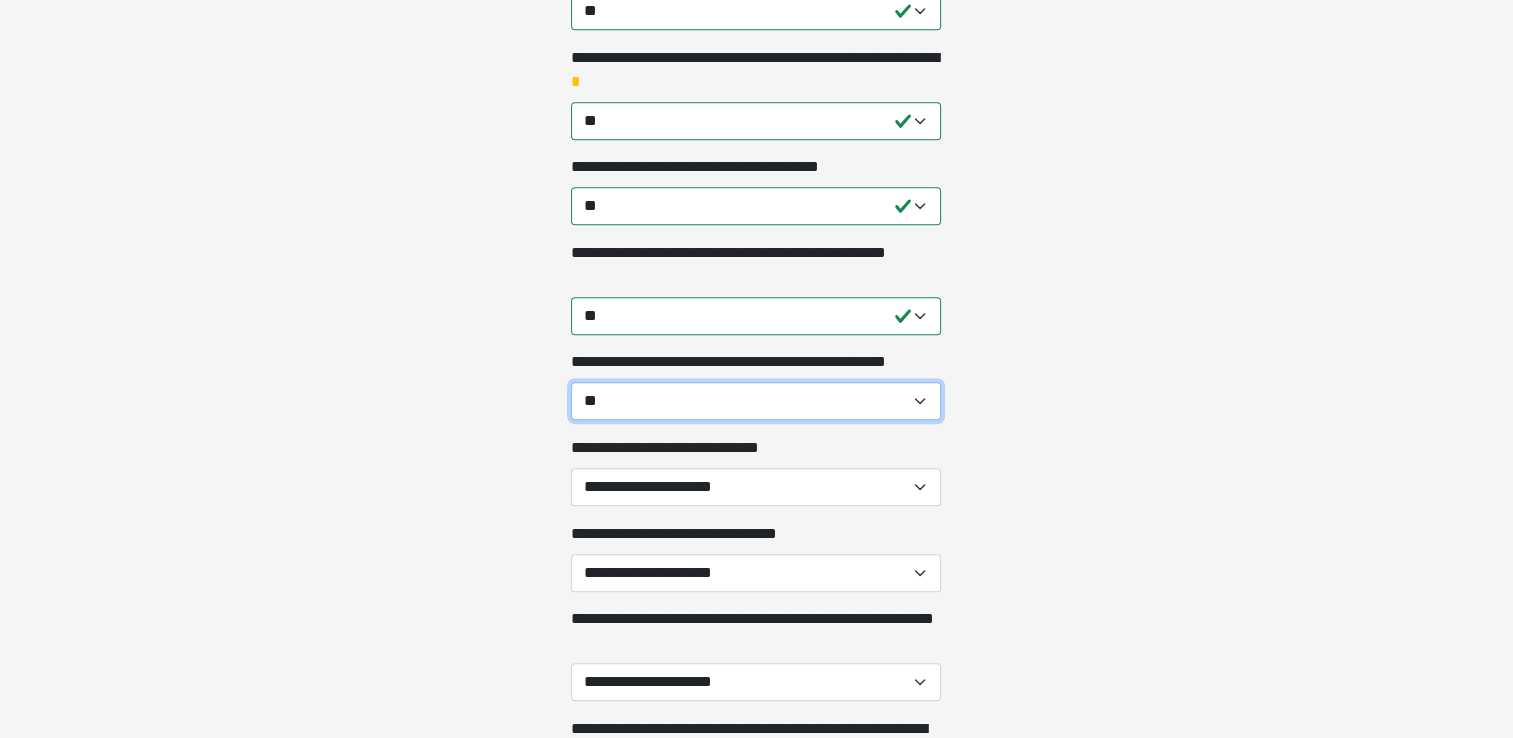 click on "**********" at bounding box center (756, 401) 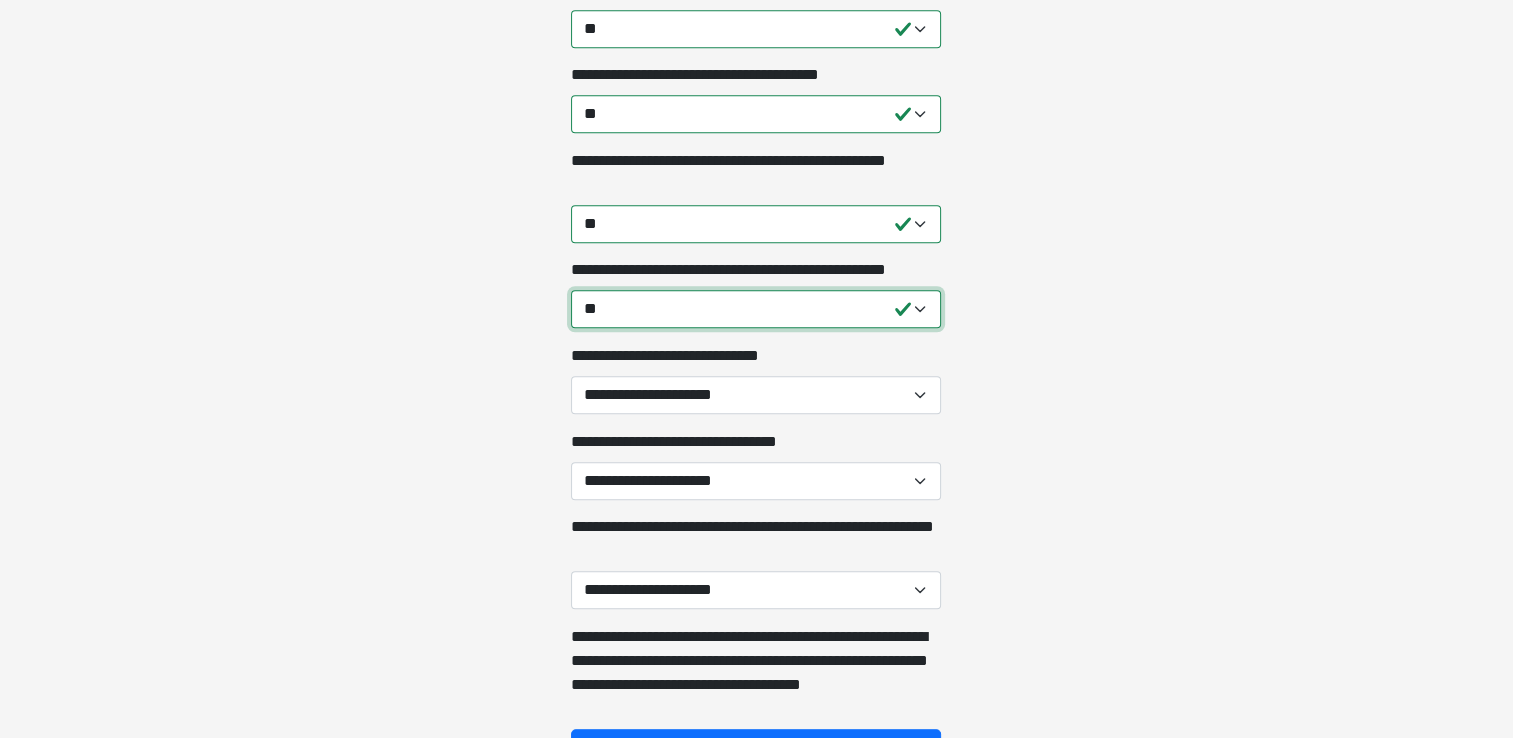 scroll, scrollTop: 1639, scrollLeft: 0, axis: vertical 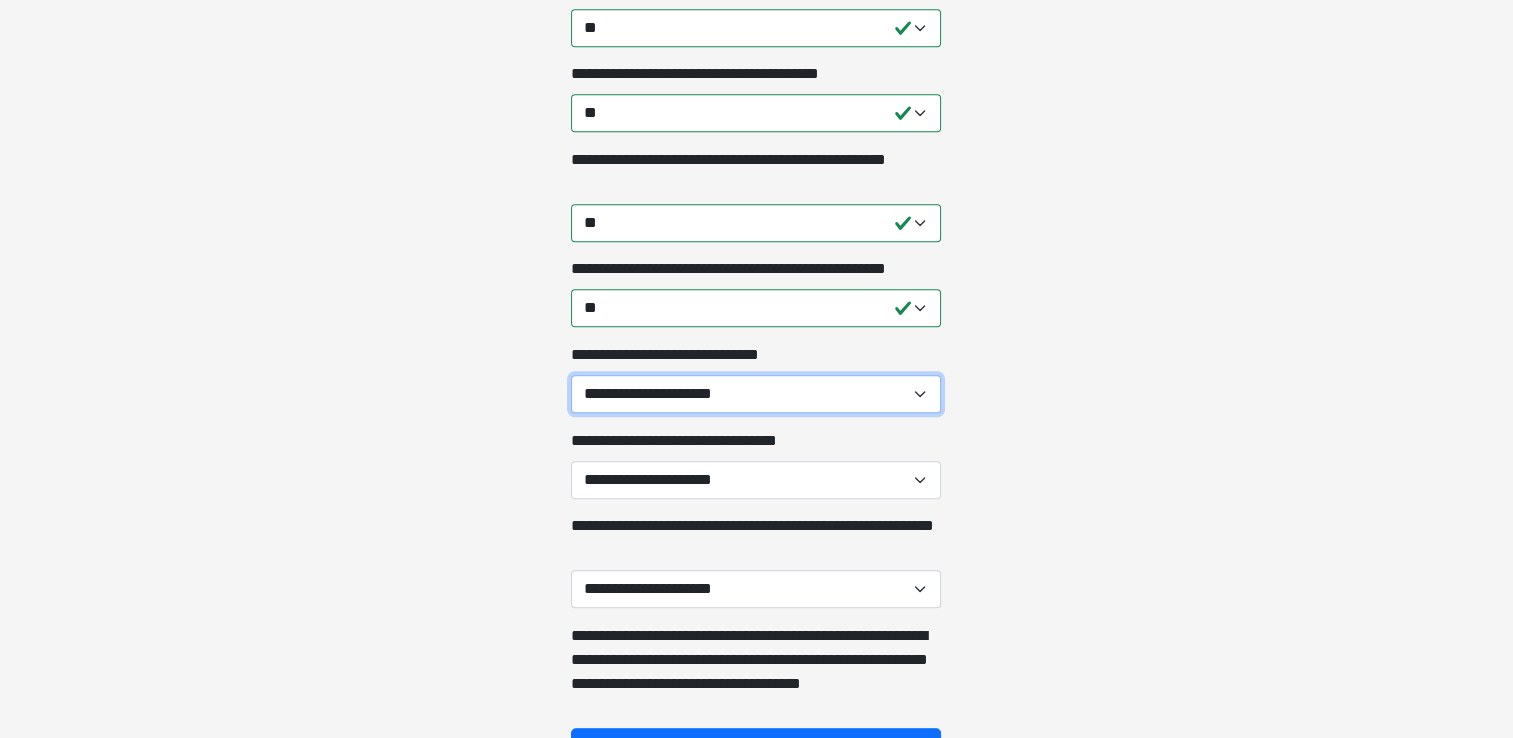 click on "**********" at bounding box center [756, 394] 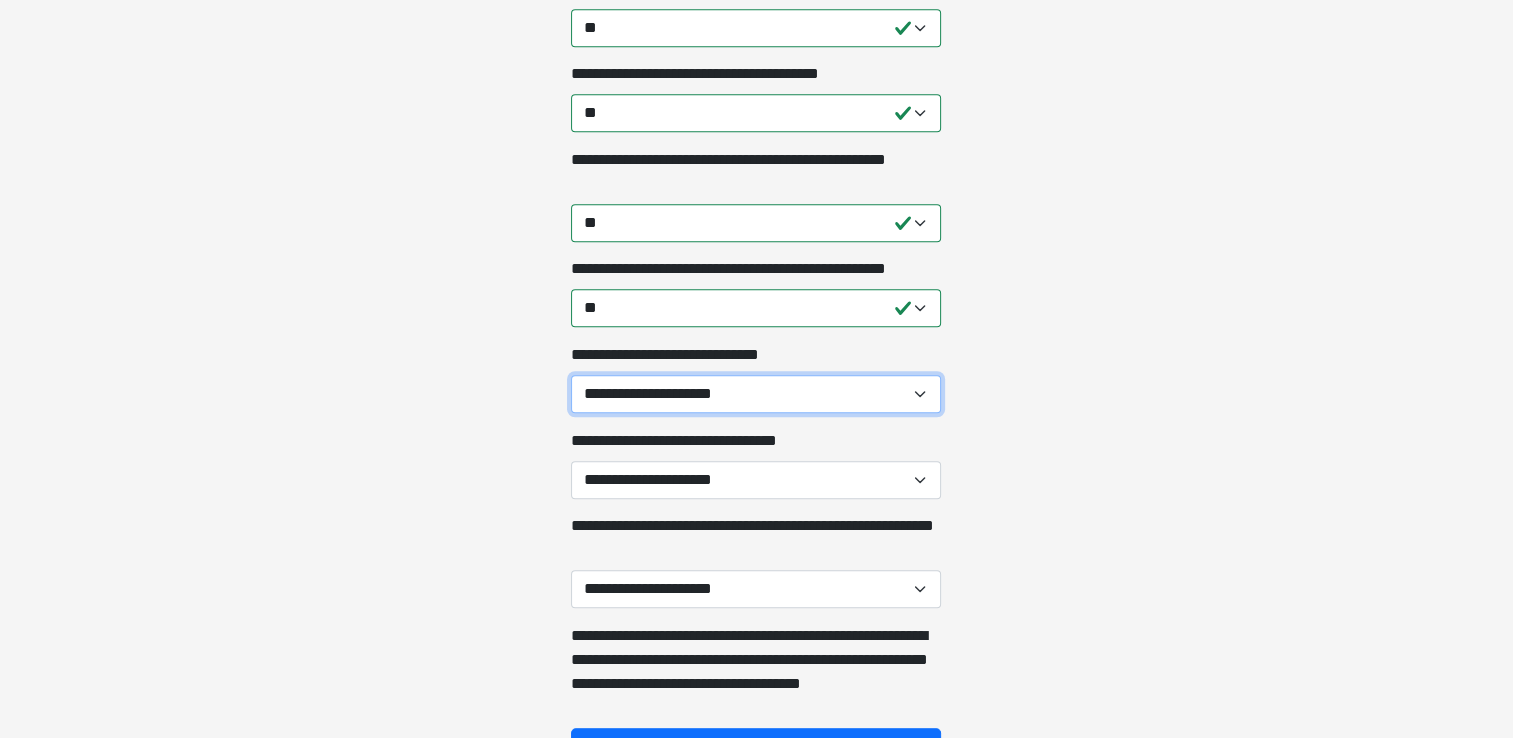 select on "**" 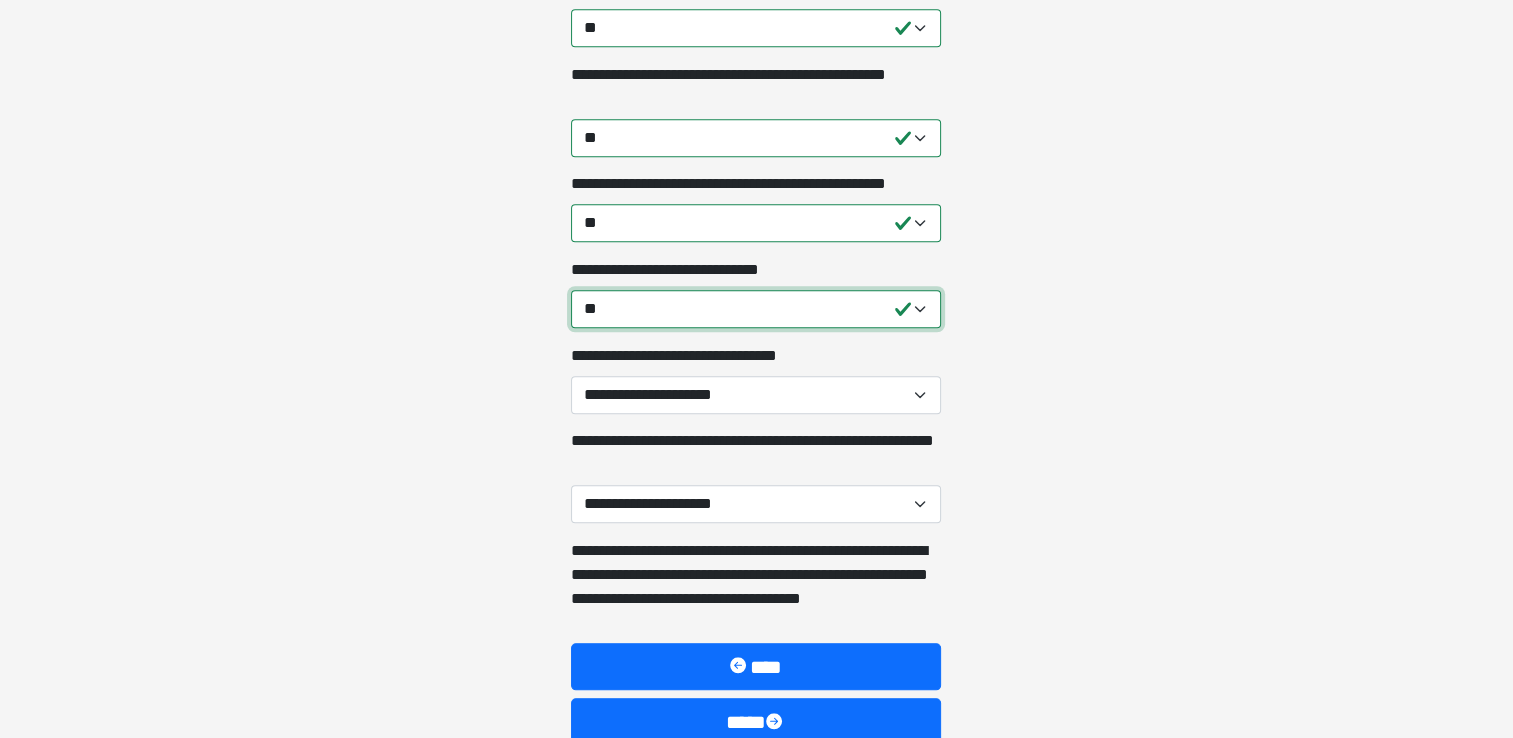 scroll, scrollTop: 1727, scrollLeft: 0, axis: vertical 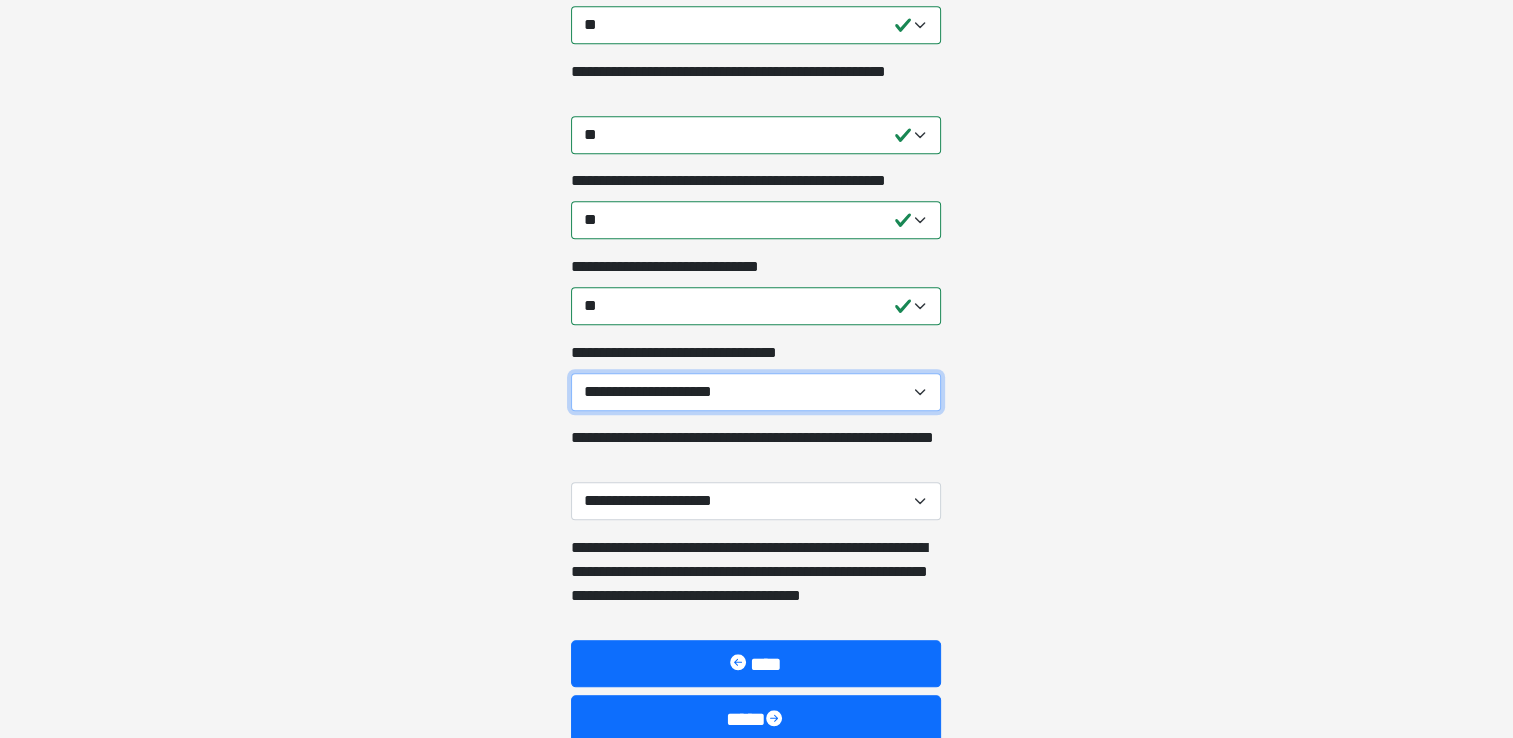 click on "**********" at bounding box center (756, 392) 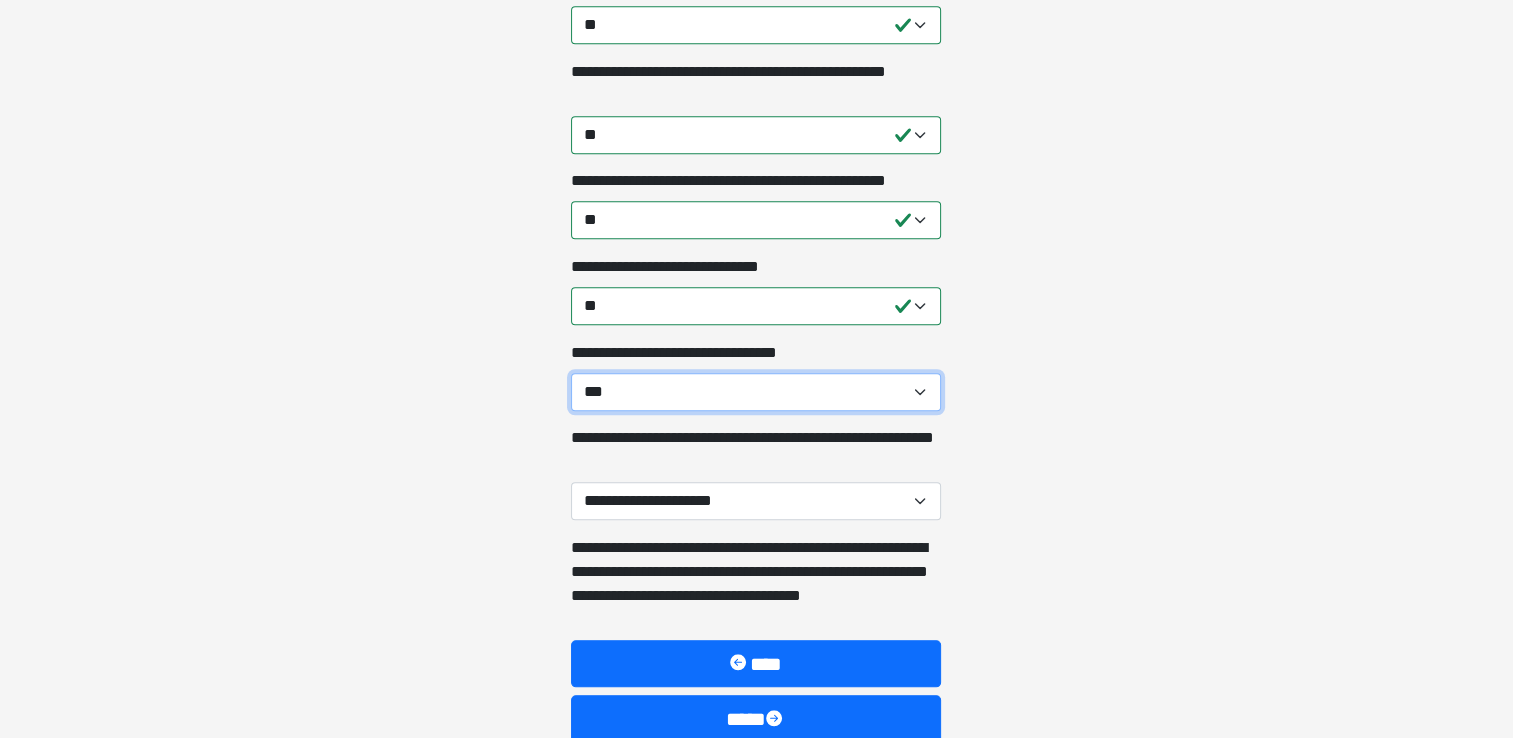 click on "**********" at bounding box center [756, 392] 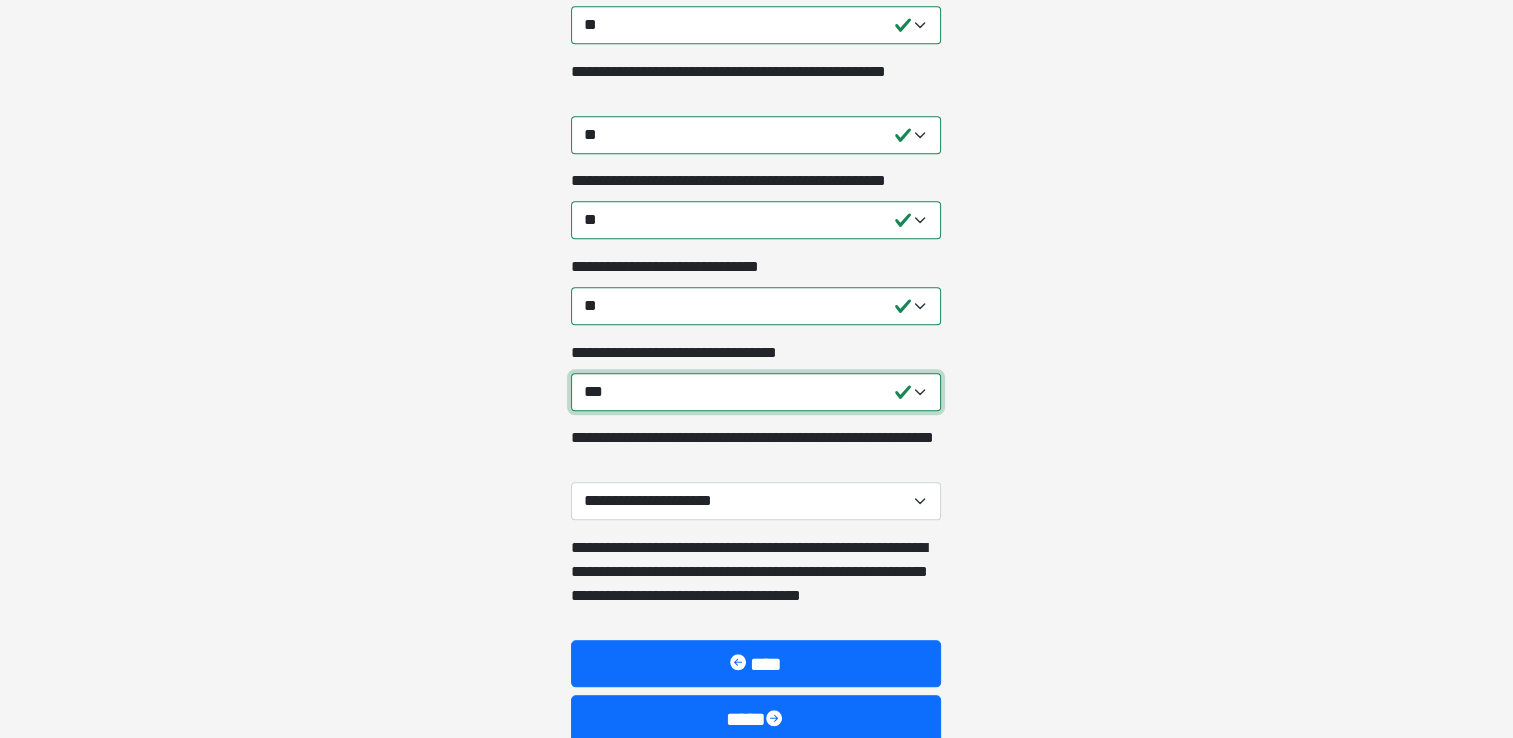 click on "**********" at bounding box center [756, 392] 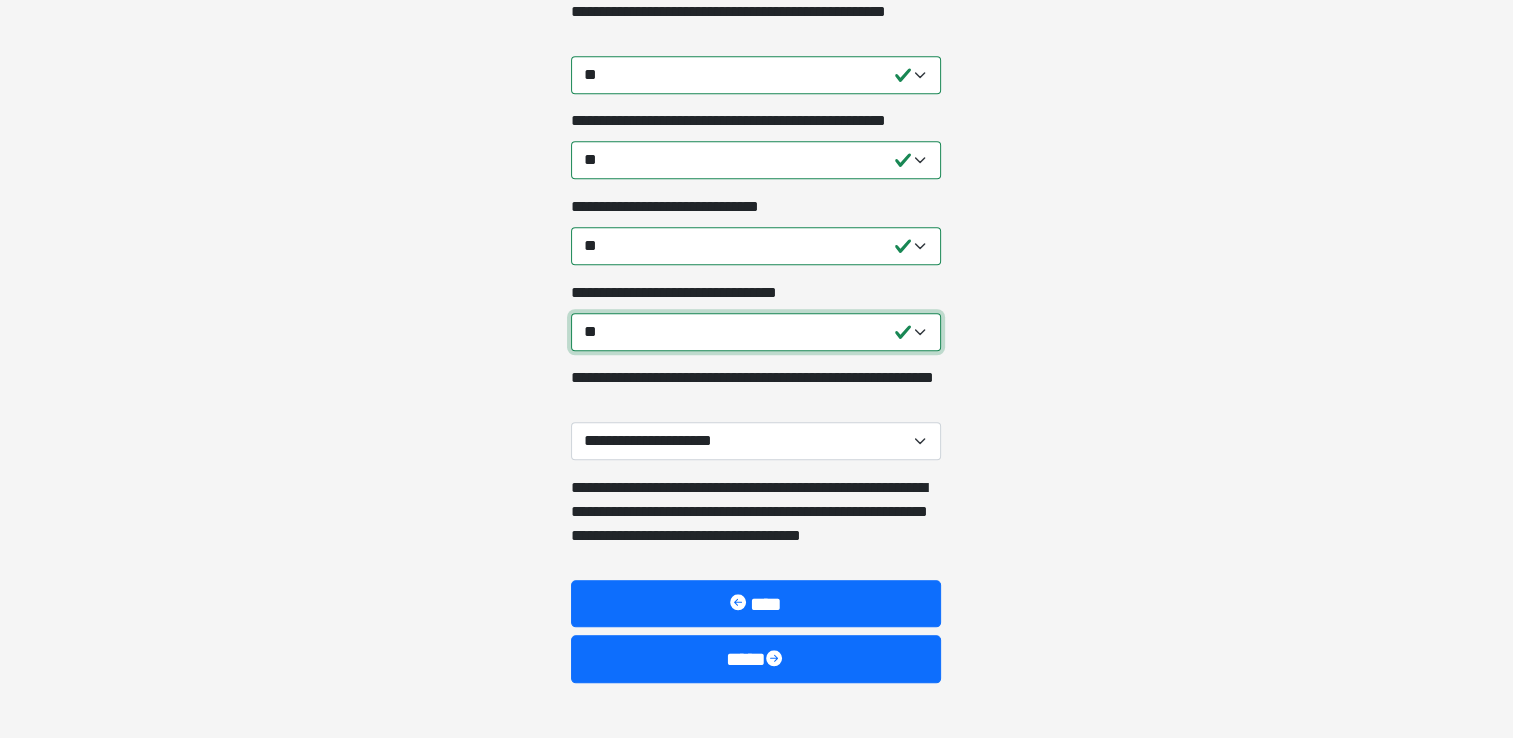 scroll, scrollTop: 1789, scrollLeft: 0, axis: vertical 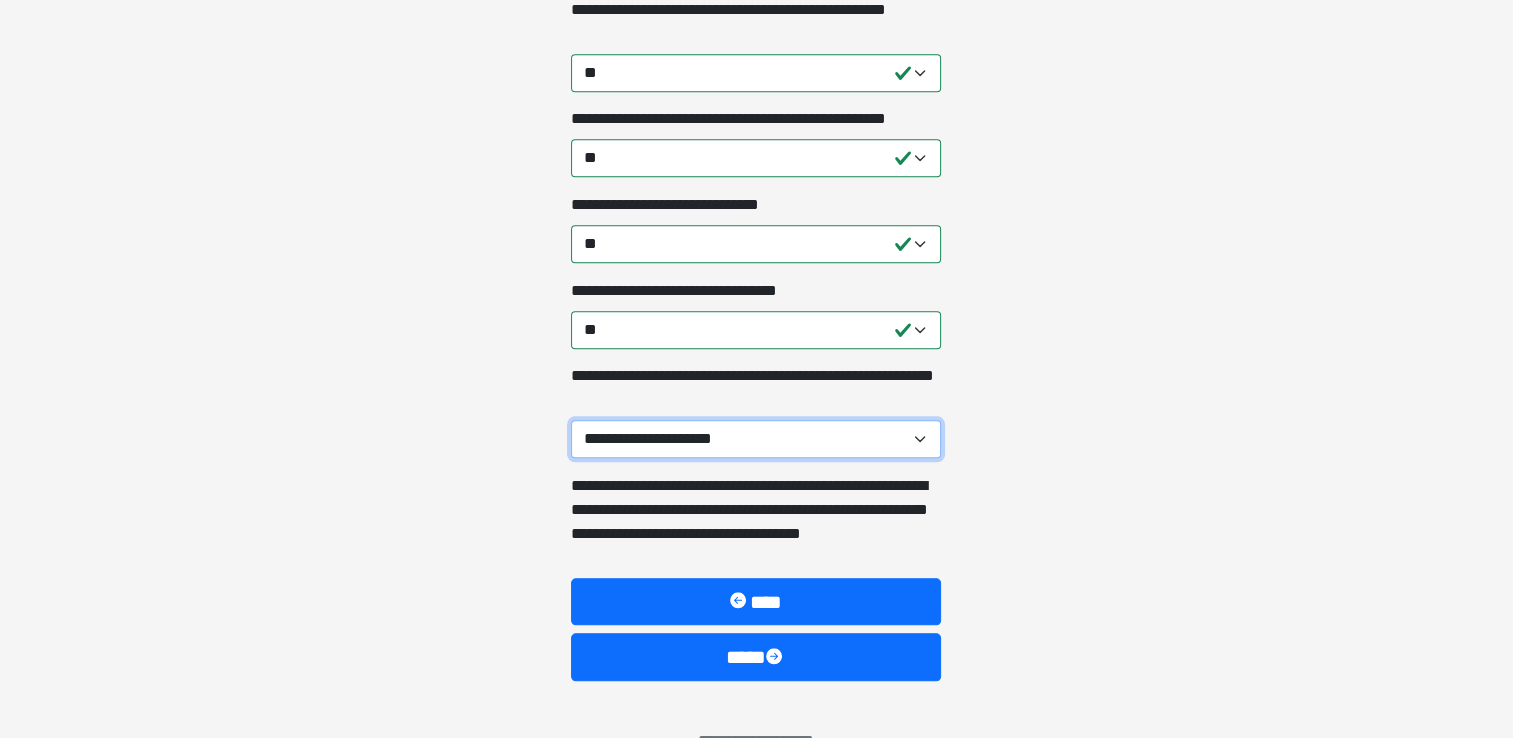 click on "**********" at bounding box center [756, 439] 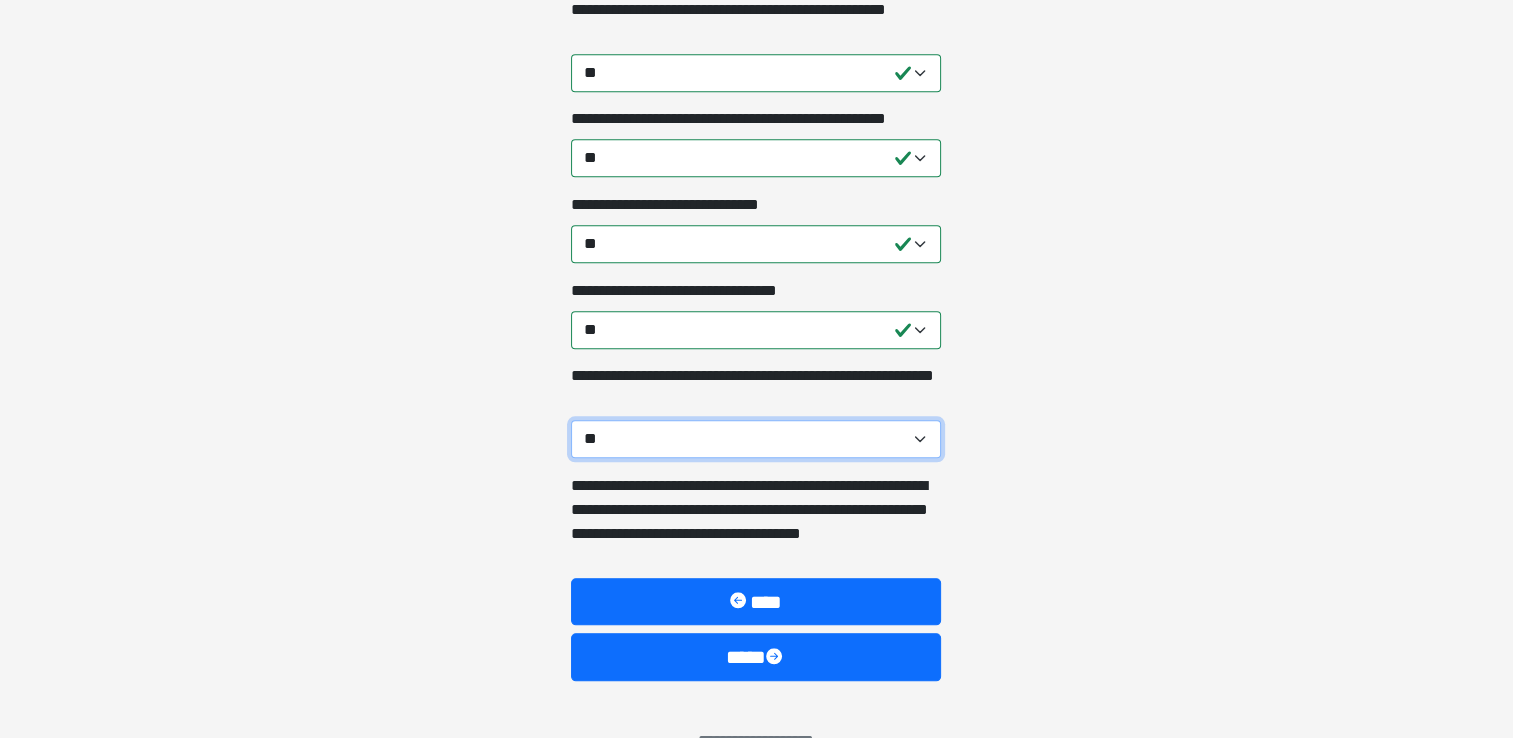 click on "**********" at bounding box center (756, 439) 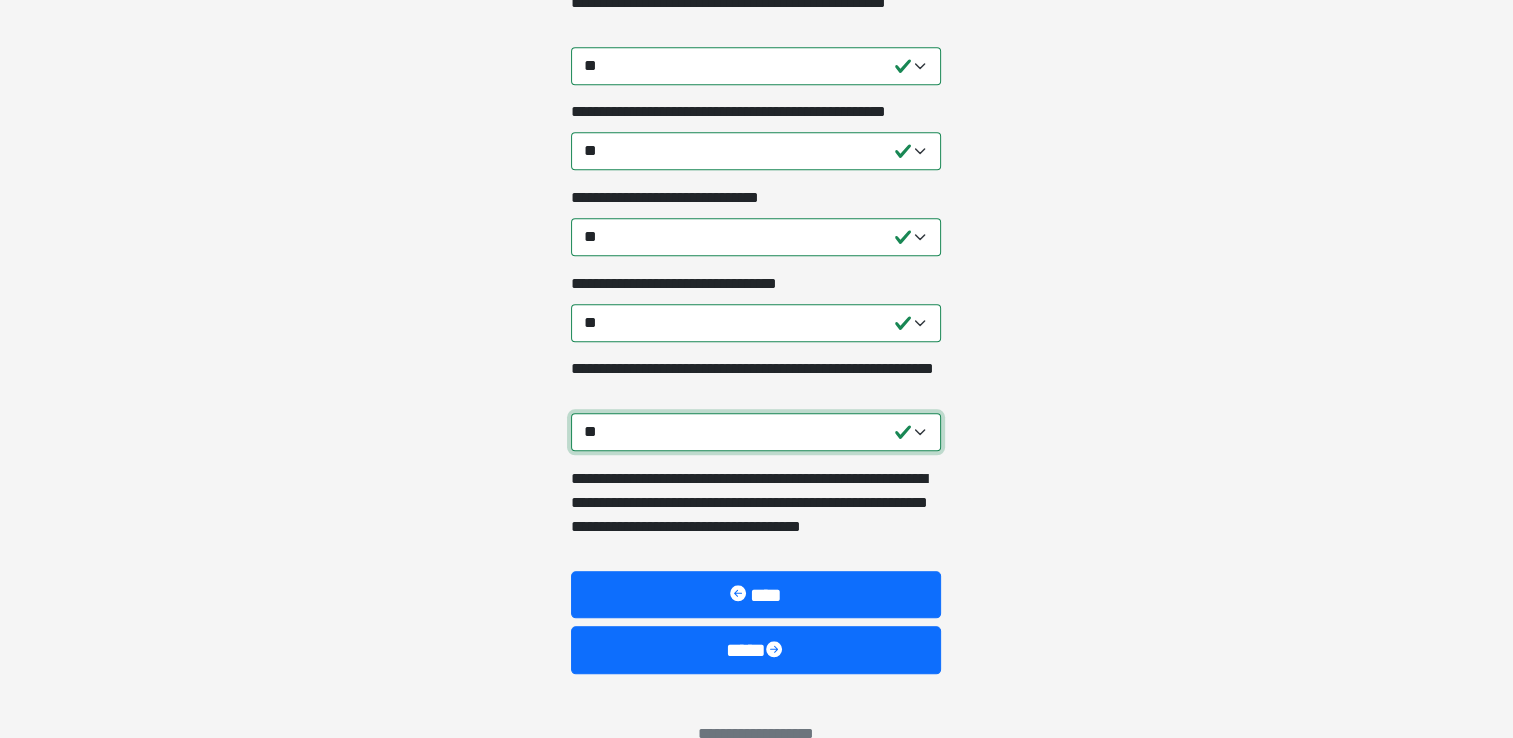 scroll, scrollTop: 1850, scrollLeft: 0, axis: vertical 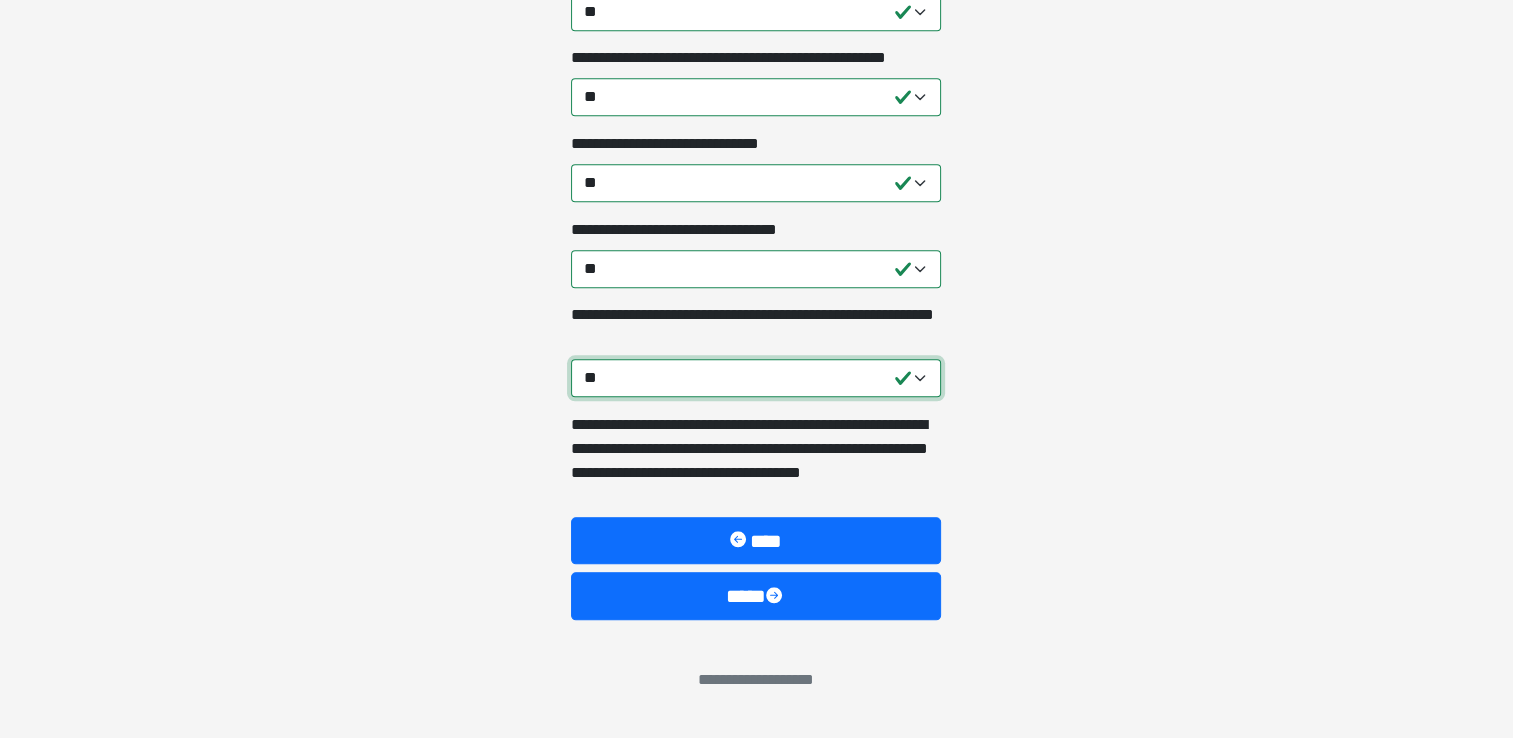 click on "****" at bounding box center (756, 596) 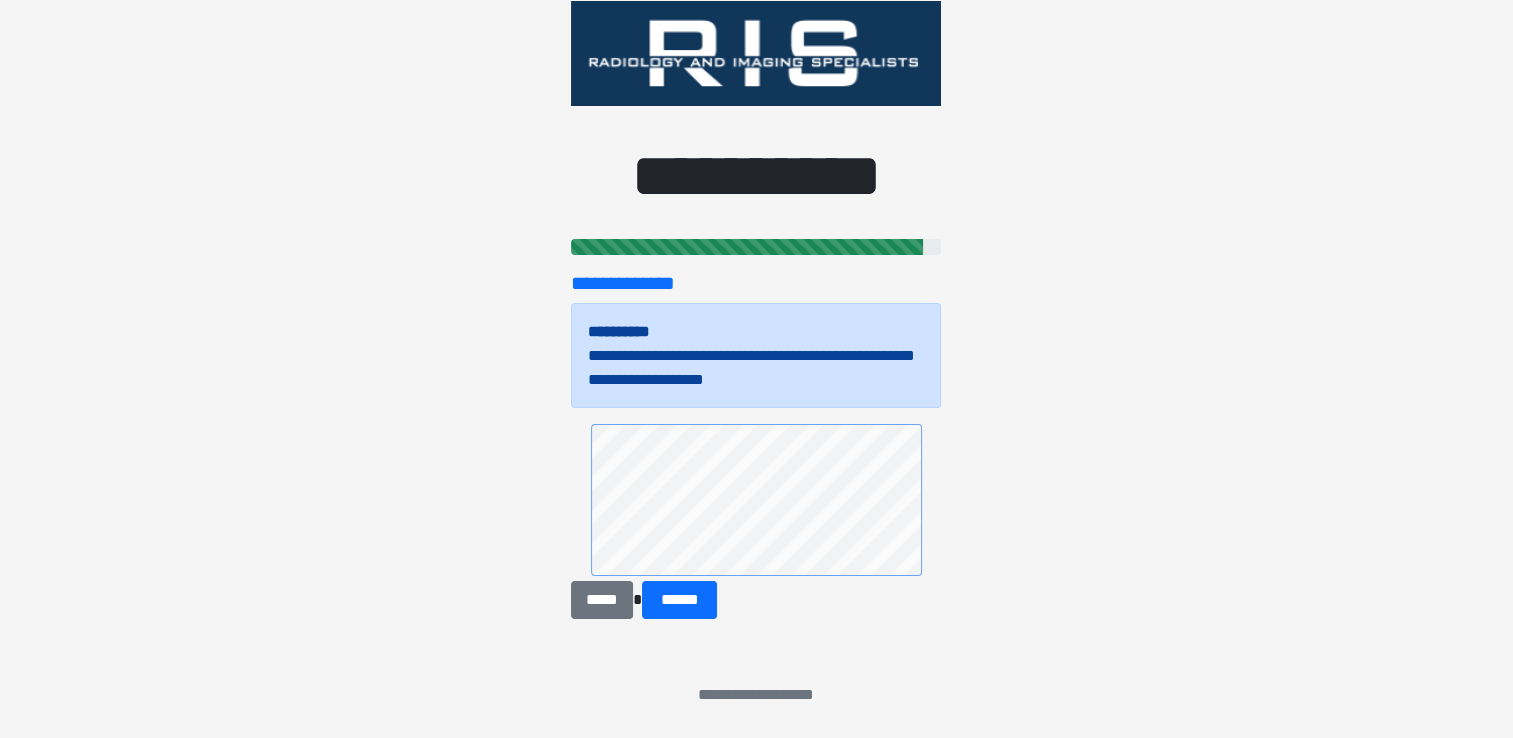 scroll, scrollTop: 52, scrollLeft: 0, axis: vertical 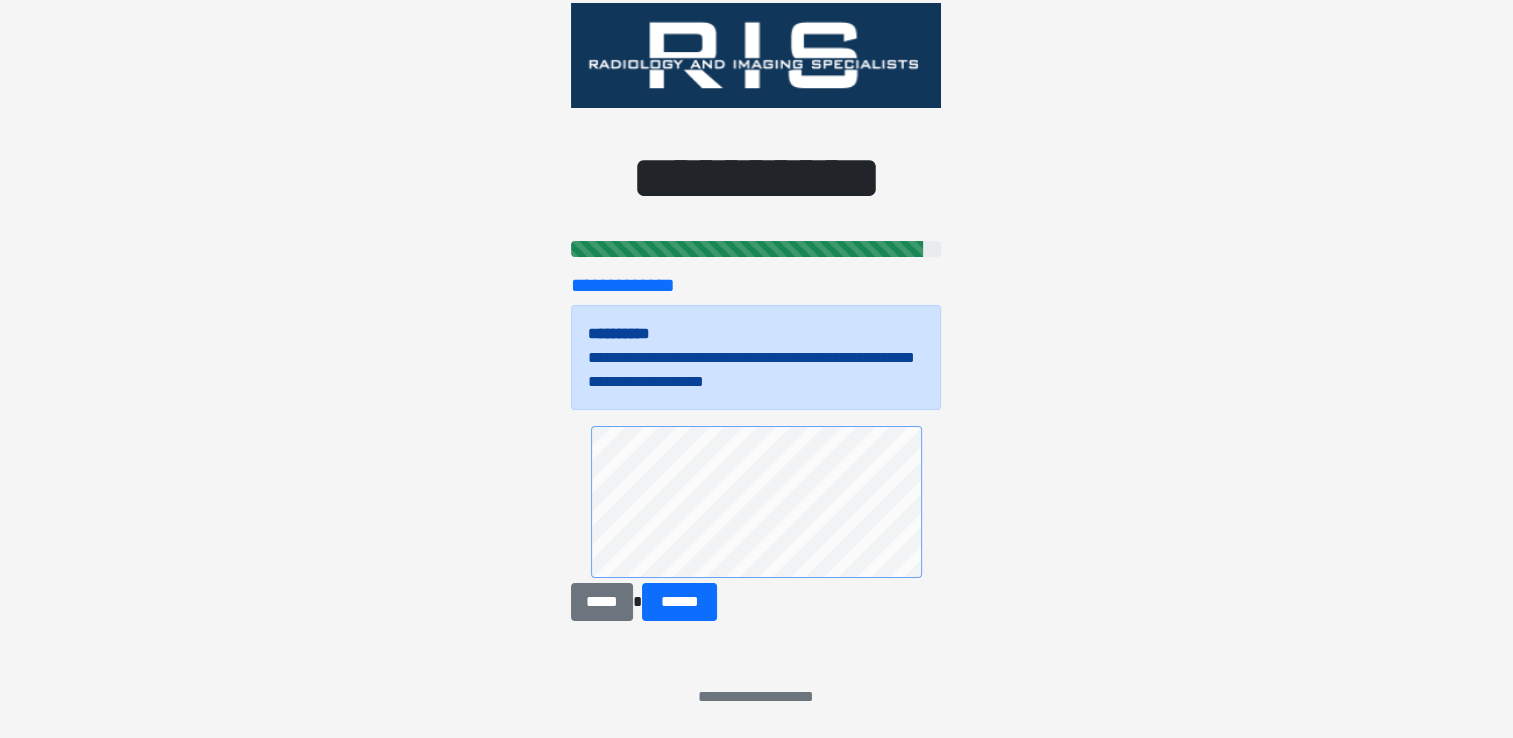 click on "*****" at bounding box center [601, 602] 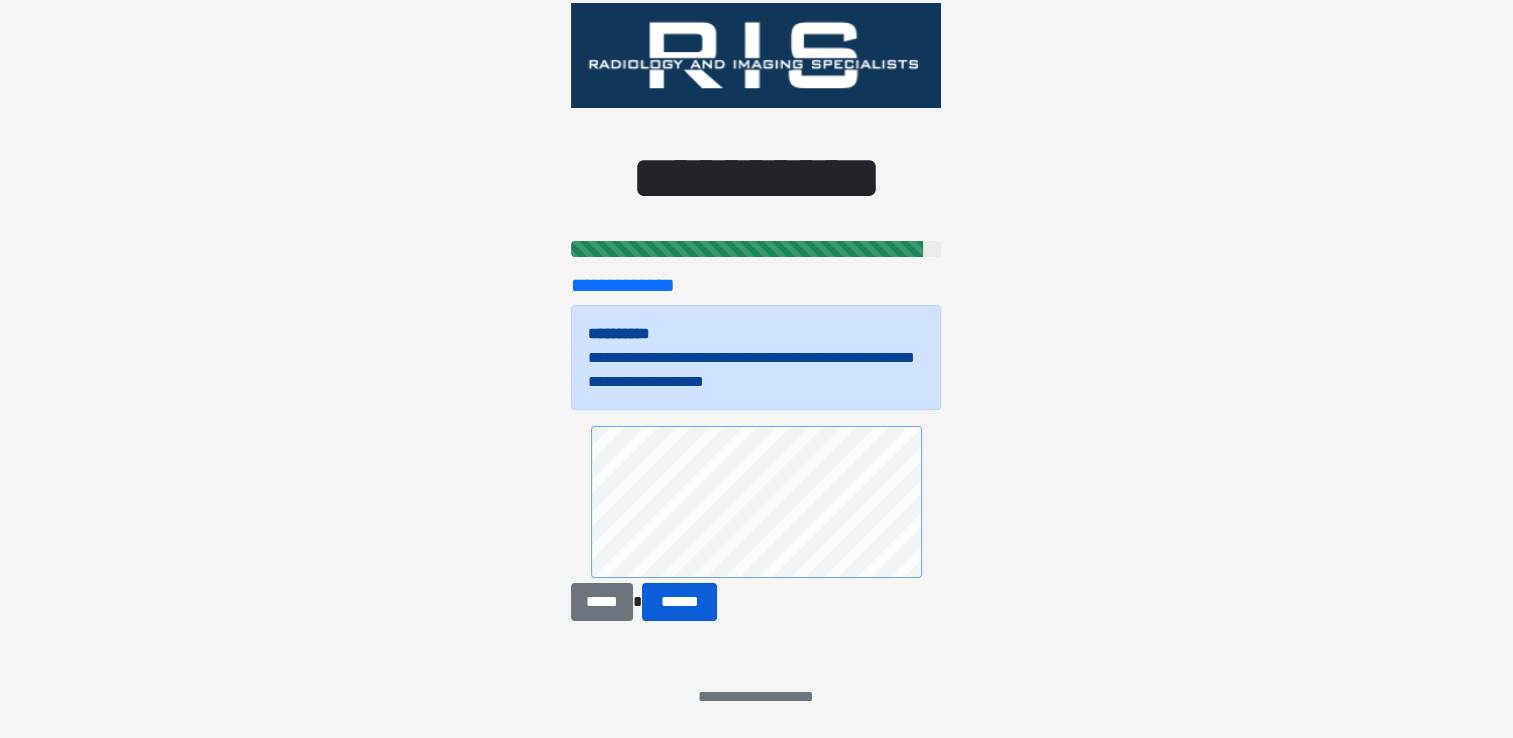 click on "******" at bounding box center (680, 602) 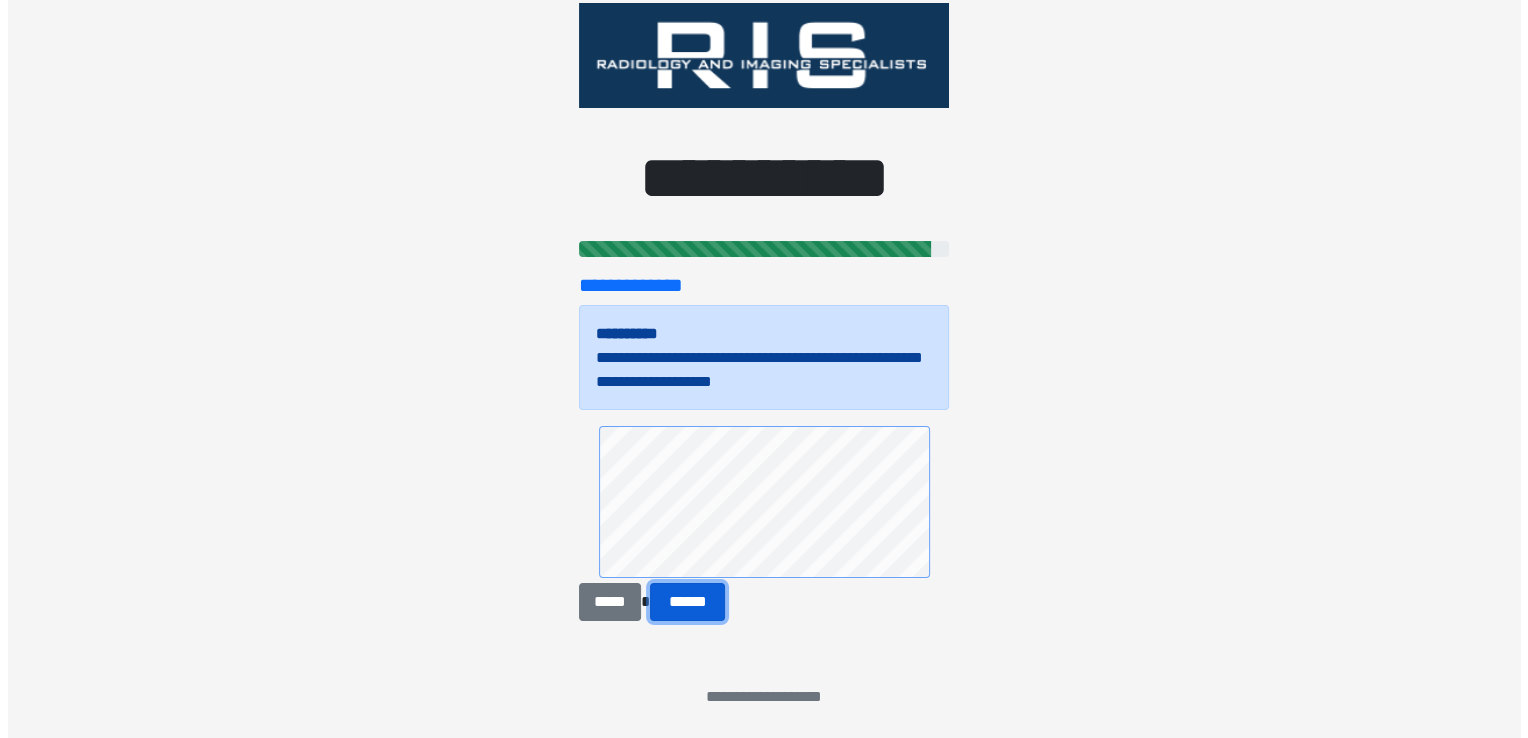 scroll, scrollTop: 0, scrollLeft: 0, axis: both 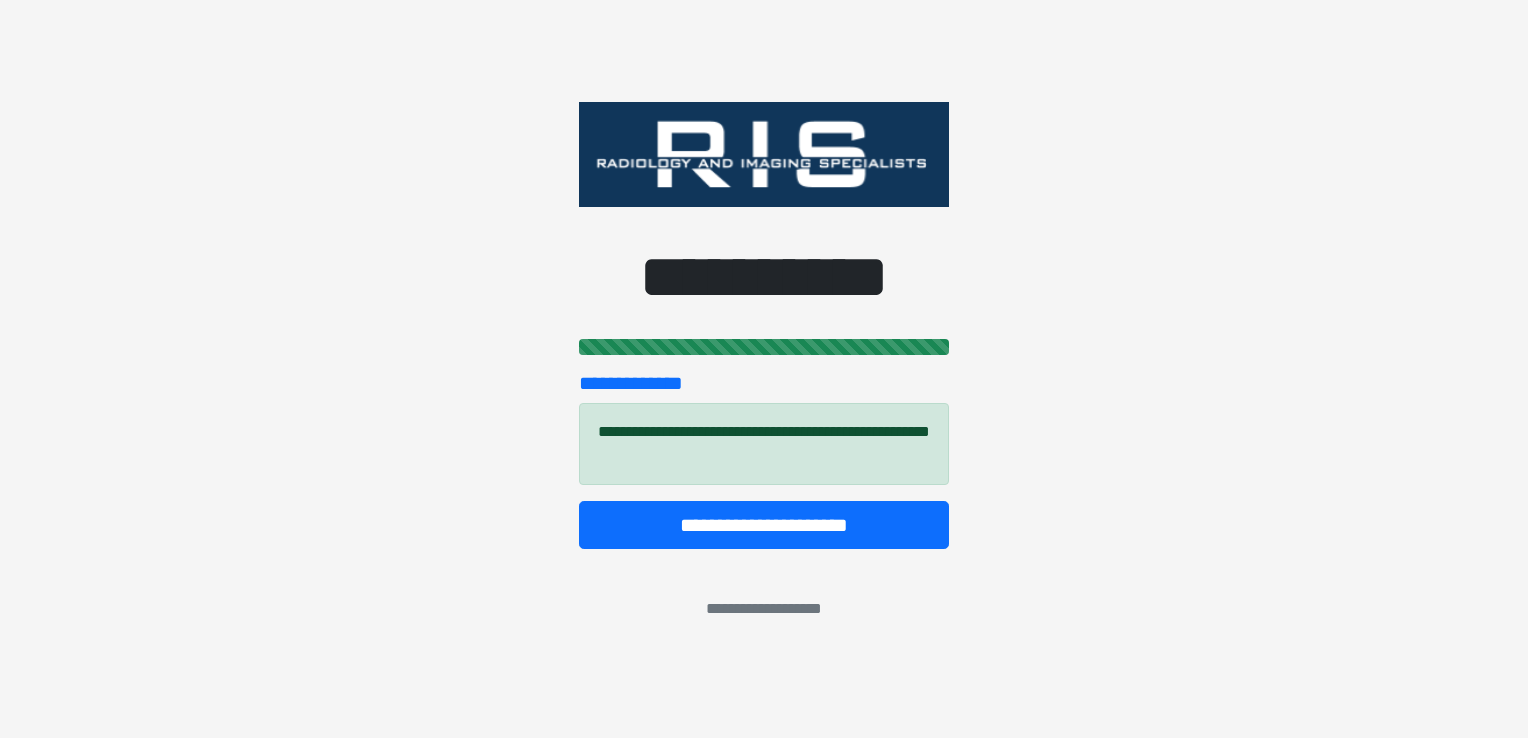 click on "**********" at bounding box center (764, 525) 